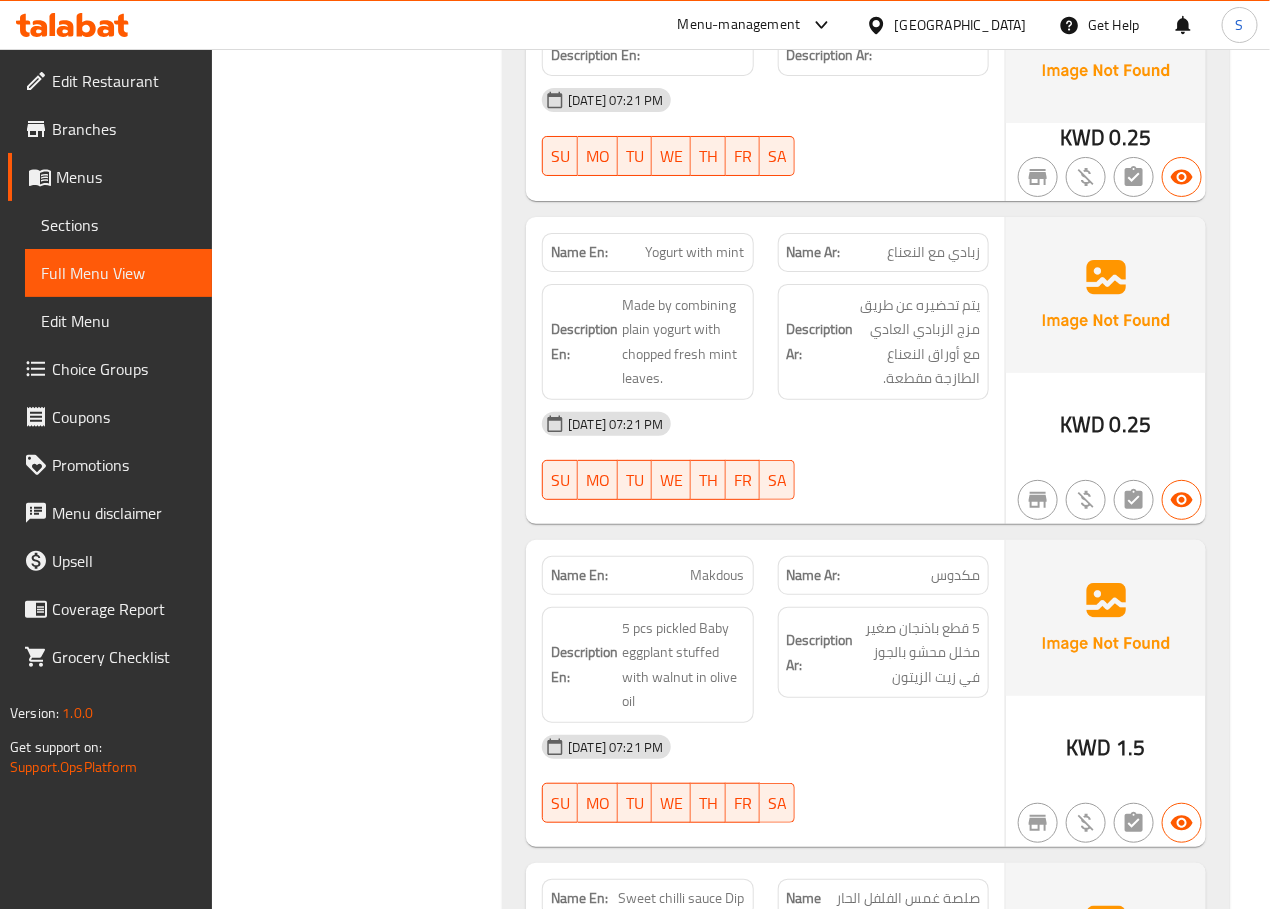 scroll, scrollTop: 22731, scrollLeft: 0, axis: vertical 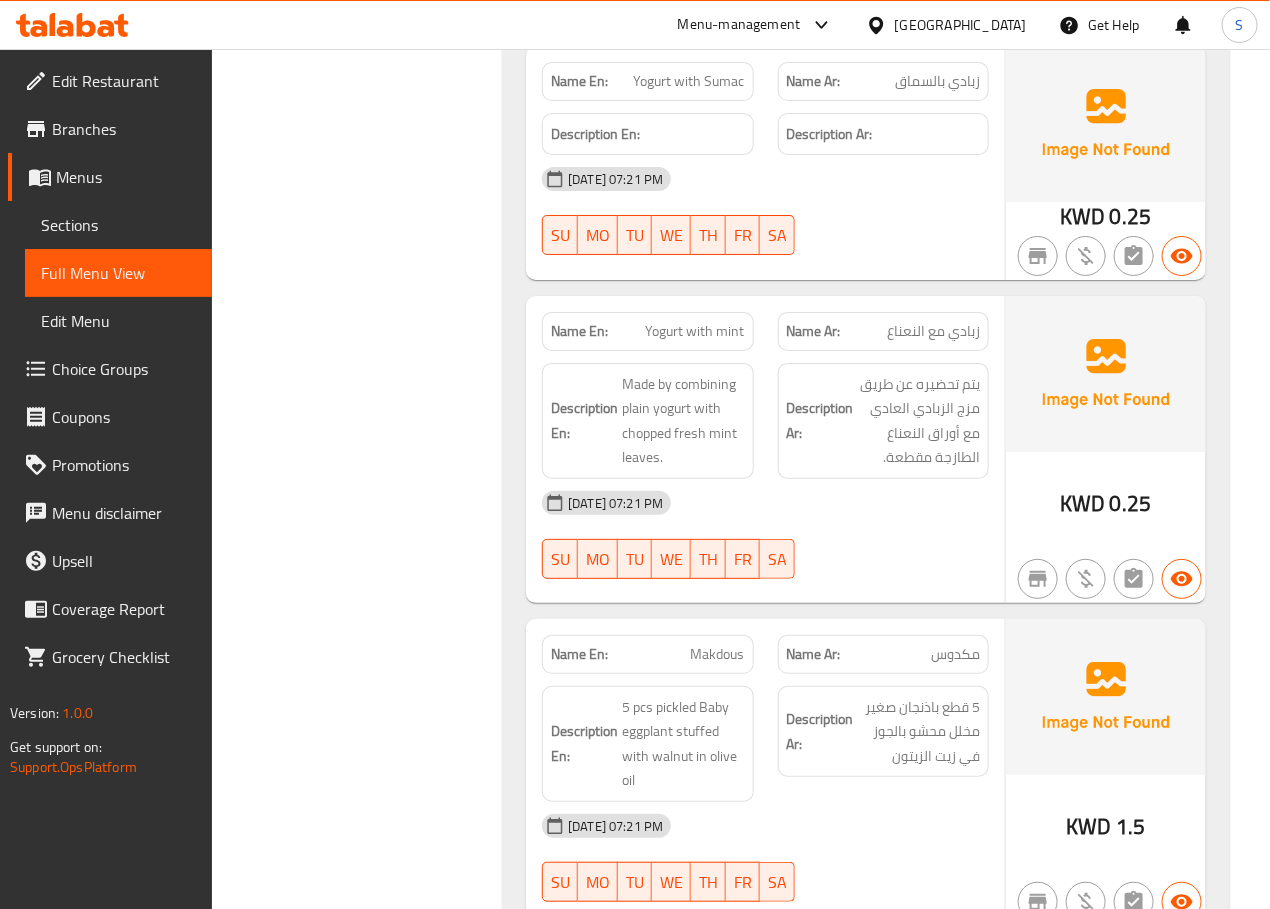 click on "Yogurt with mint" at bounding box center [686, -21369] 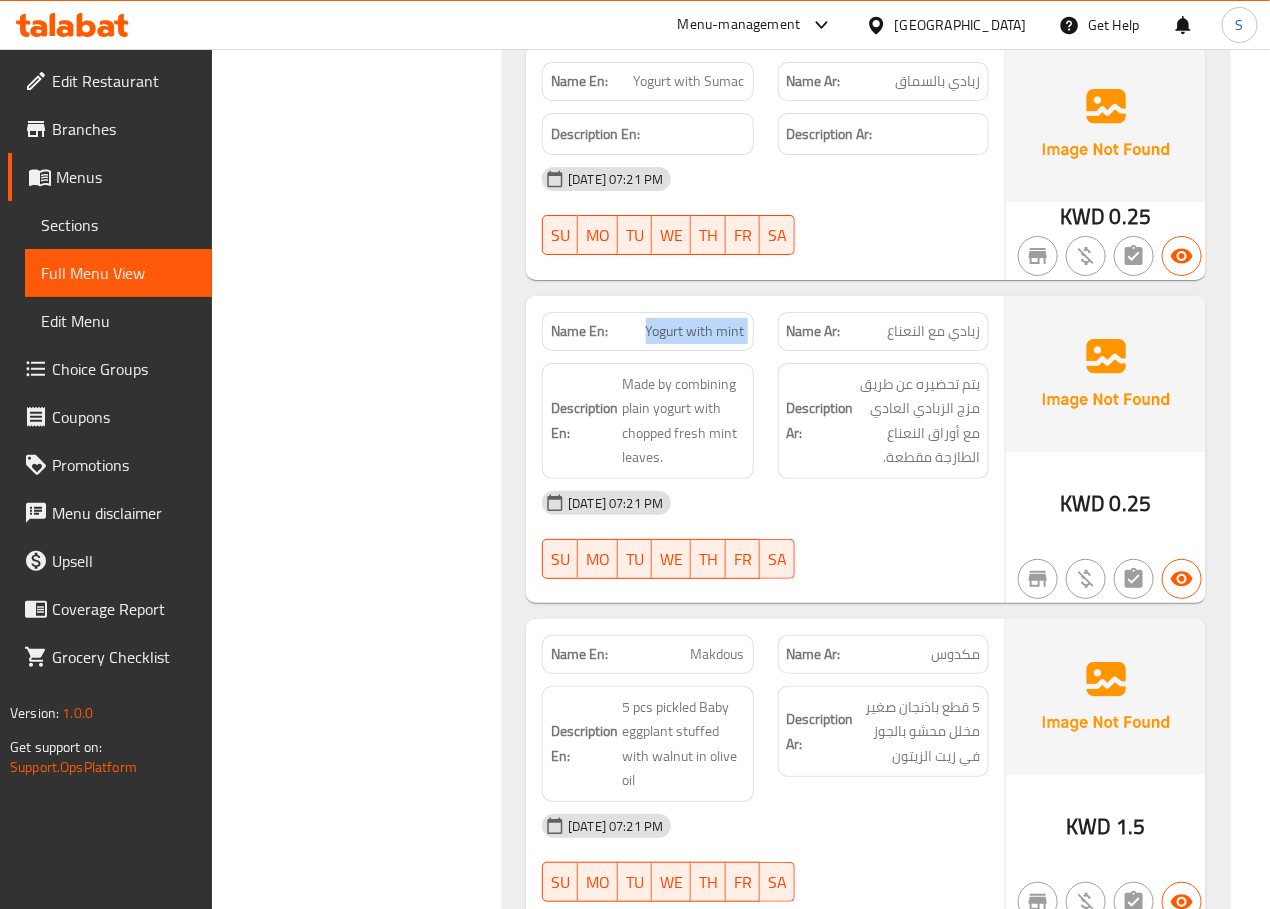 click on "Yogurt with mint" at bounding box center [686, -21369] 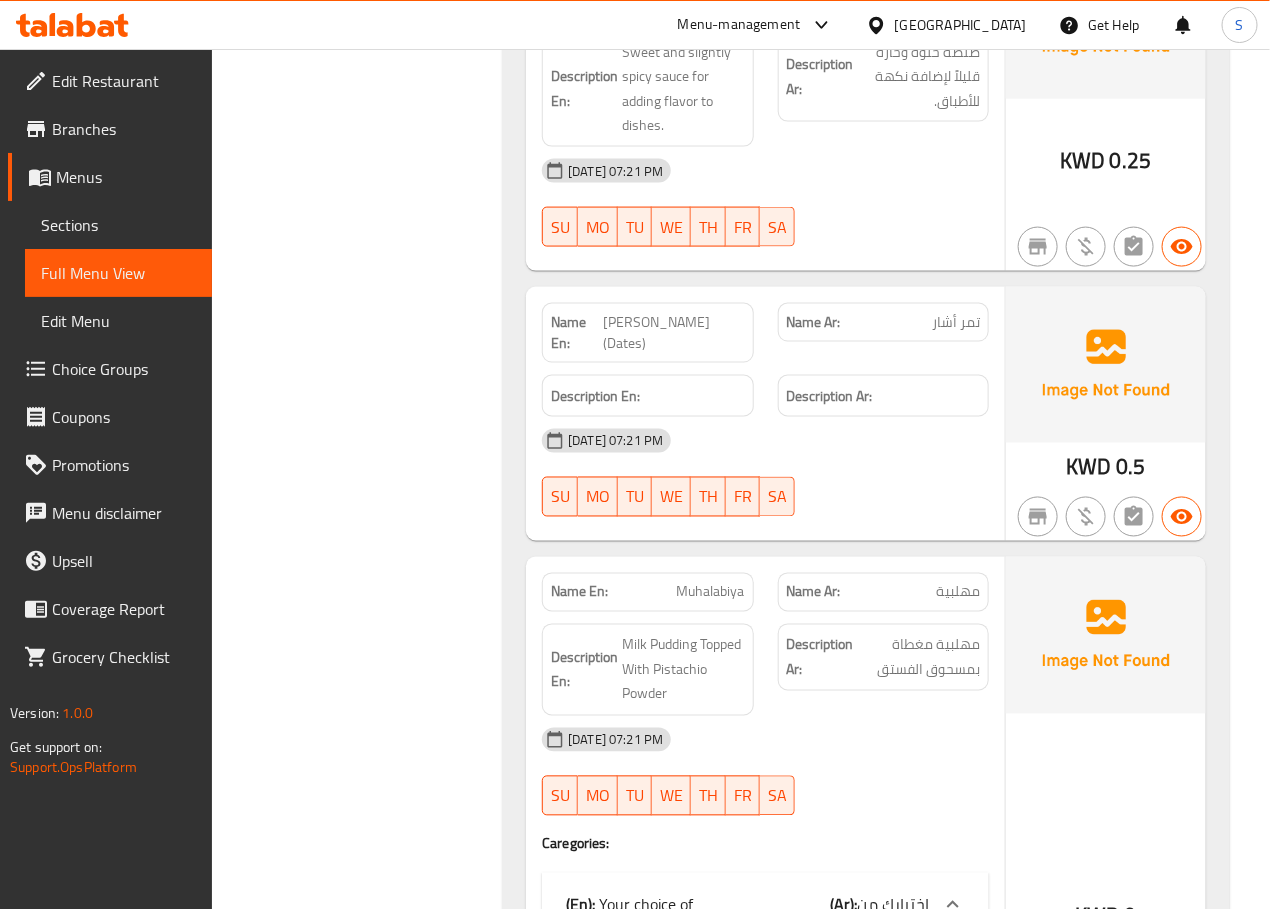scroll, scrollTop: 23751, scrollLeft: 0, axis: vertical 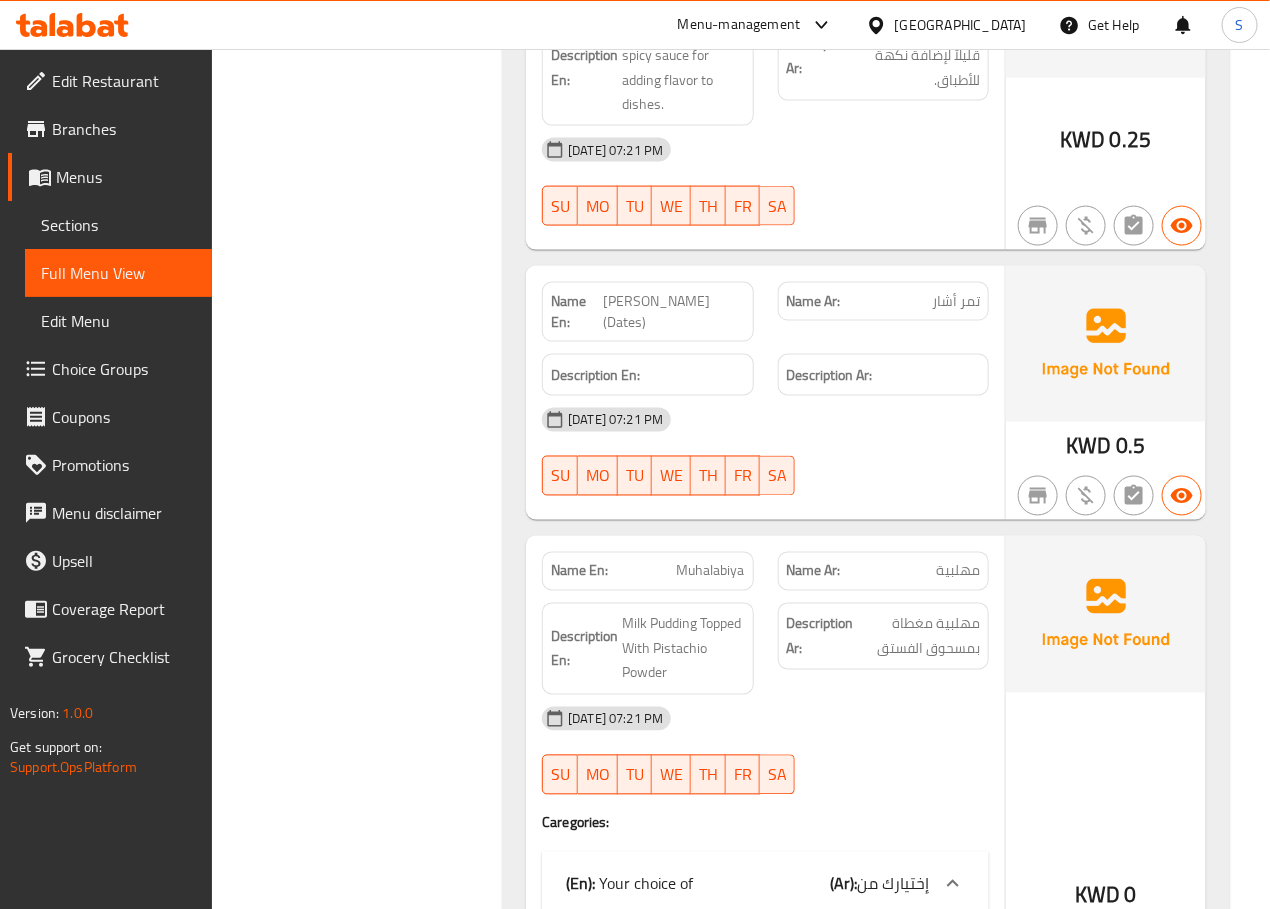 click on "[PERSON_NAME] (Dates)" at bounding box center [701, -21444] 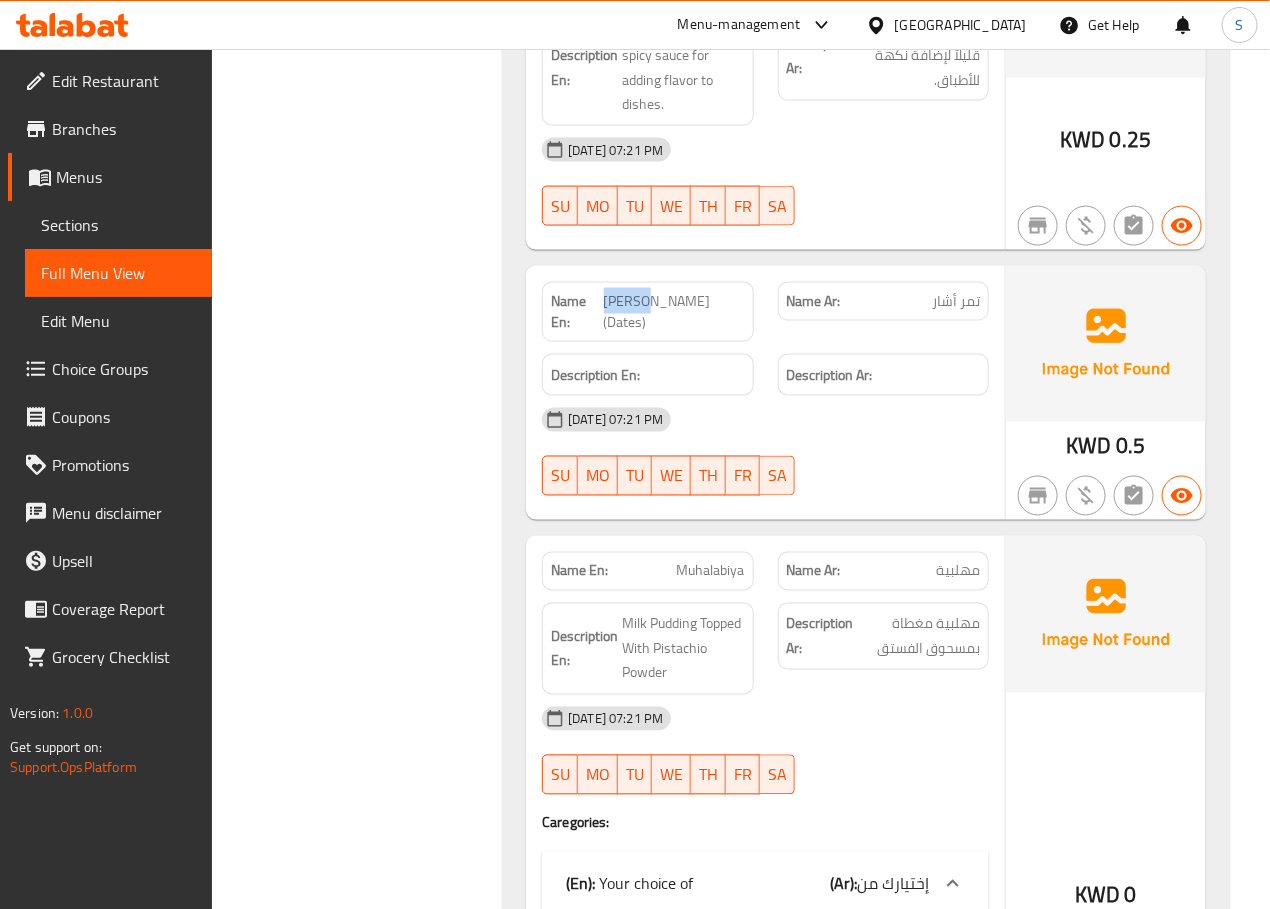 click on "[PERSON_NAME] (Dates)" at bounding box center [701, -21444] 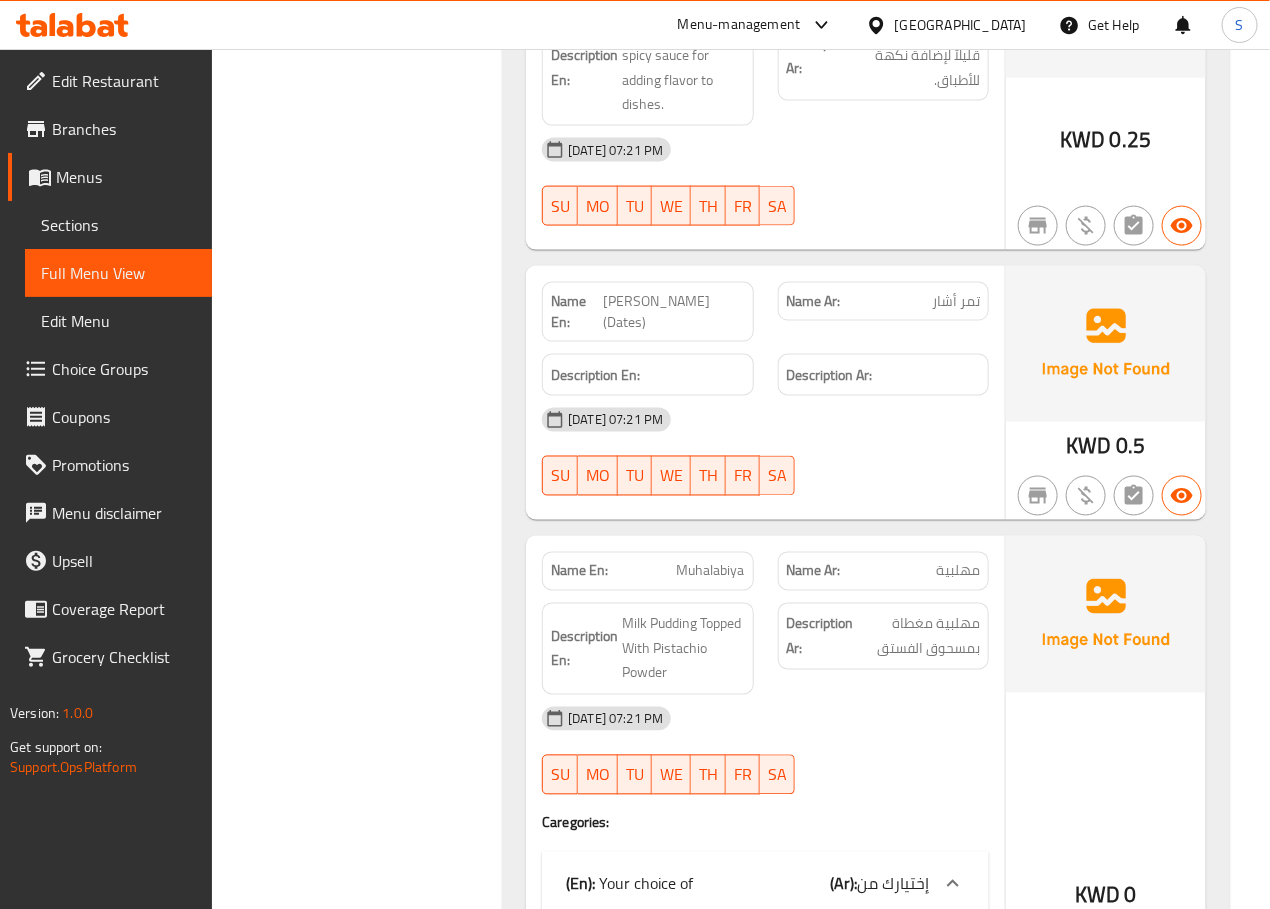 scroll, scrollTop: 23764, scrollLeft: 0, axis: vertical 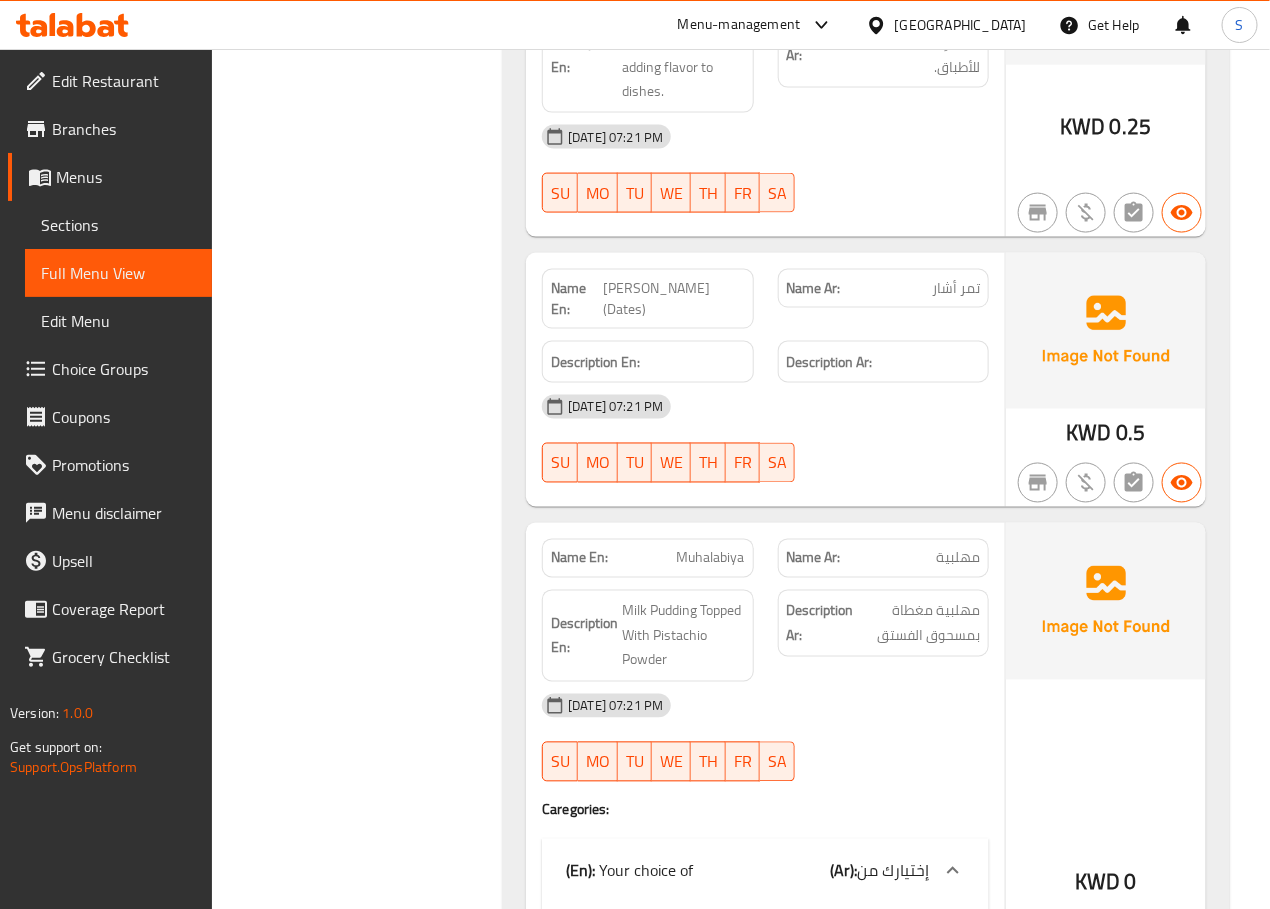 click on "Filter Branches Branches Popular filters Free items Branch specific items Has choices Upsell items Availability filters Available Not available View filters Collapse sections Collapse categories Collapse Choices" at bounding box center [365, -9658] 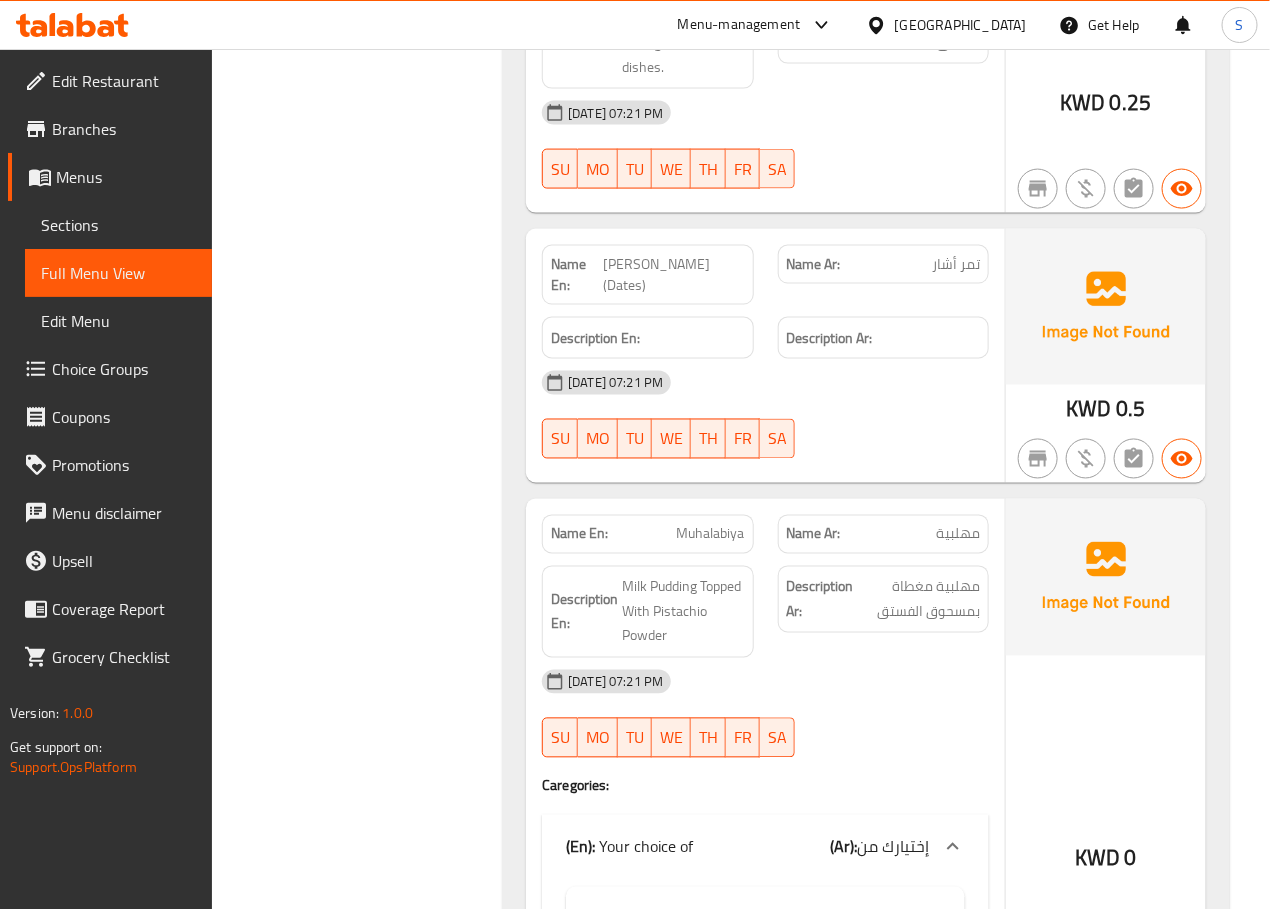 scroll, scrollTop: 23797, scrollLeft: 0, axis: vertical 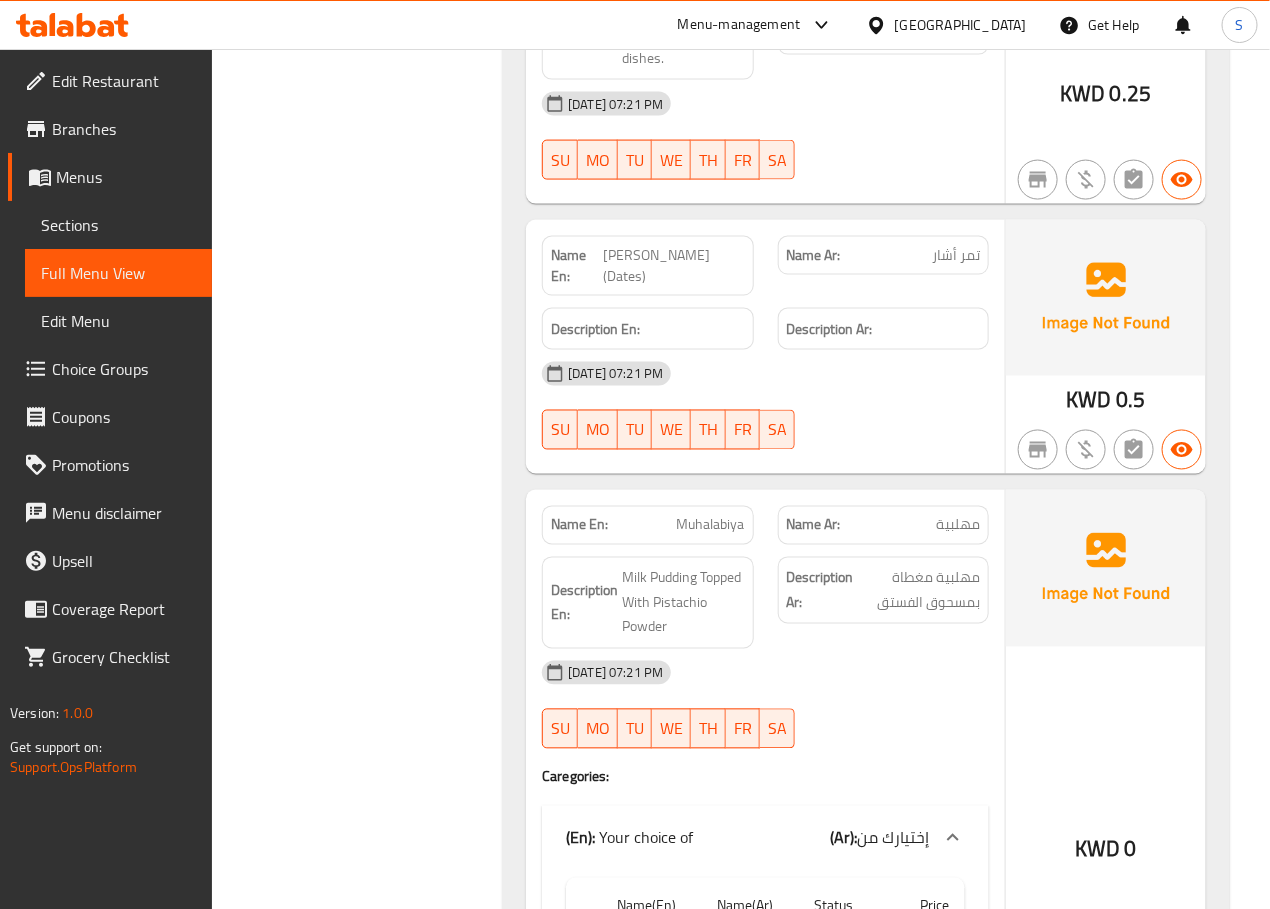 click on "Filter Branches Branches Popular filters Free items Branch specific items Has choices Upsell items Availability filters Available Not available View filters Collapse sections Collapse categories Collapse Choices" at bounding box center (365, -9691) 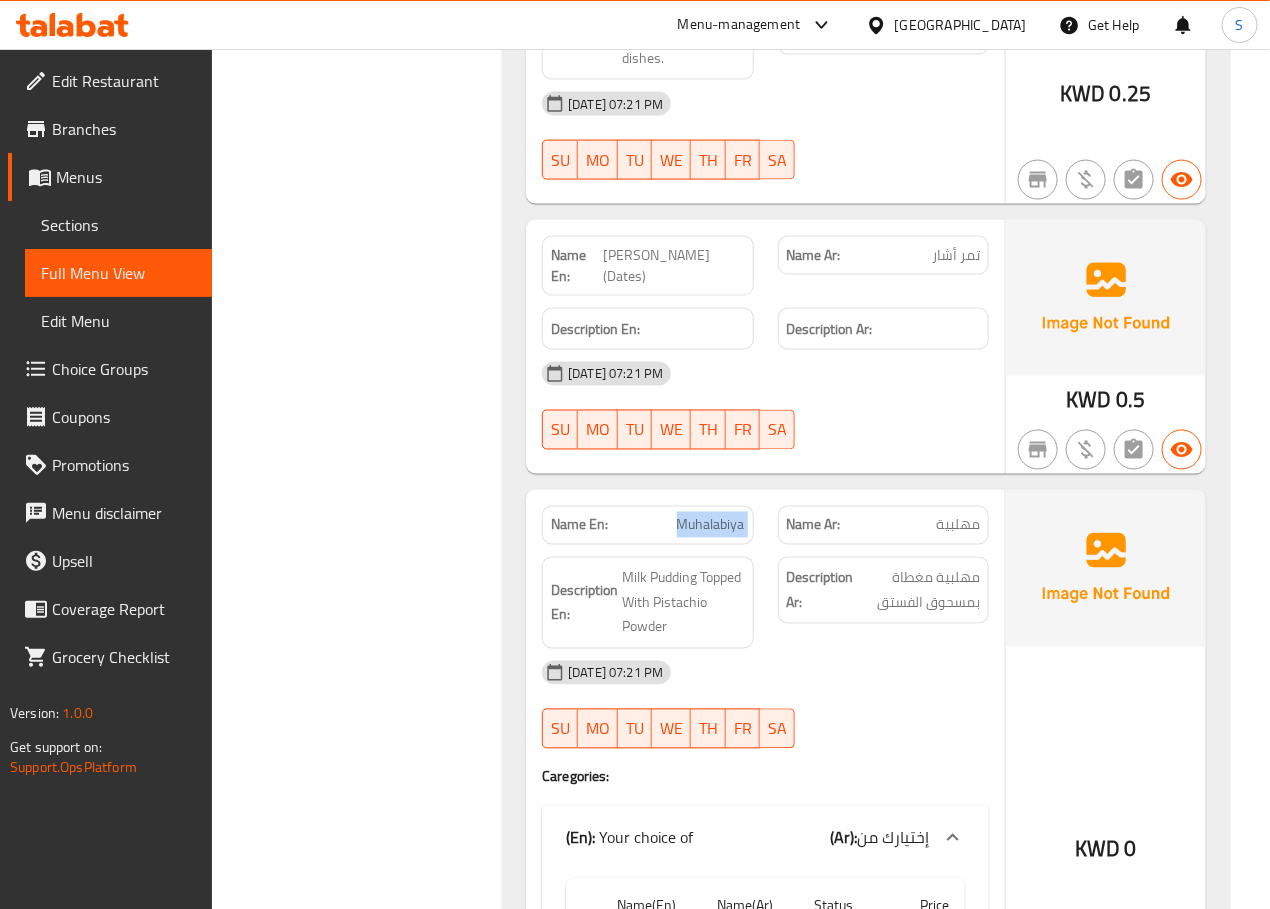 click on "Muhalabiya" at bounding box center [665, -21156] 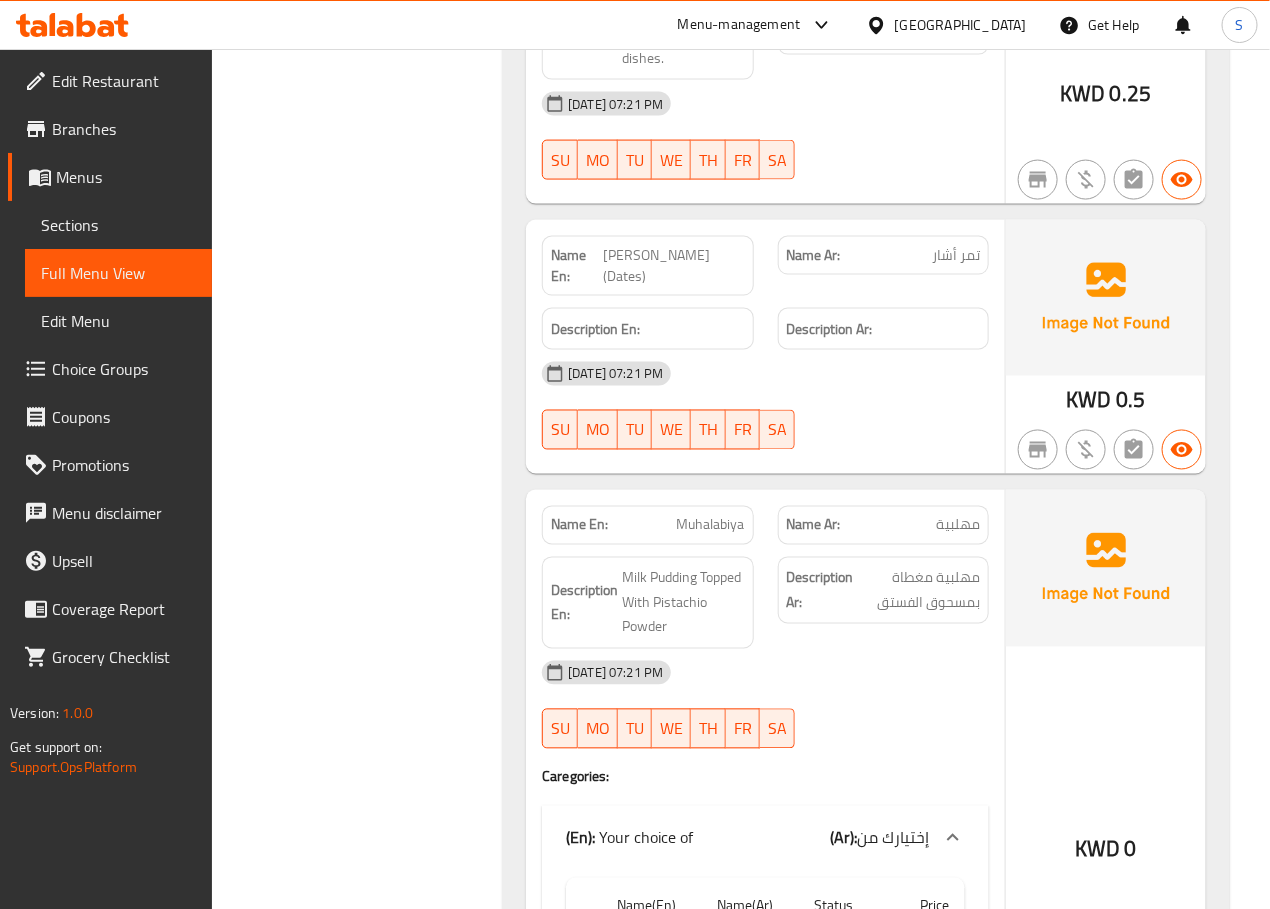click on "Filter Branches Branches Popular filters Free items Branch specific items Has choices Upsell items Availability filters Available Not available View filters Collapse sections Collapse categories Collapse Choices" at bounding box center [365, -9691] 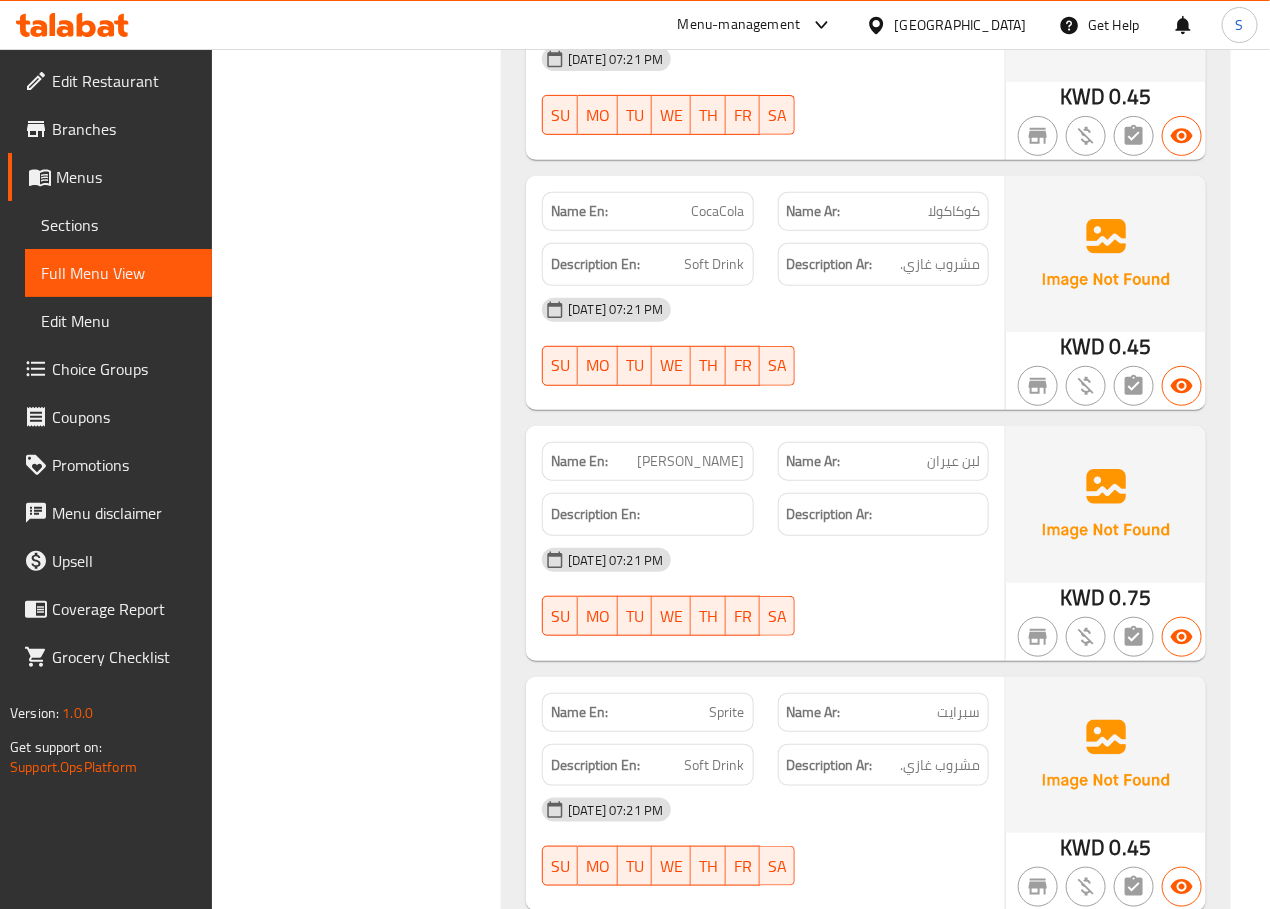 scroll, scrollTop: 25623, scrollLeft: 0, axis: vertical 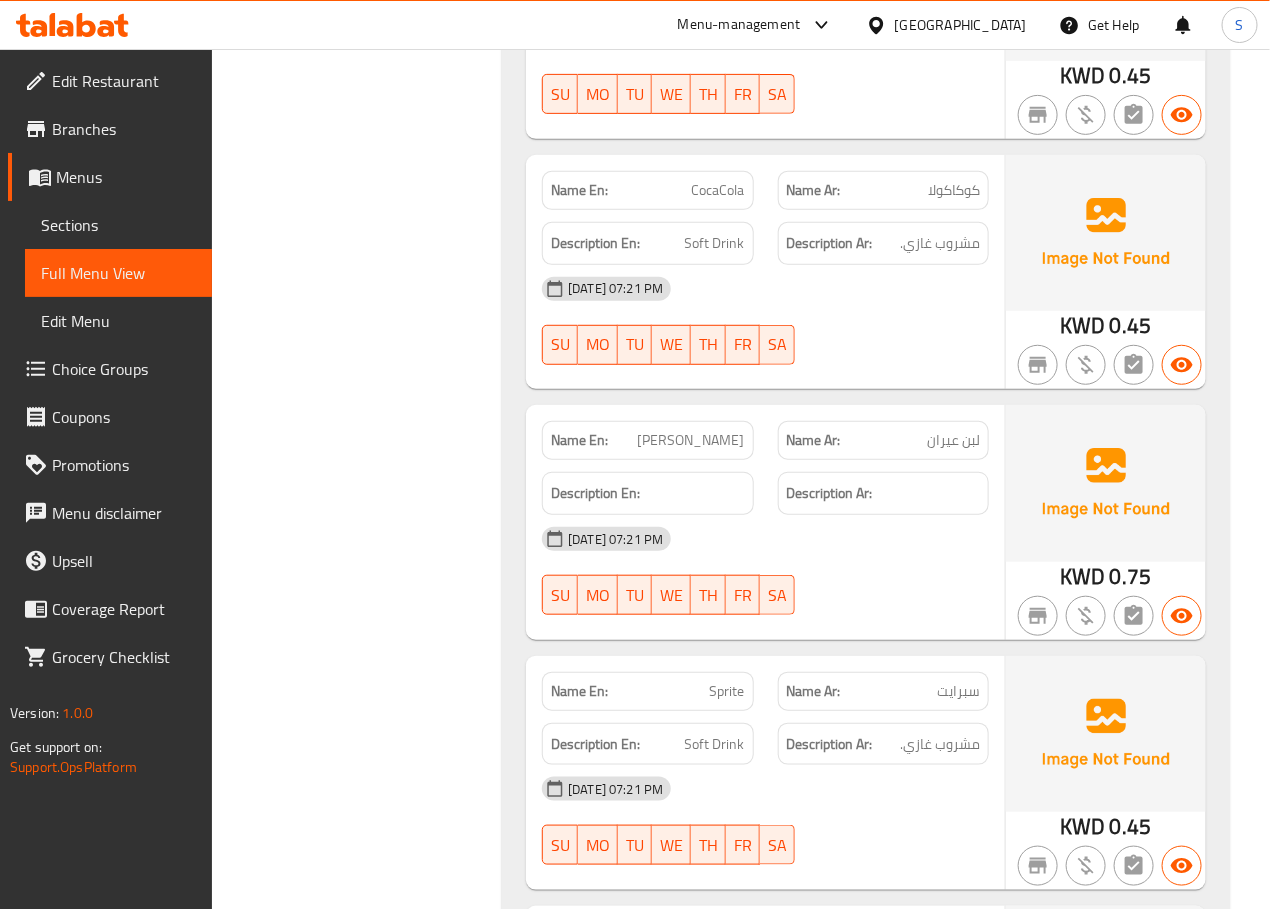 click on "[PERSON_NAME]" at bounding box center [717, -23938] 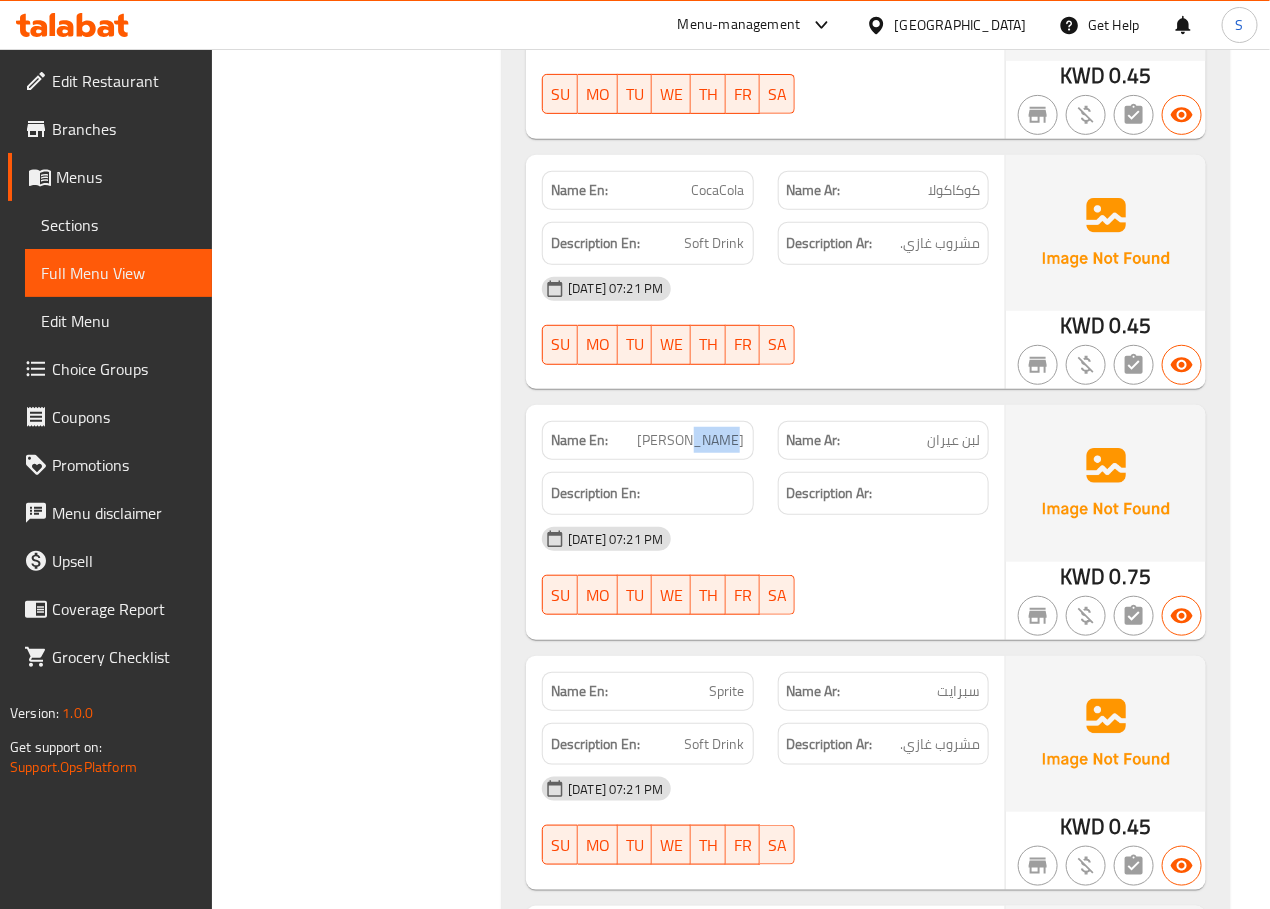 click on "[PERSON_NAME]" at bounding box center [717, -23938] 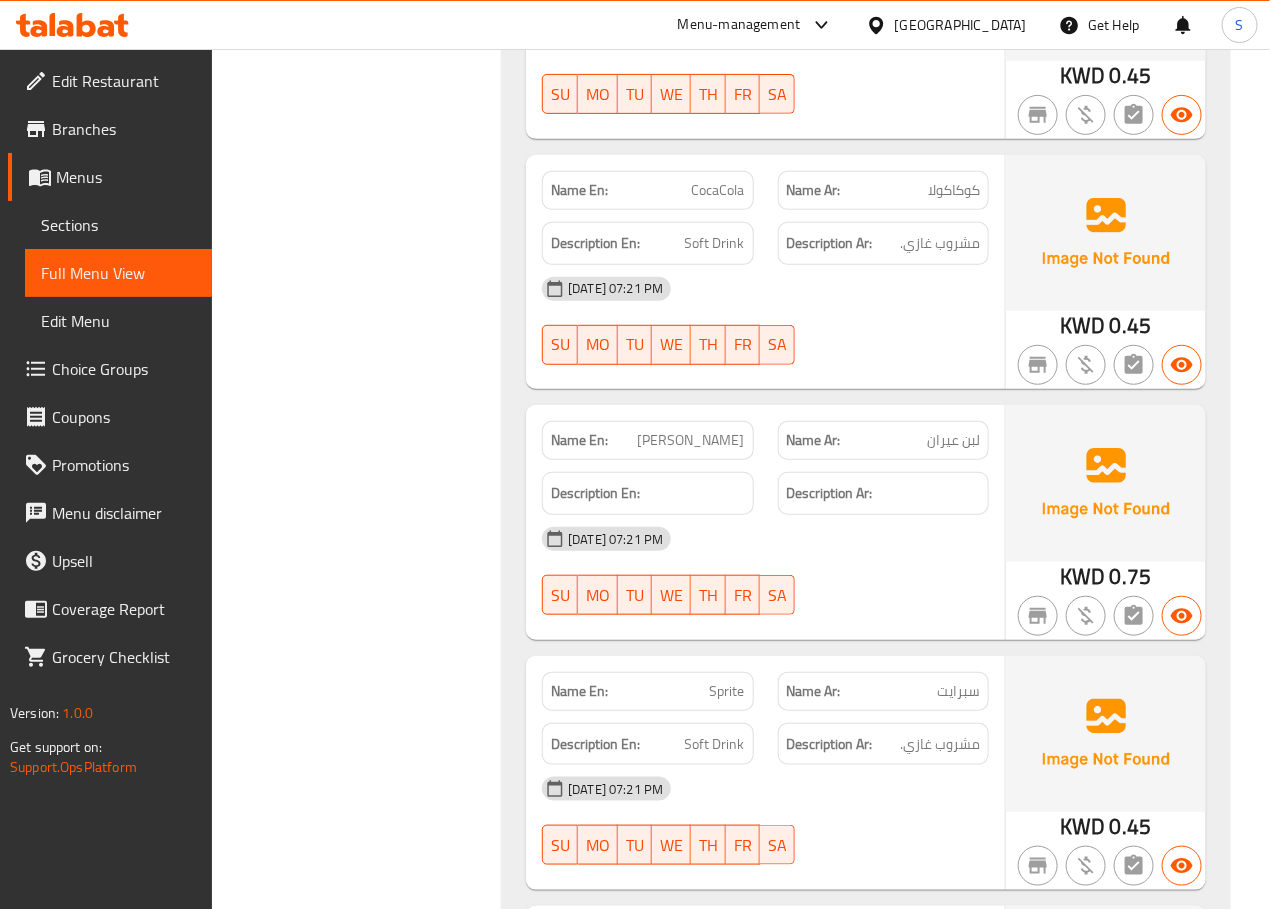 click on "Filter Branches Branches Popular filters Free items Branch specific items Has choices Upsell items Availability filters Available Not available View filters Collapse sections Collapse categories Collapse Choices" at bounding box center (365, -11514) 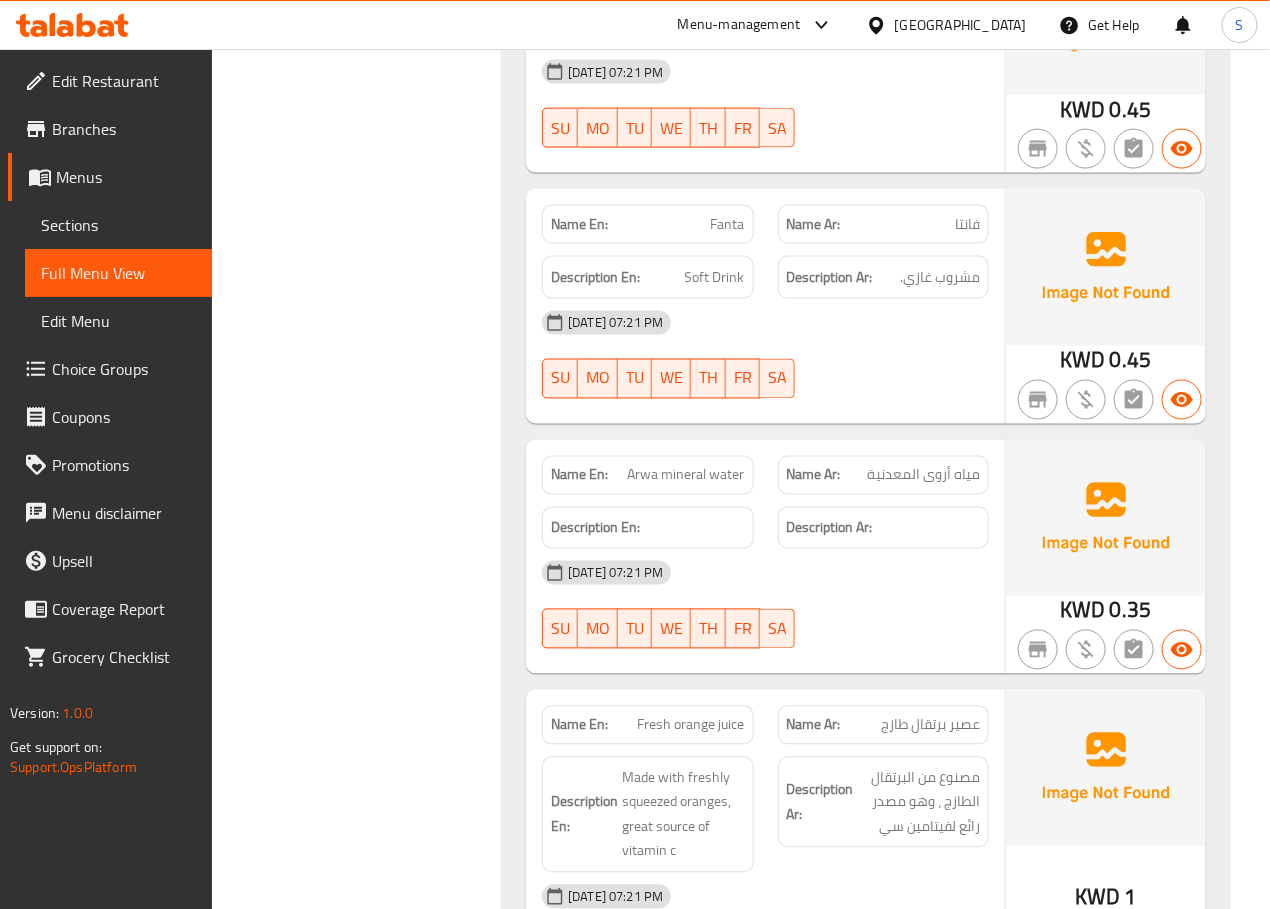 scroll, scrollTop: 26343, scrollLeft: 0, axis: vertical 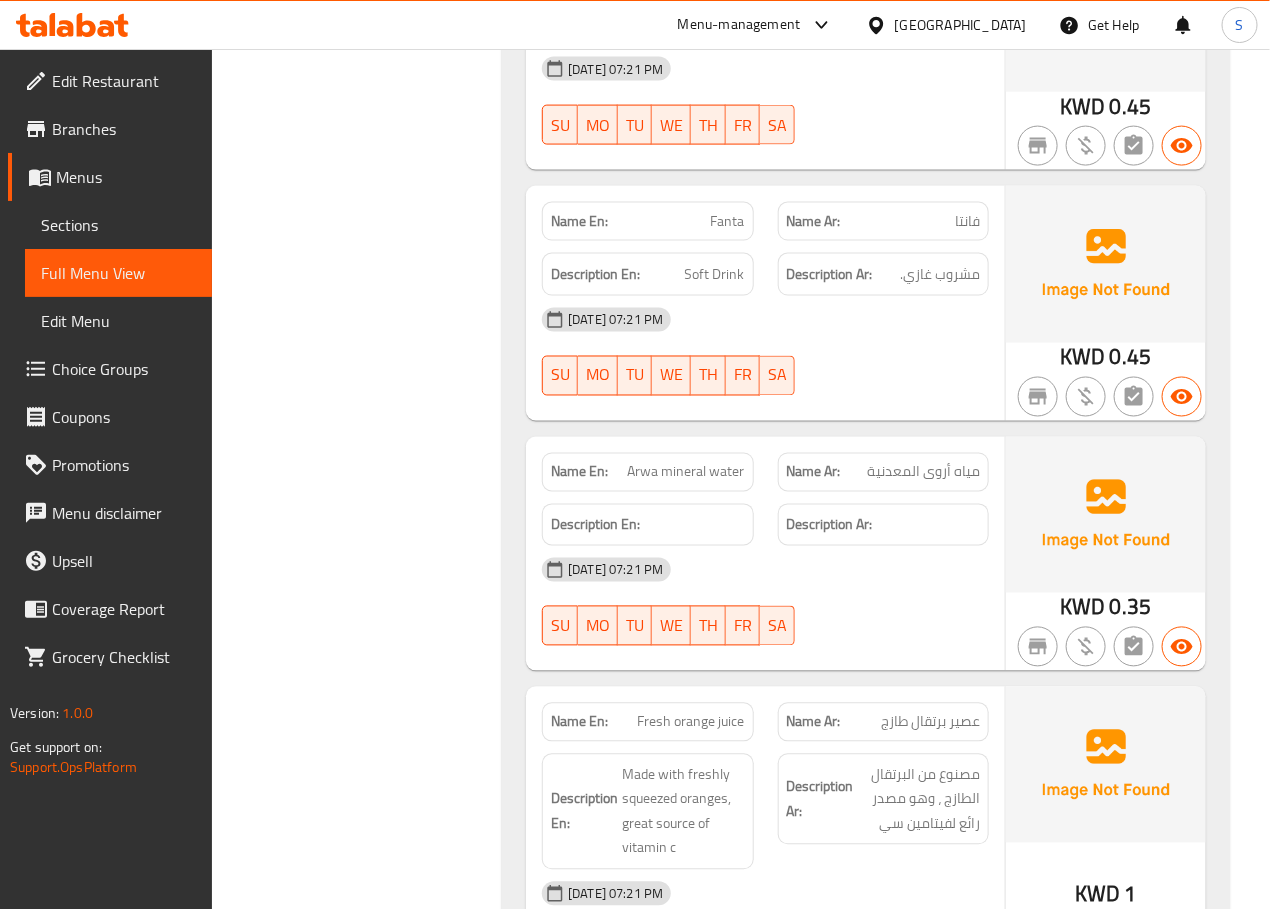 click on "Arwa mineral water" at bounding box center (665, -23702) 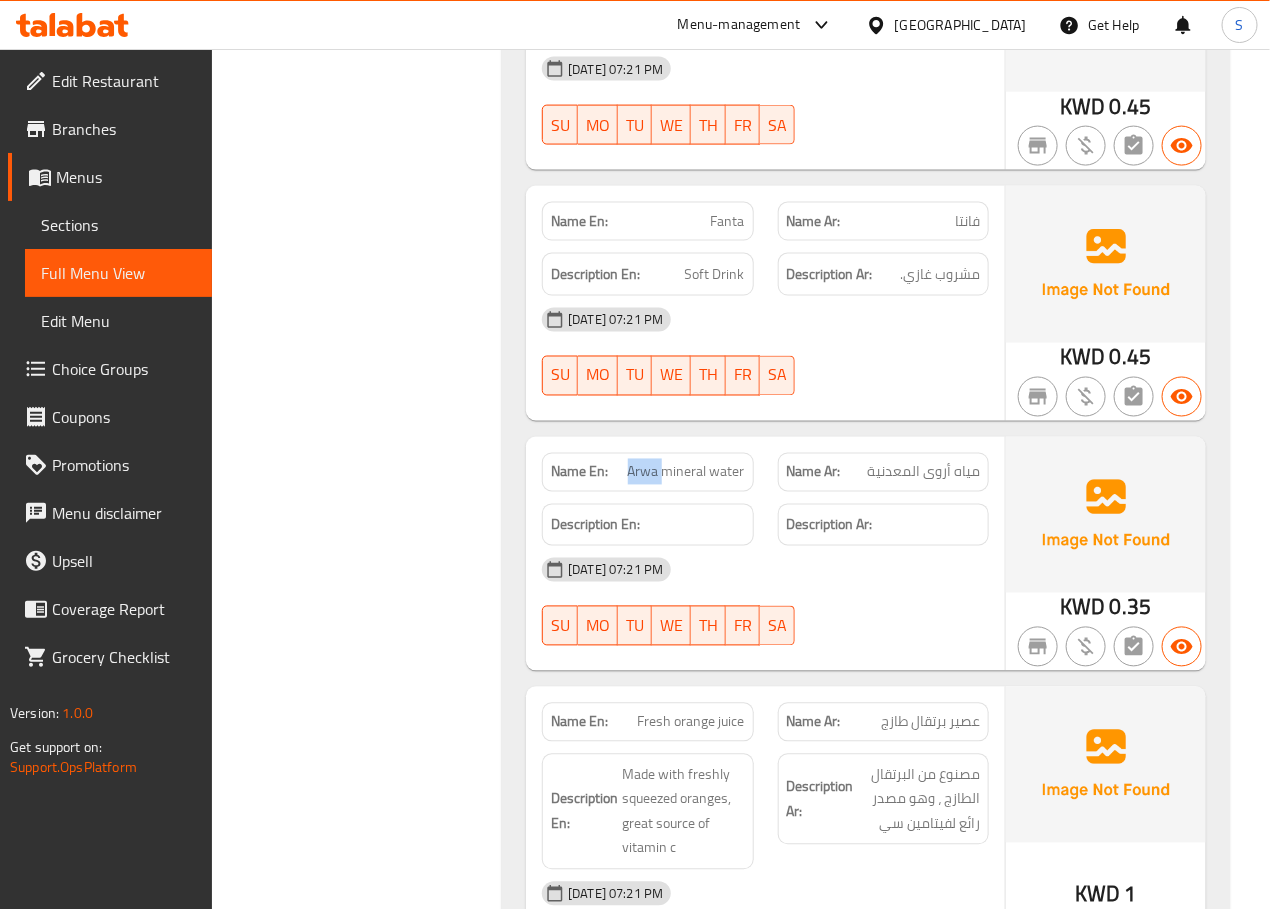 click on "Arwa mineral water" at bounding box center [665, -23702] 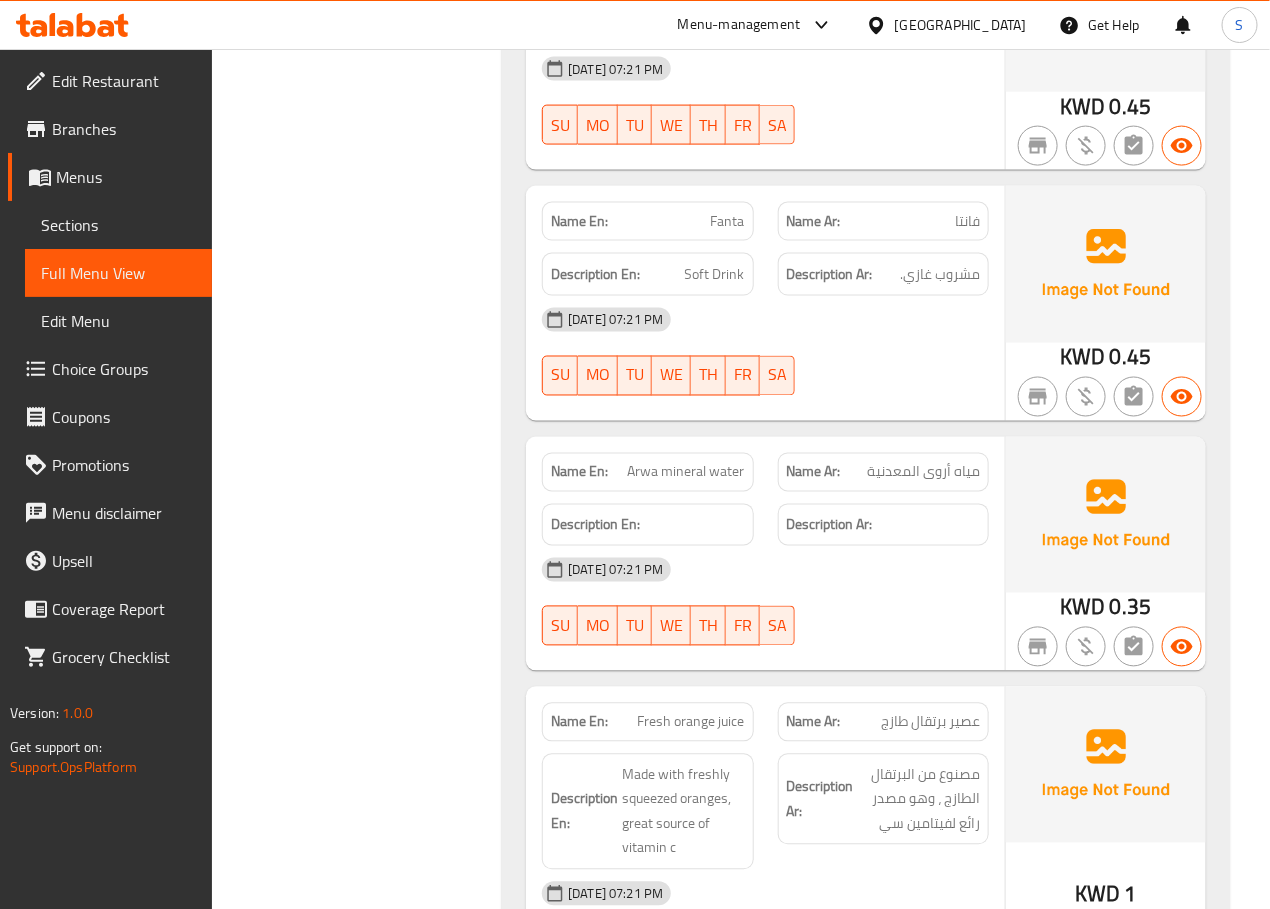 click on "Filter Branches Branches Popular filters Free items Branch specific items Has choices Upsell items Availability filters Available Not available View filters Collapse sections Collapse categories Collapse Choices" at bounding box center [365, -12234] 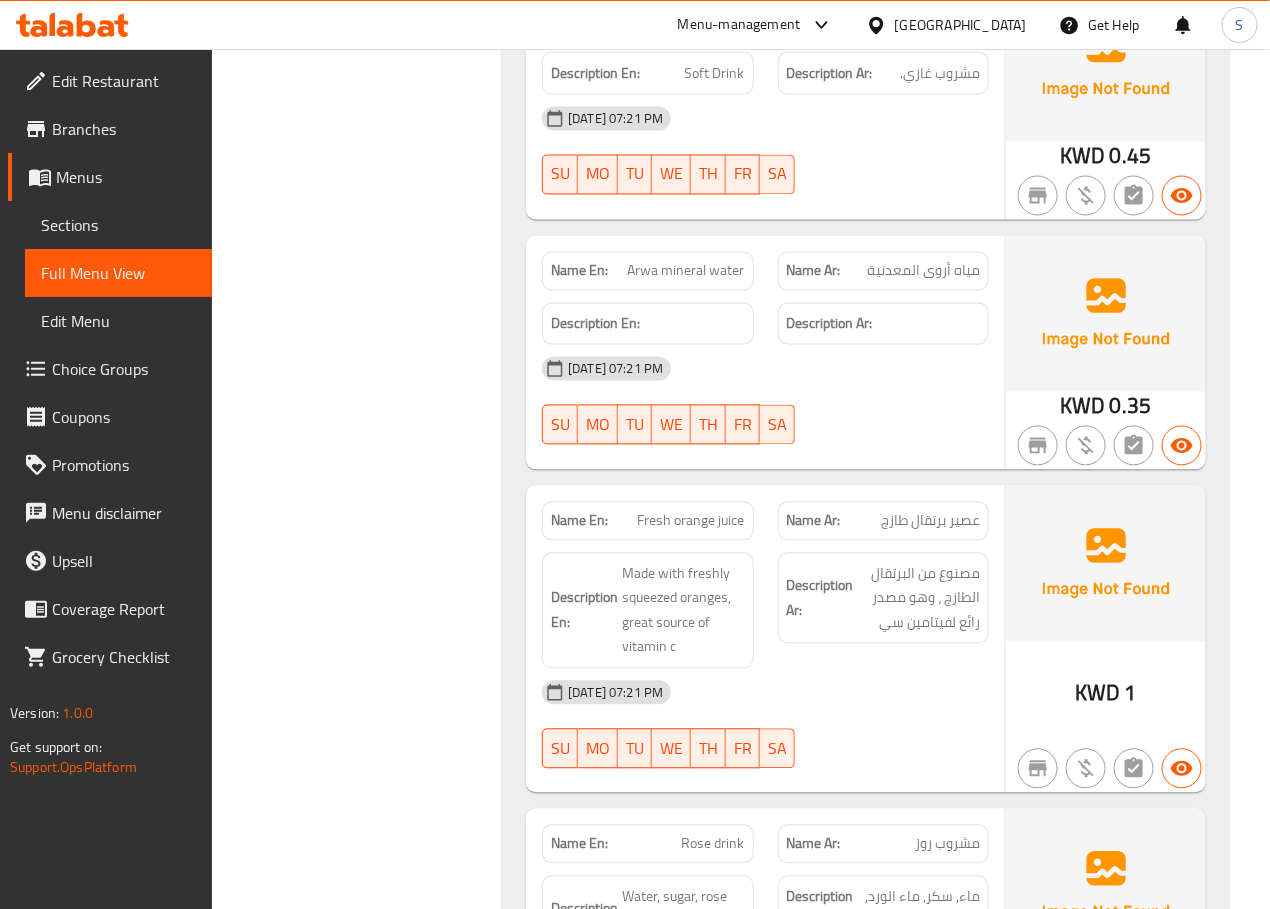 scroll, scrollTop: 26611, scrollLeft: 0, axis: vertical 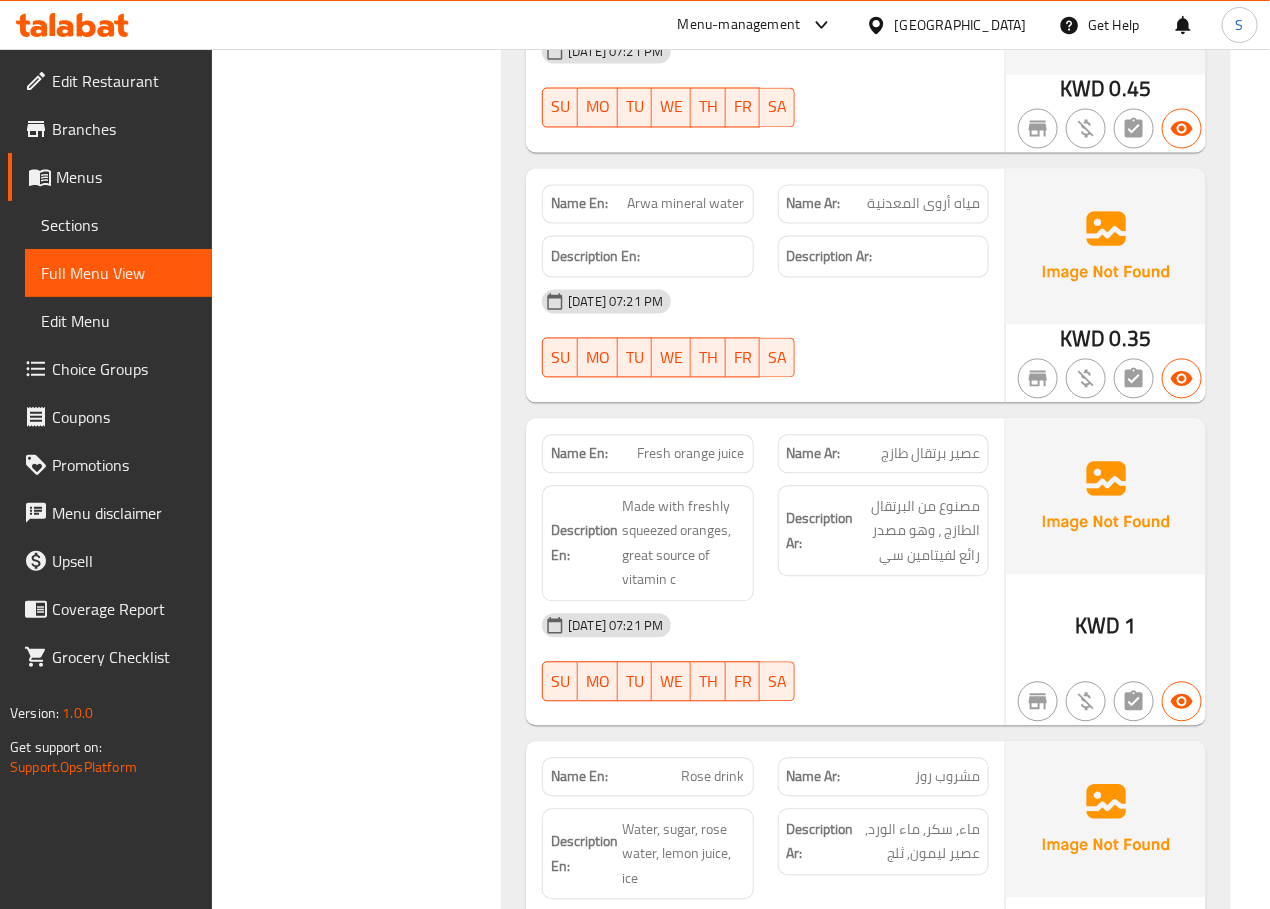 click on "Fresh orange juice" at bounding box center (665, -23651) 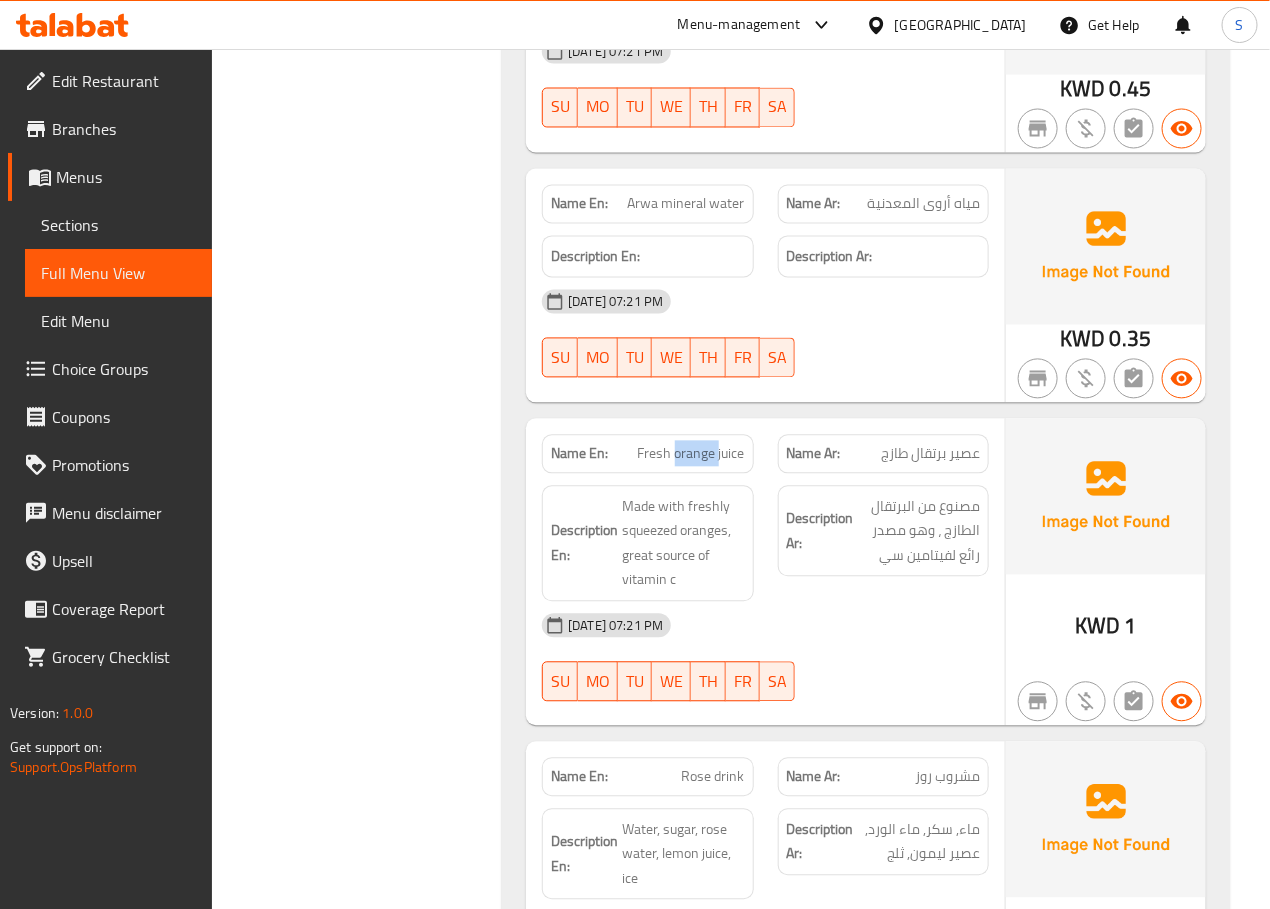 click on "Fresh orange juice" at bounding box center [665, -23651] 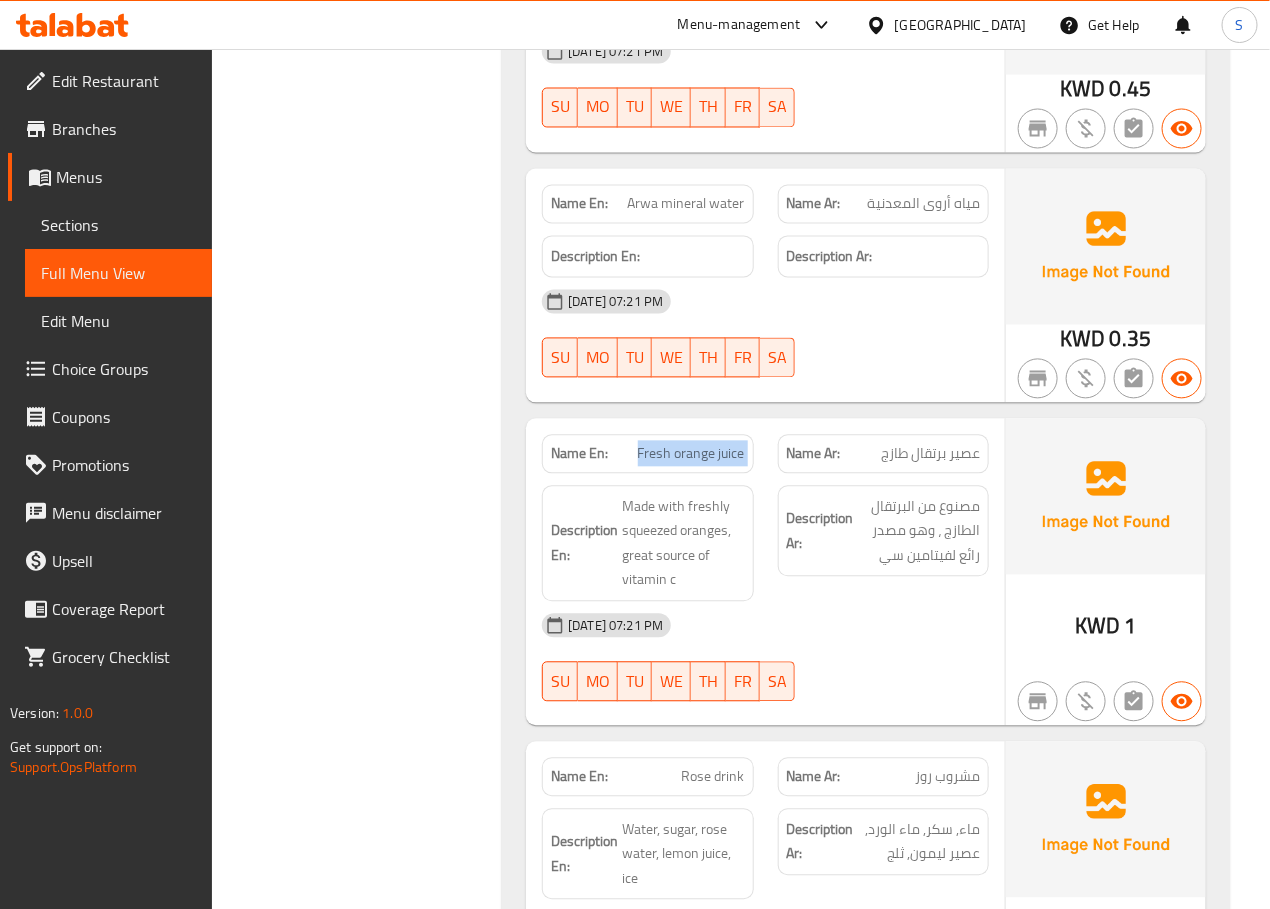 click on "Fresh orange juice" at bounding box center (665, -23651) 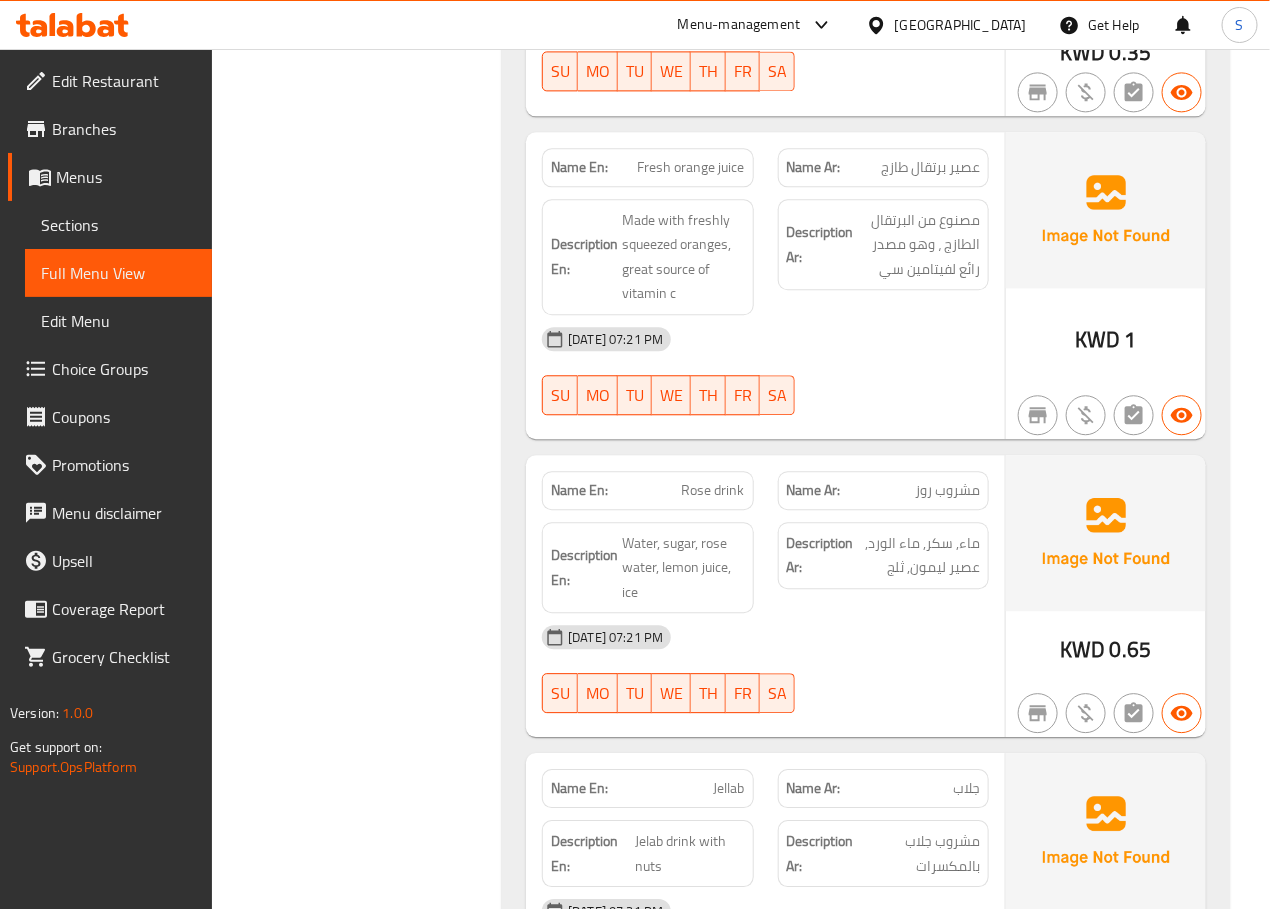 scroll, scrollTop: 26923, scrollLeft: 0, axis: vertical 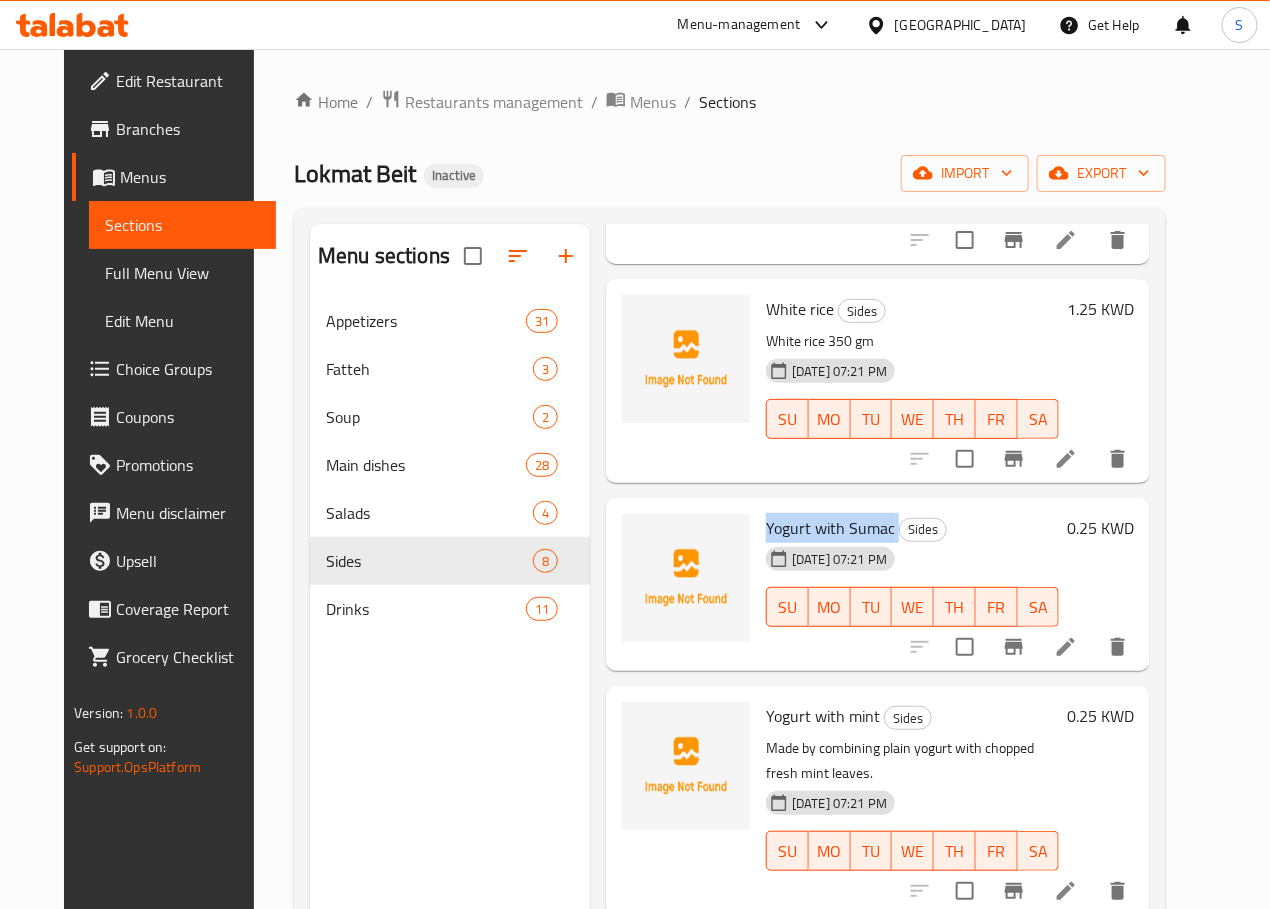 click 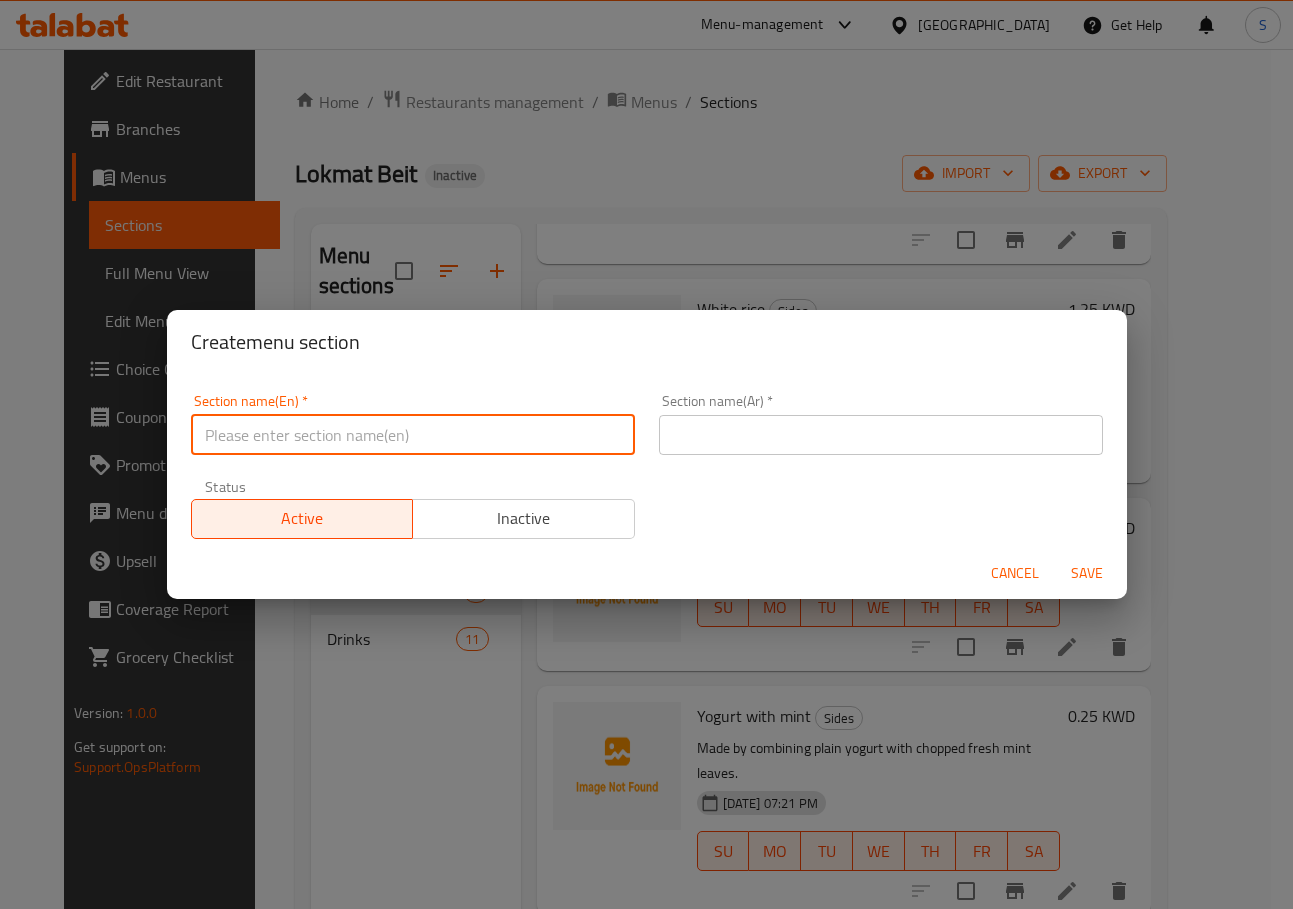 click at bounding box center (413, 435) 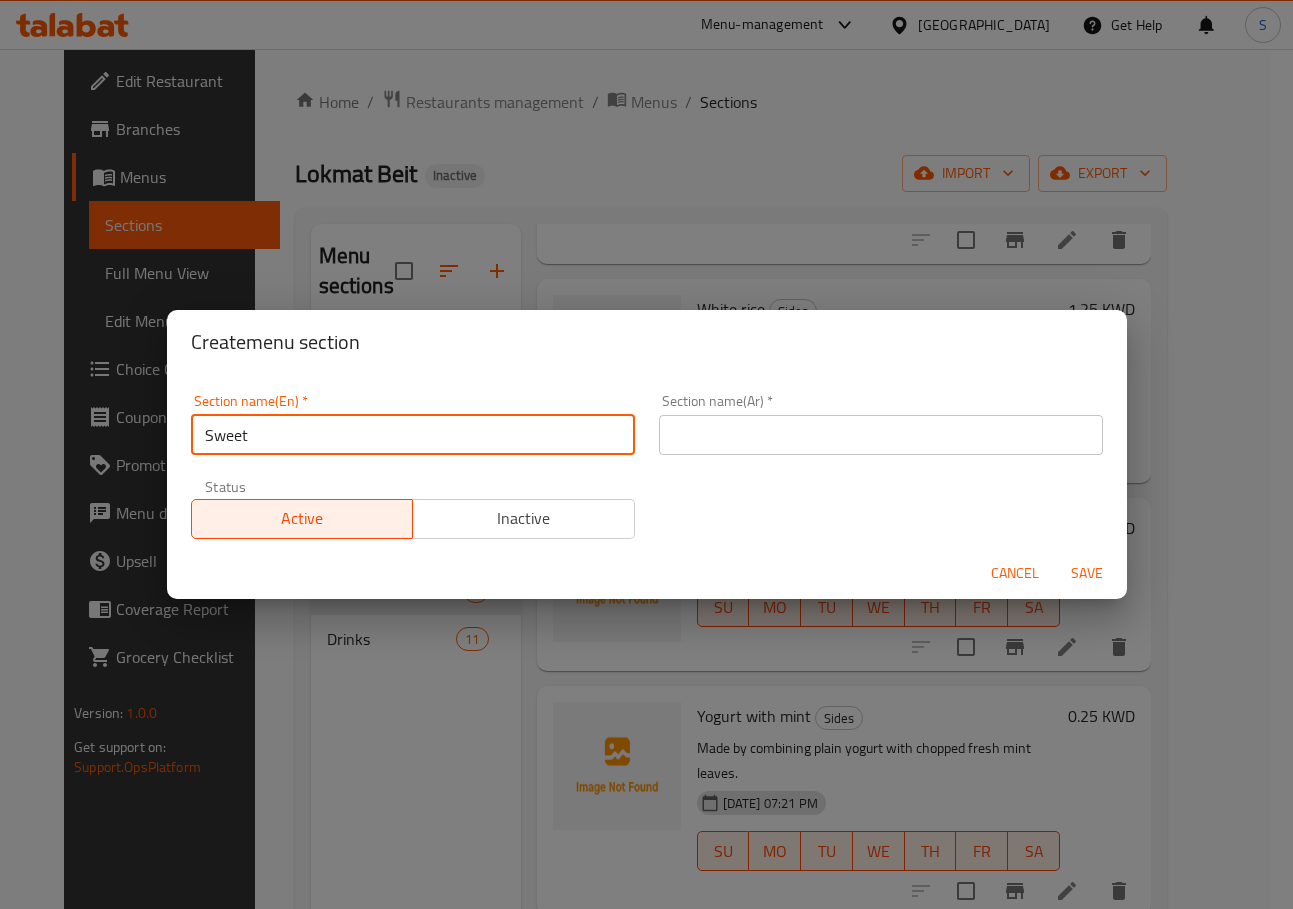 type on "Sweet" 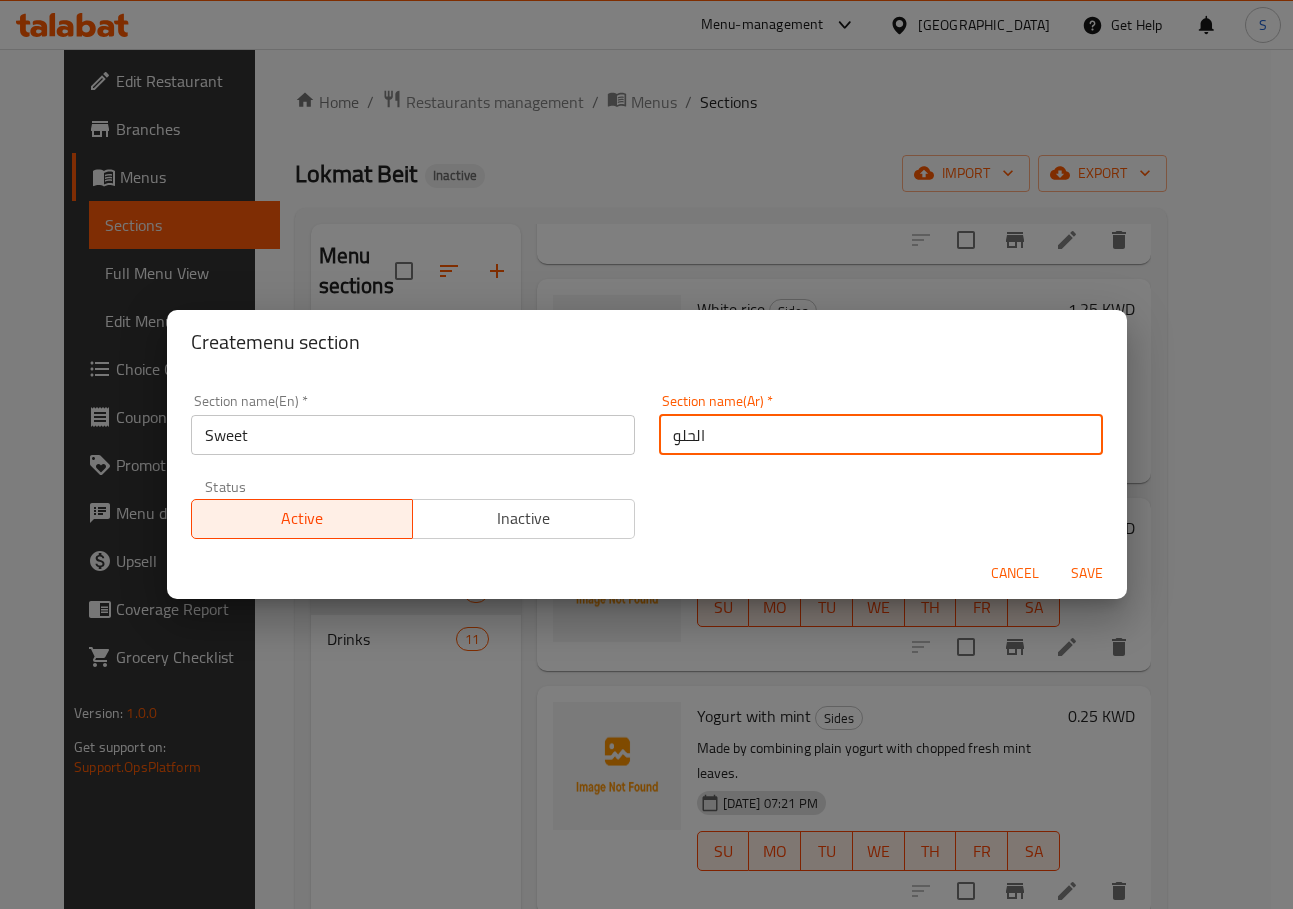 type on "الحلو" 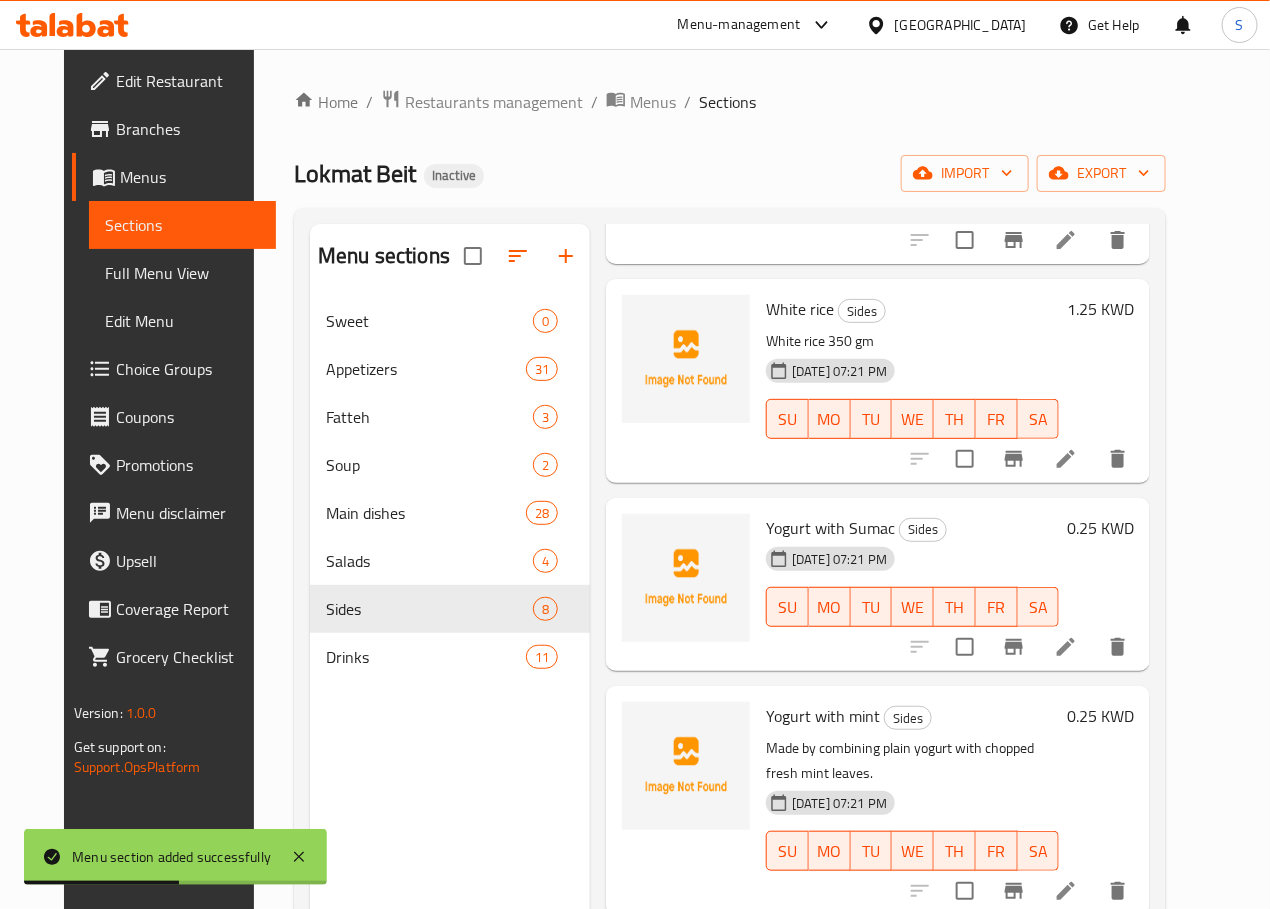 click at bounding box center (518, 256) 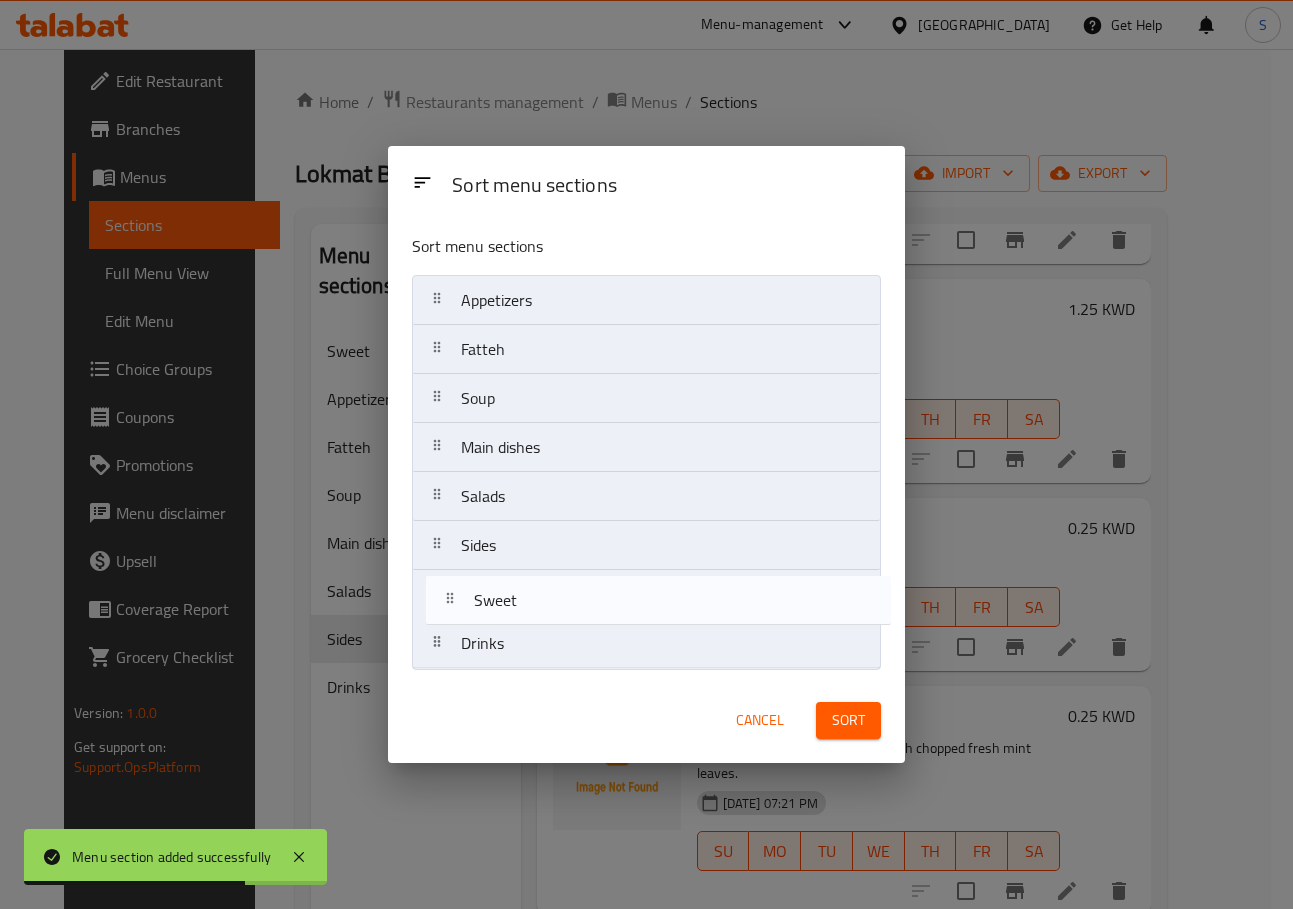 drag, startPoint x: 430, startPoint y: 300, endPoint x: 441, endPoint y: 601, distance: 301.20093 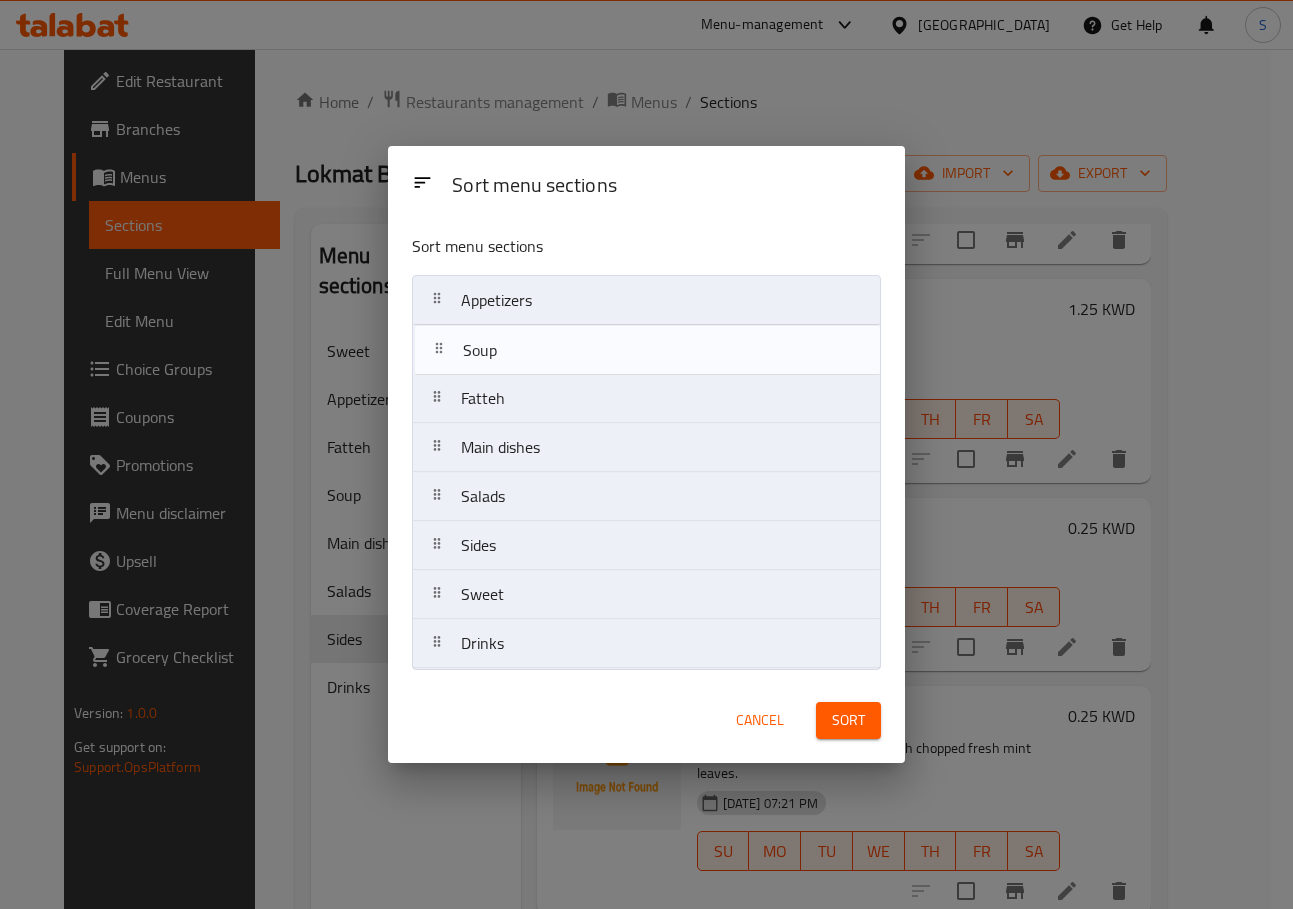 drag, startPoint x: 429, startPoint y: 390, endPoint x: 430, endPoint y: 322, distance: 68.007355 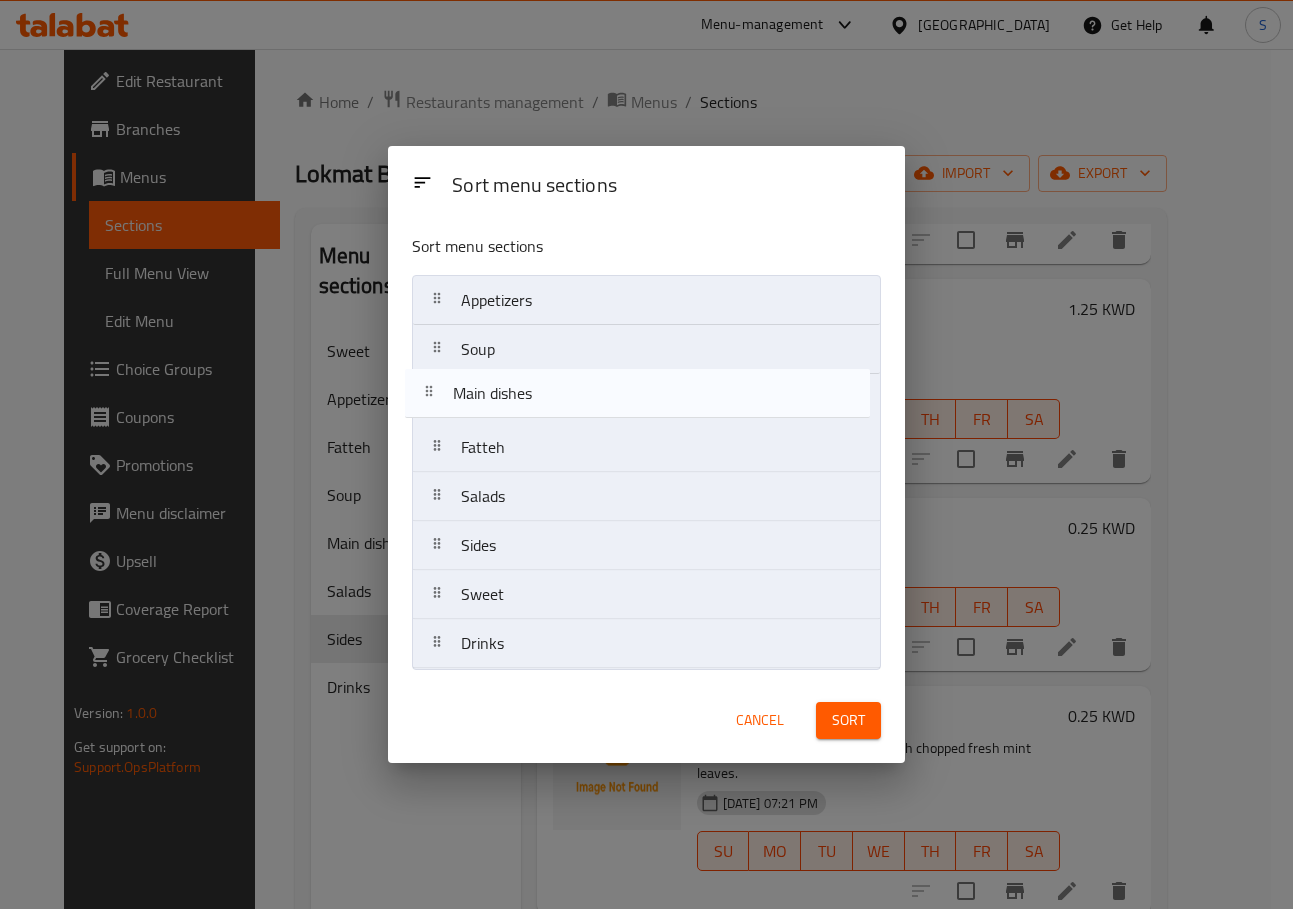 drag, startPoint x: 448, startPoint y: 465, endPoint x: 439, endPoint y: 408, distance: 57.706154 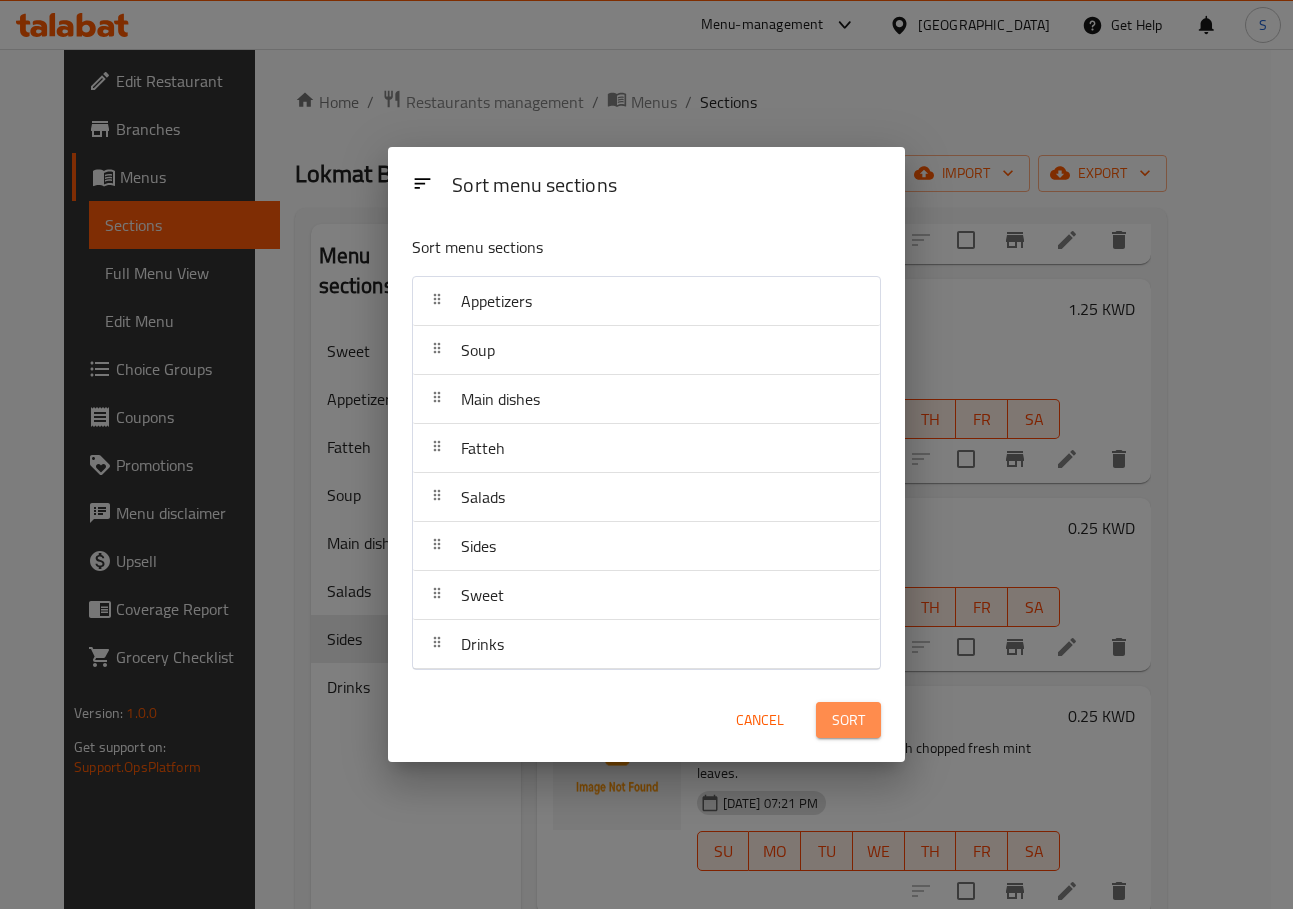 click on "Sort" at bounding box center [848, 720] 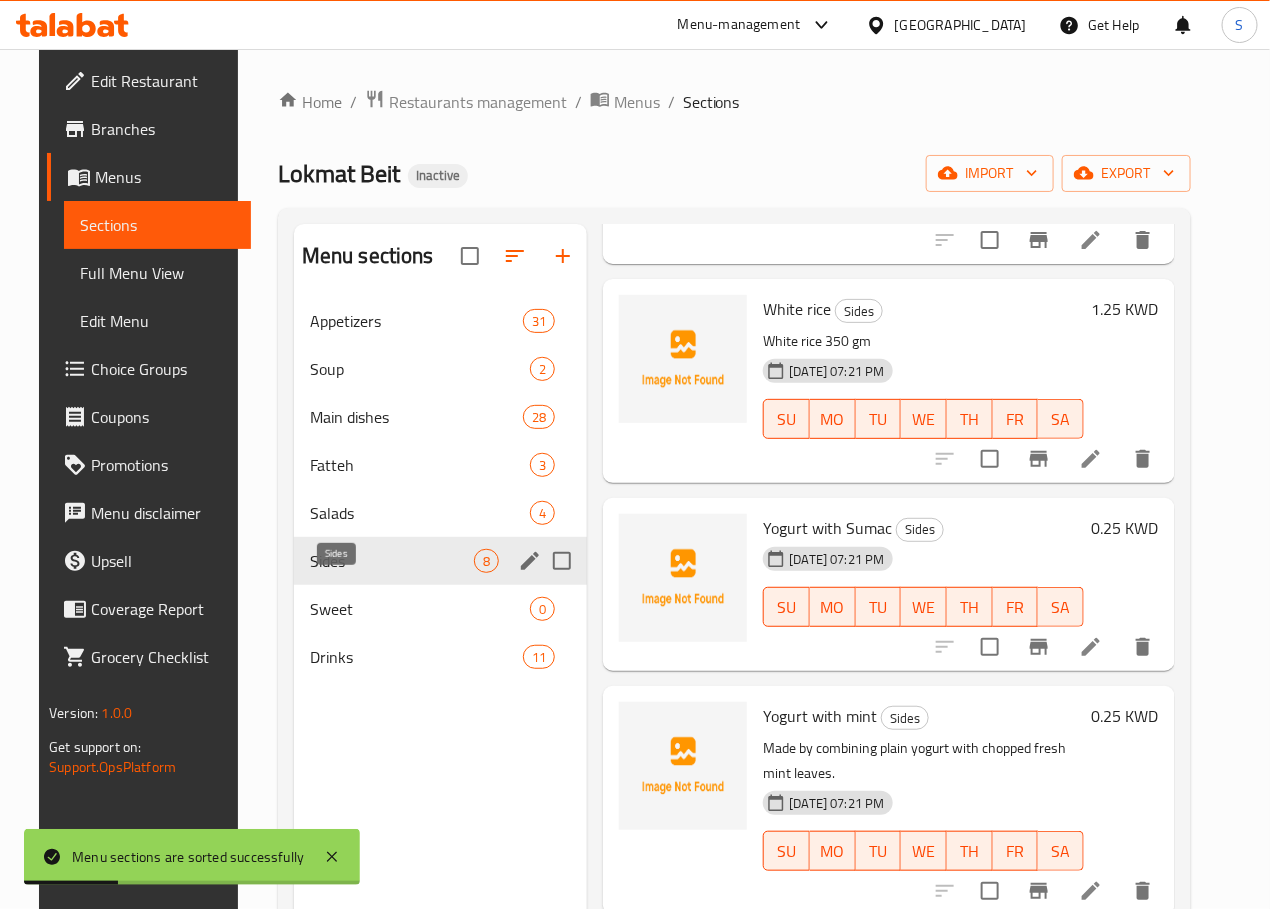 click on "Sides" at bounding box center [392, 561] 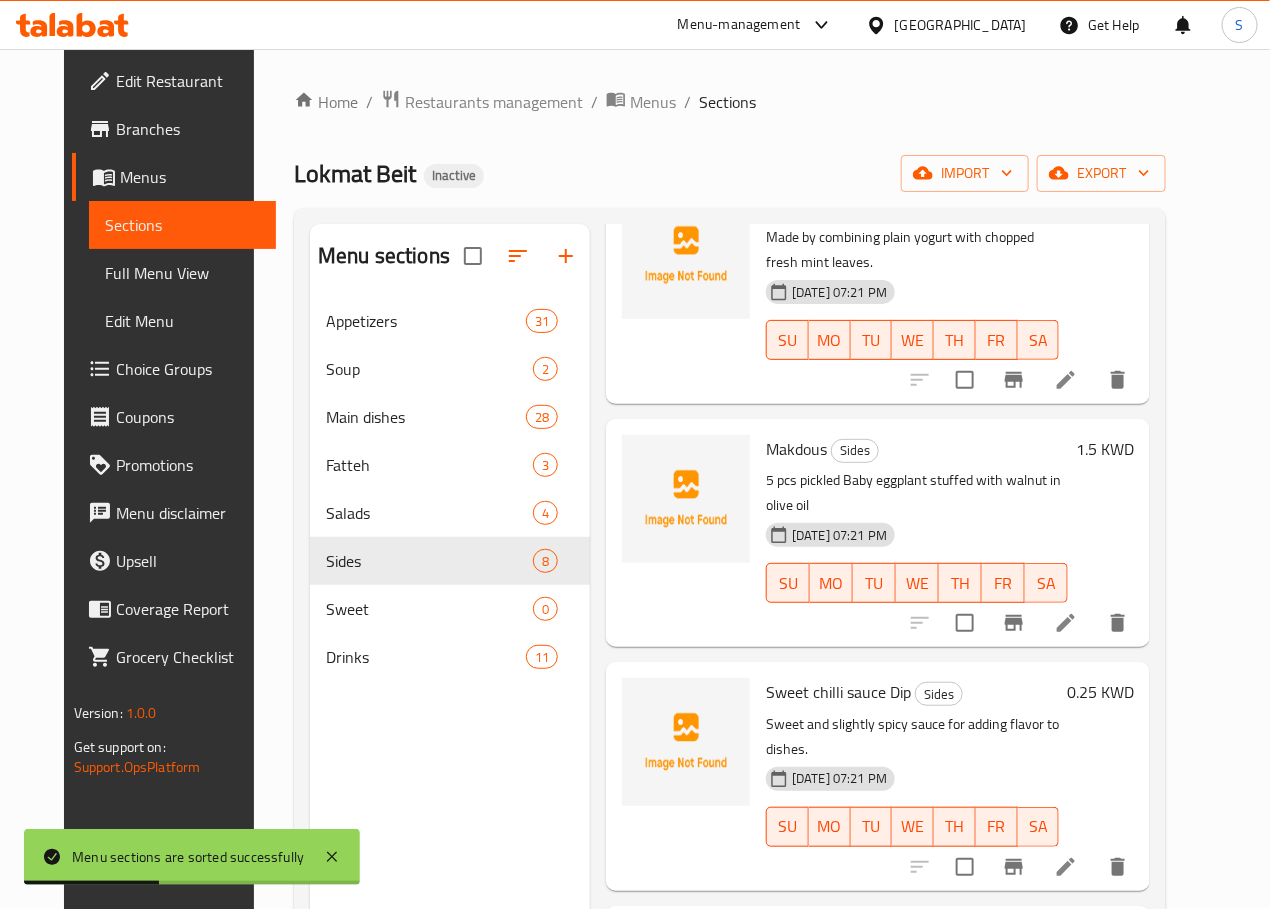 click on "Vermicelli Rice   Sides Vermicelli Rice 350 gm [DATE] 07:21 PM SU MO TU WE TH FR SA 1.25   KWD White rice   Sides White rice 350 gm [DATE] 07:21 PM SU MO TU WE TH FR SA 1.25   KWD Yogurt with Sumac   Sides [DATE] 07:21 PM SU MO TU WE TH FR SA 0.25   KWD Yogurt with mint   Sides Made by combining plain yogurt with chopped fresh mint leaves. [DATE] 07:21 PM SU MO TU WE TH FR SA 0.25   KWD Makdous   Sides 5 pcs pickled Baby eggplant stuffed with walnut in olive oil [DATE] 07:21 PM SU MO TU WE TH FR SA 1.5   KWD Sweet chilli sauce Dip   Sides Sweet and slightly spicy sauce for adding flavor to dishes. [DATE] 07:21 PM SU MO TU WE TH FR SA 0.25   KWD [PERSON_NAME] (Dates)   Sides [DATE] 07:21 PM SU MO TU WE TH FR SA 0.5   KWD Muhalabiya   Sides Milk Pudding Topped With Pistachio Powder [DATE] 07:21 PM SU MO TU WE TH FR SA 0   KWD" at bounding box center [878, -410] 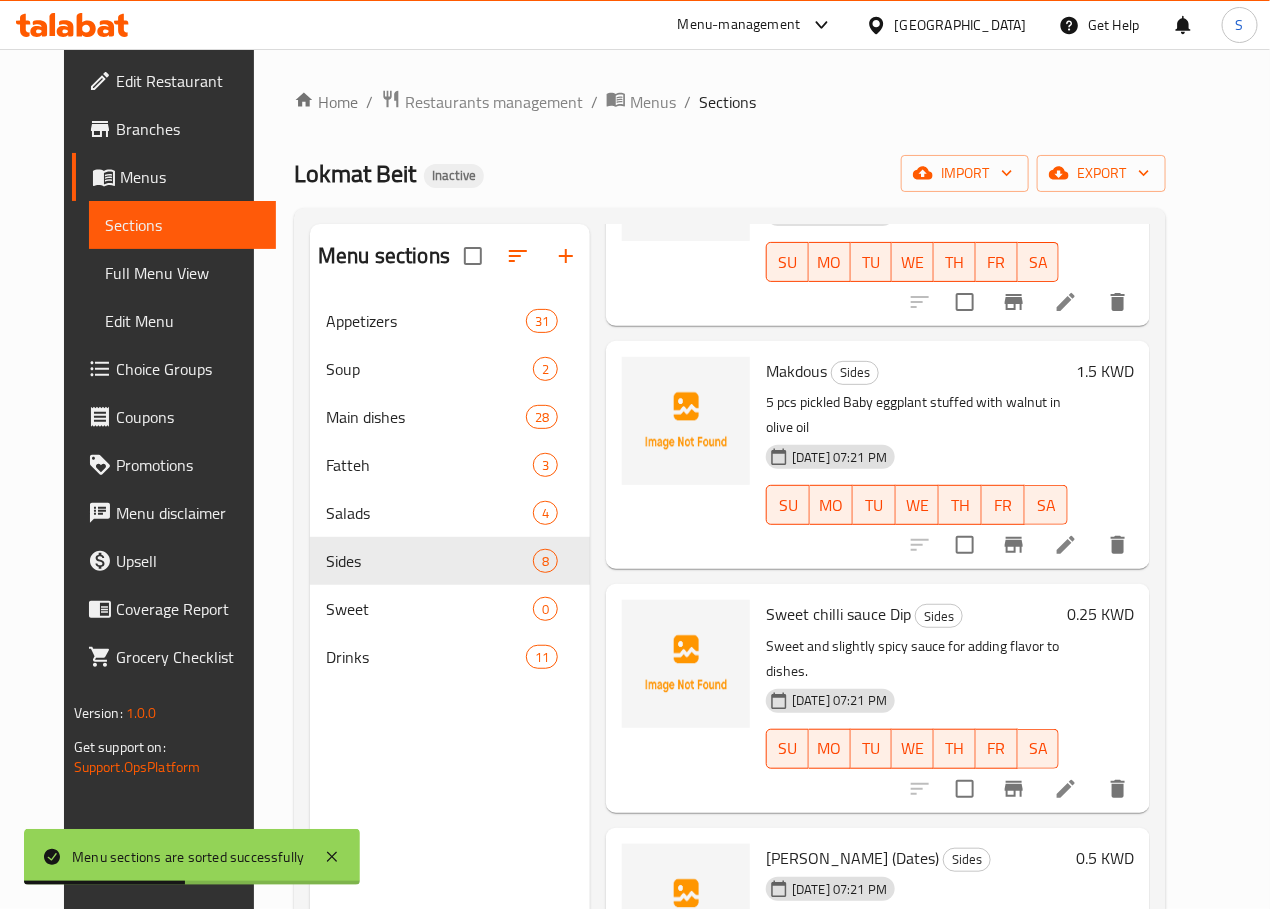 scroll, scrollTop: 858, scrollLeft: 0, axis: vertical 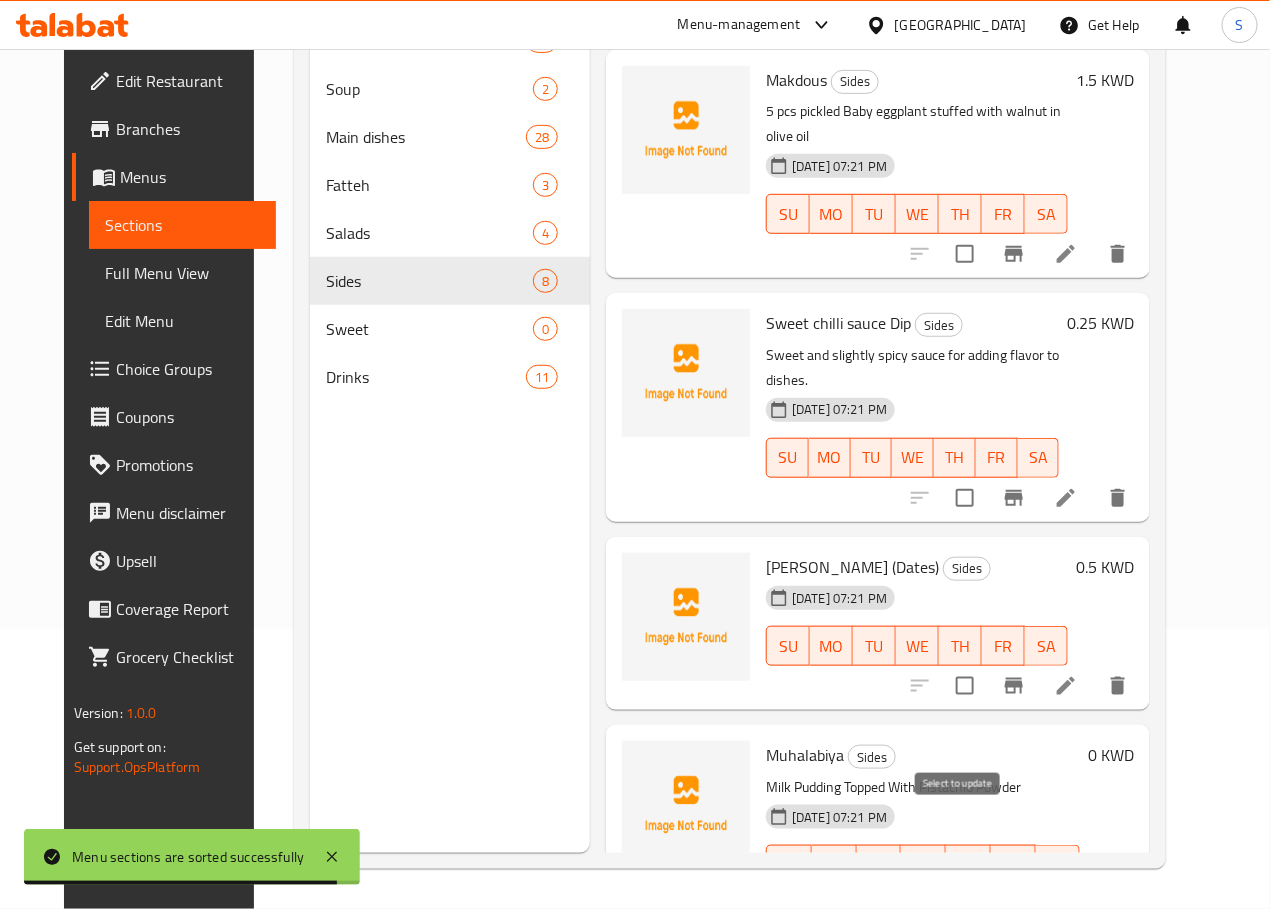 click at bounding box center [917, 905] 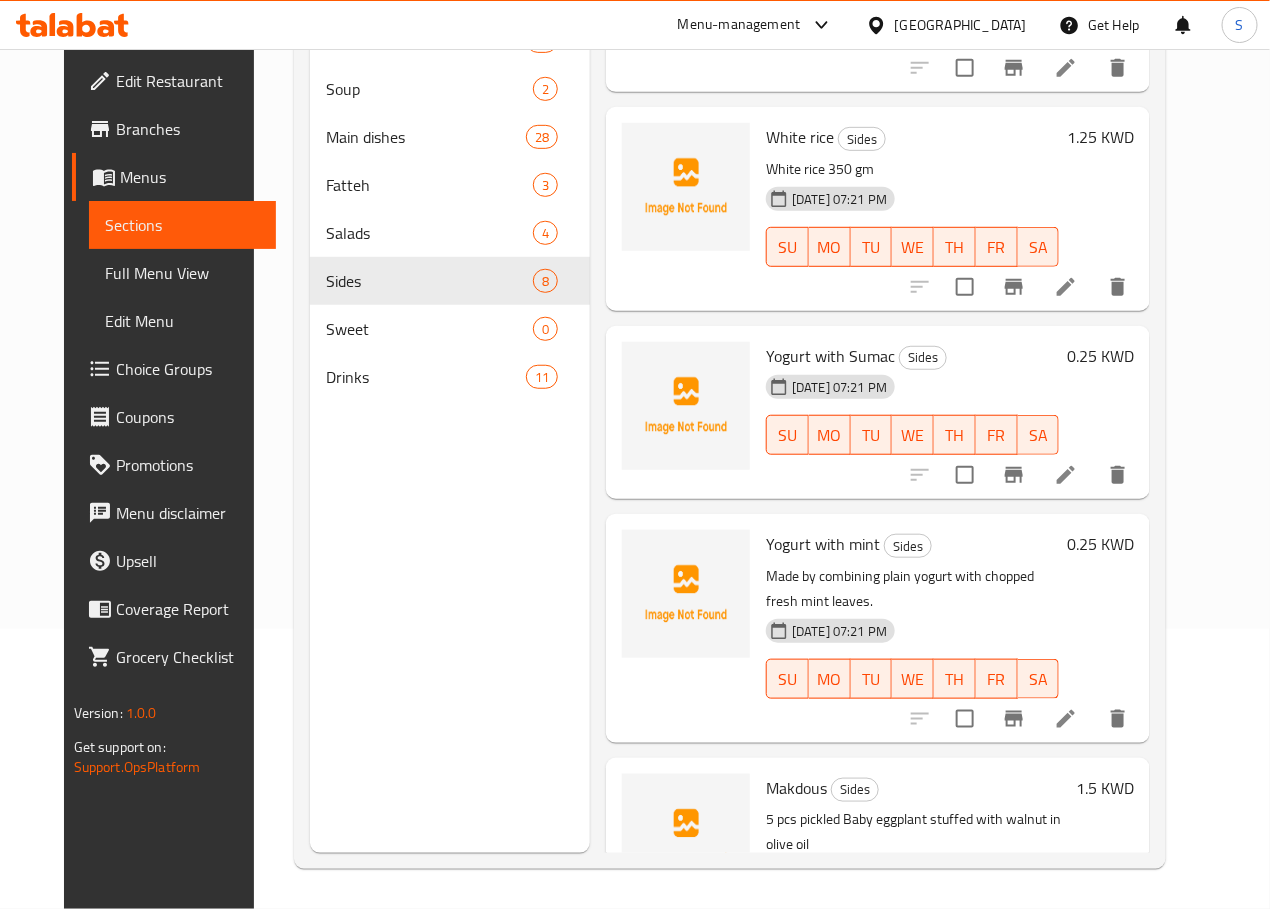 scroll, scrollTop: 0, scrollLeft: 0, axis: both 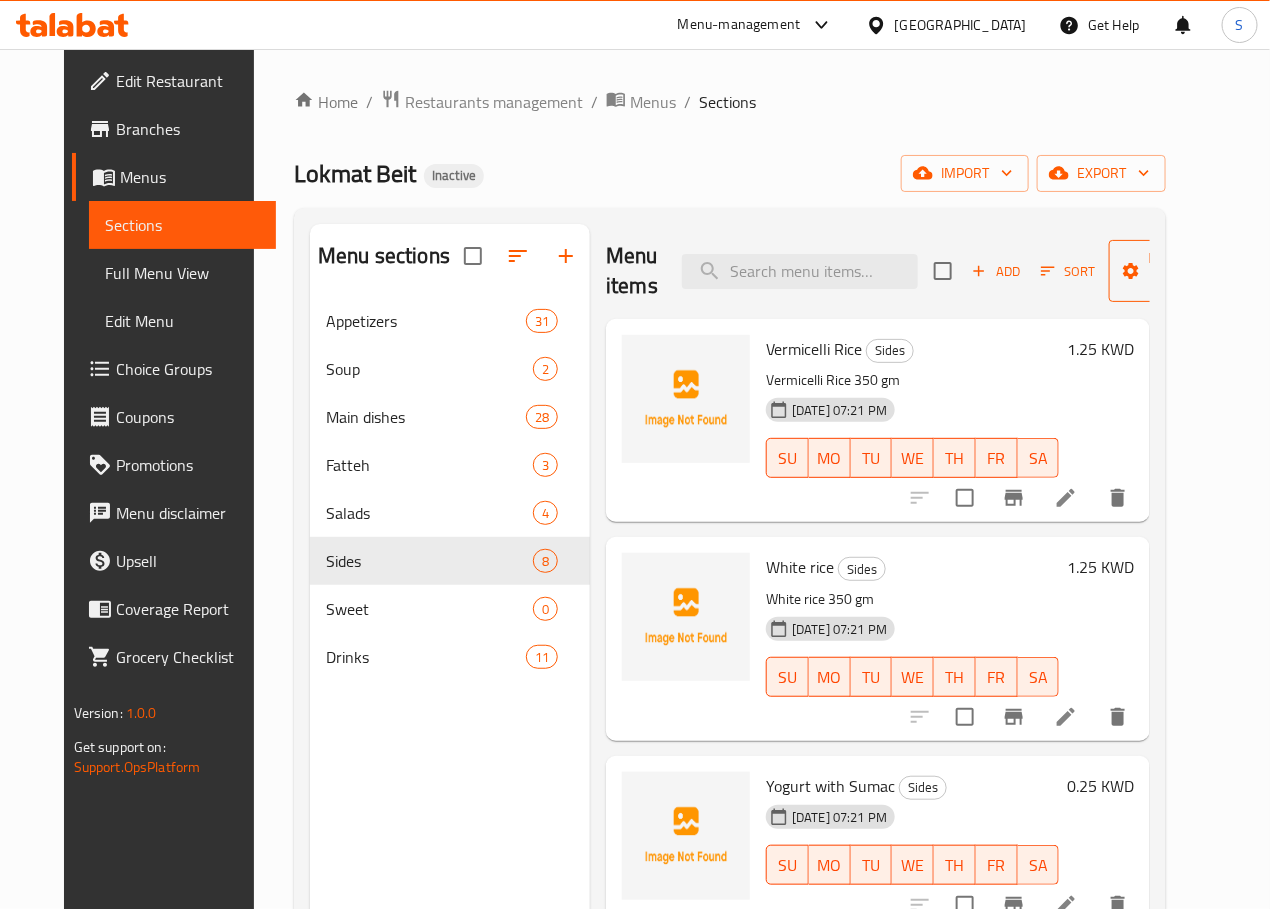 click on "Manage items" at bounding box center (1176, 271) 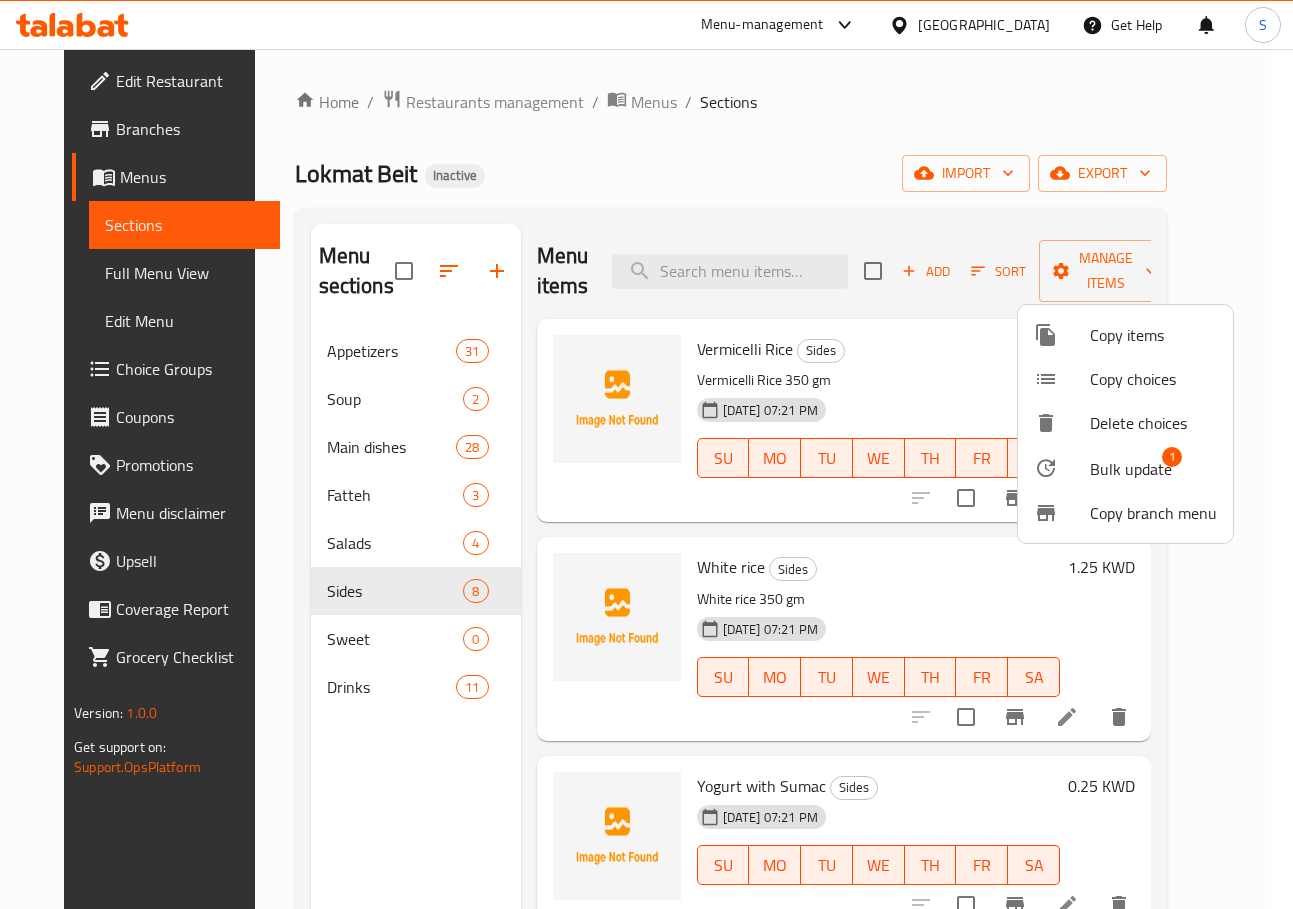 click at bounding box center [1062, 468] 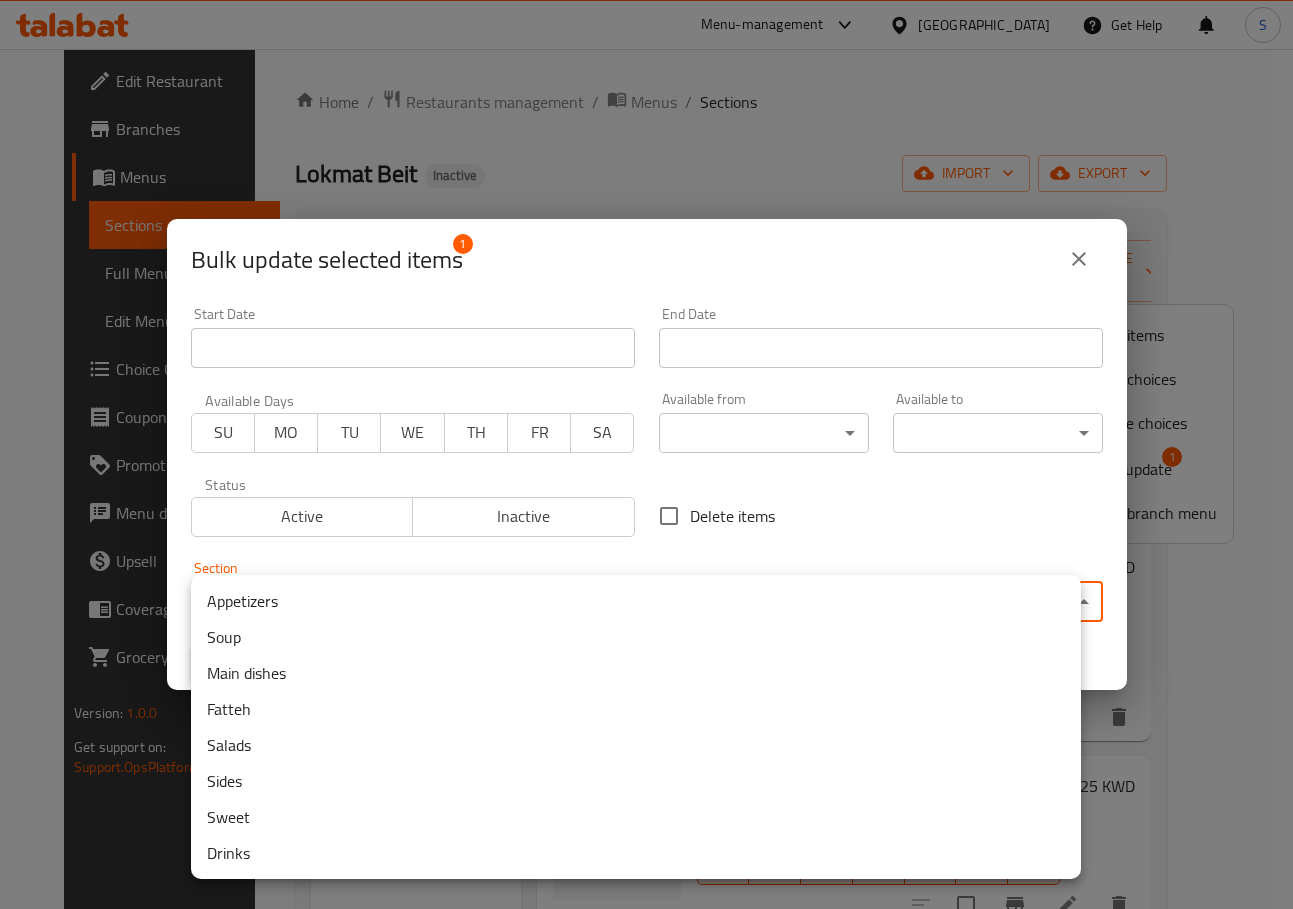 click on "​ Menu-management [GEOGRAPHIC_DATA] Get Help S   Edit Restaurant   Branches   Menus   Sections   Full Menu View   Edit Menu   Choice Groups   Coupons   Promotions   Menu disclaimer   Upsell   Coverage Report   Grocery Checklist  Version:    1.0.0  Get support on:    Support.OpsPlatform Home / Restaurants management / Menus / Sections Lokmat Beit Inactive import export Menu sections Appetizers 31 Soup 2 Main dishes 28 Fatteh 3 Salads 4 Sides 8 Sweet 0 Drinks 11 Menu items Add Sort Manage items Vermicelli Rice   Sides Vermicelli Rice 350 gm [DATE] 07:21 PM SU MO TU WE TH FR SA 1.25   KWD White rice   Sides White rice 350 gm [DATE] 07:21 PM SU MO TU WE TH FR SA 1.25   KWD Yogurt with Sumac   Sides [DATE] 07:21 PM SU MO TU WE TH FR SA 0.25   KWD Yogurt with mint   Sides Made by combining plain yogurt with chopped fresh mint leaves. [DATE] 07:21 PM SU MO TU WE TH FR SA 0.25   KWD Makdous   Sides 5 pcs pickled Baby eggplant stuffed with walnut in olive oil [DATE] 07:21 PM SU MO TU WE TH FR SA 1.5   KWD" at bounding box center [646, 479] 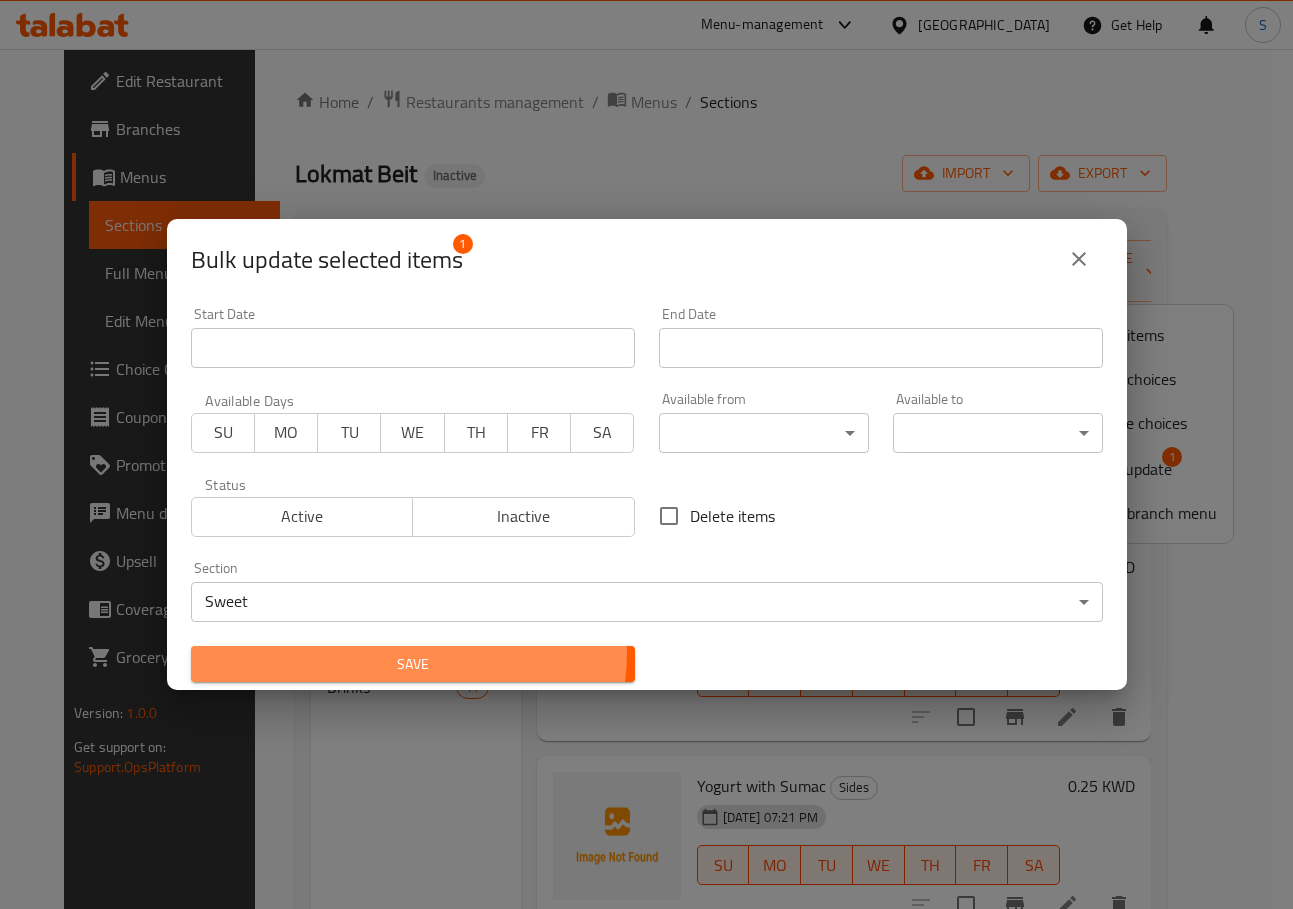 click on "Save" at bounding box center (413, 664) 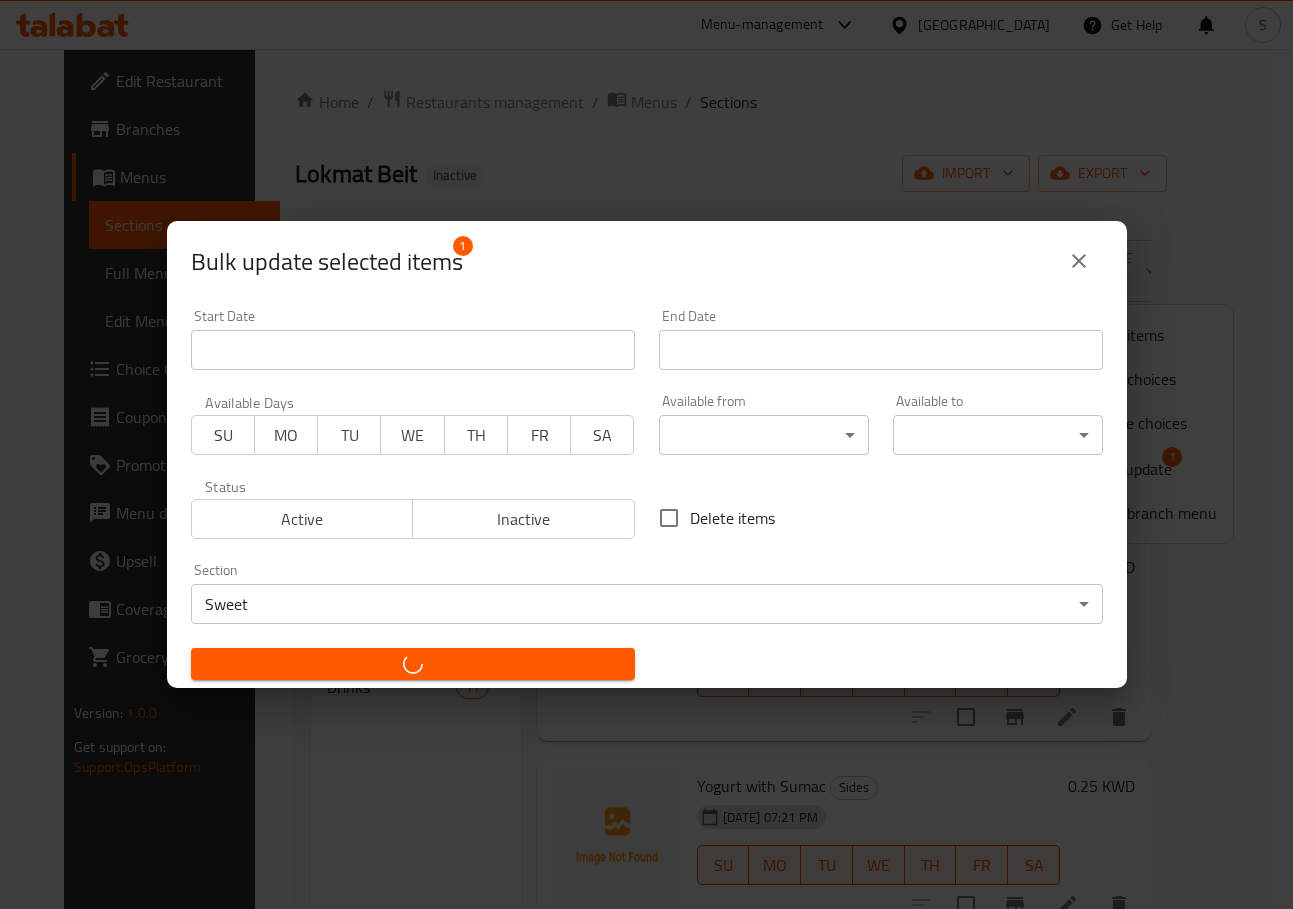 checkbox on "false" 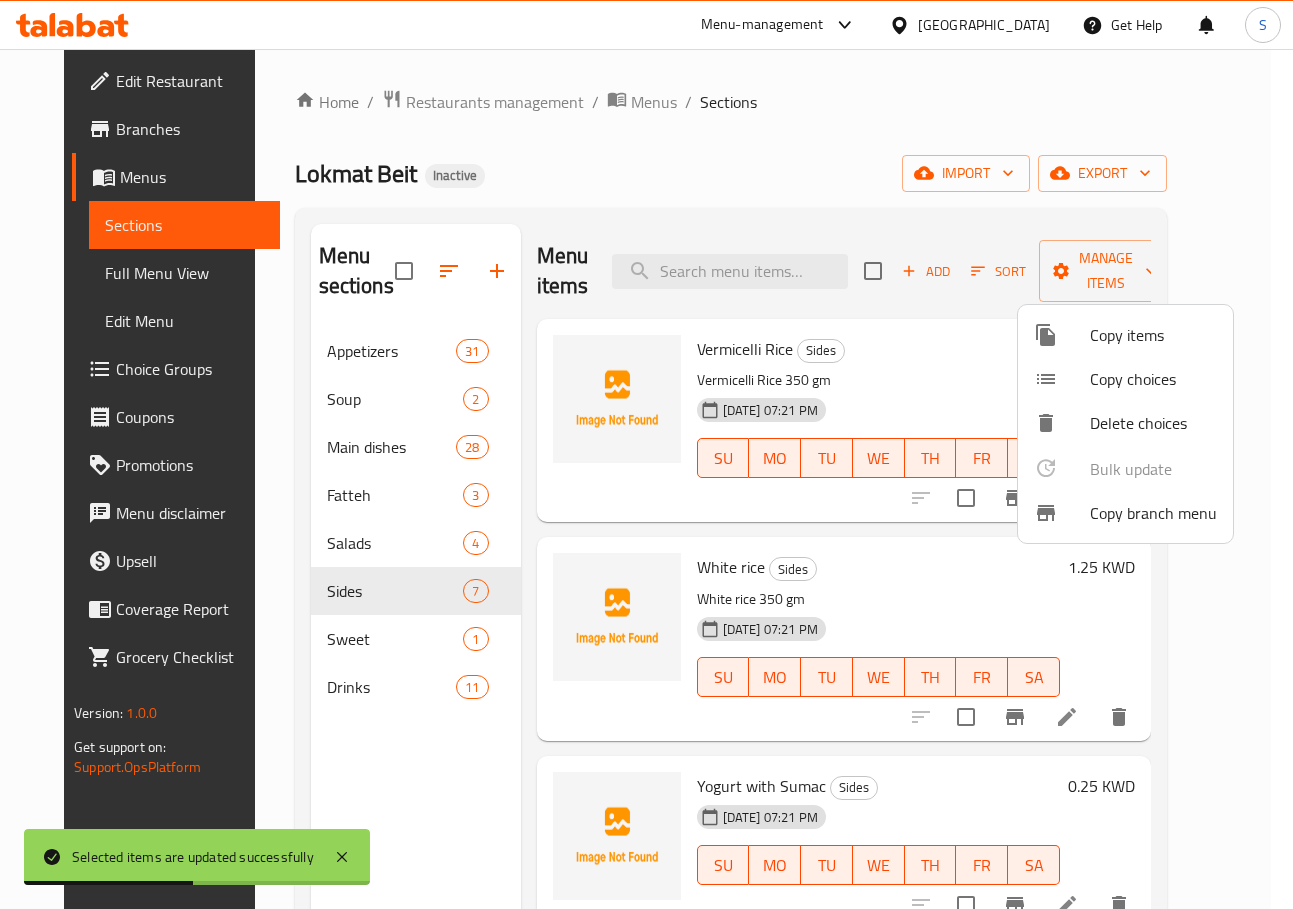 click at bounding box center [646, 454] 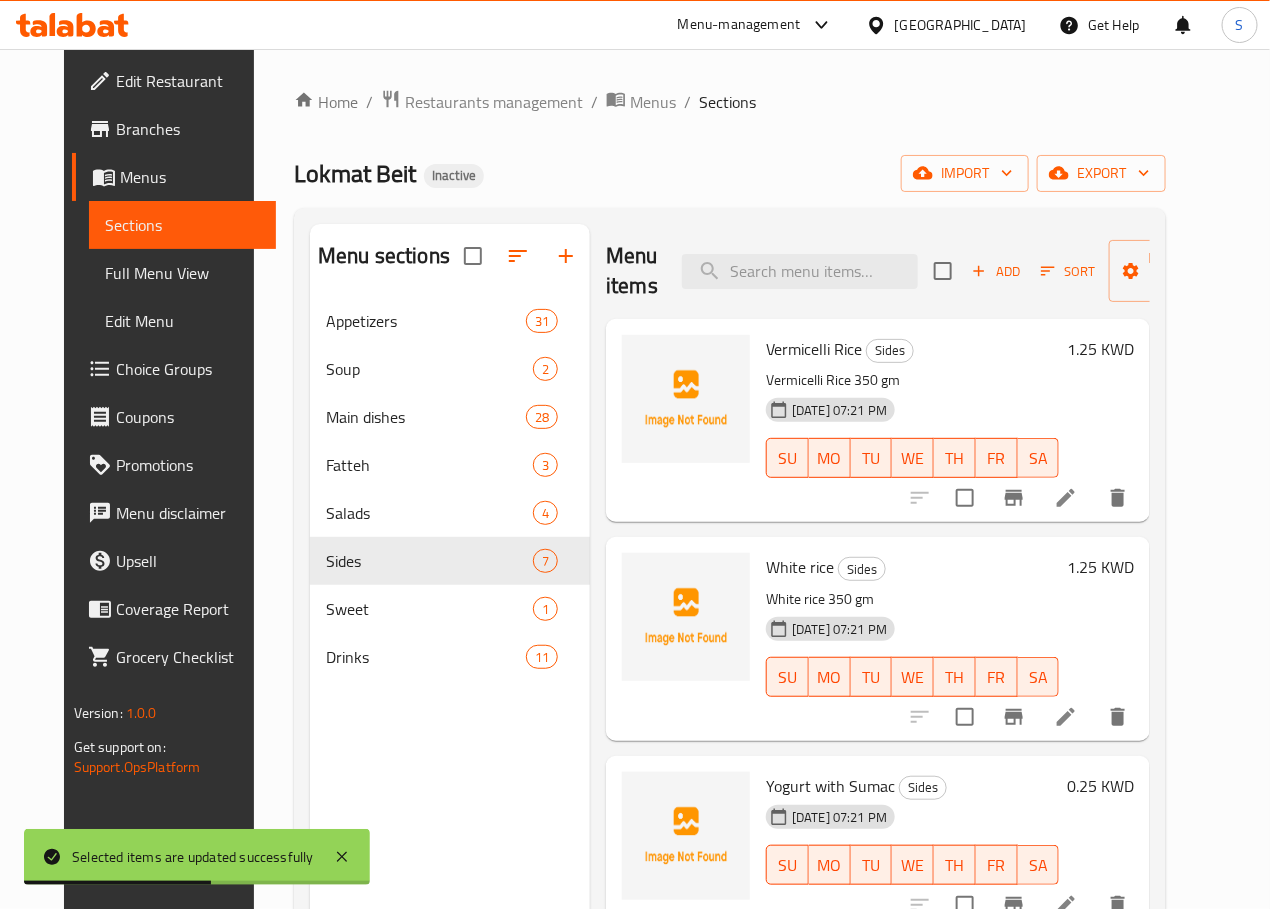 click at bounding box center [800, 271] 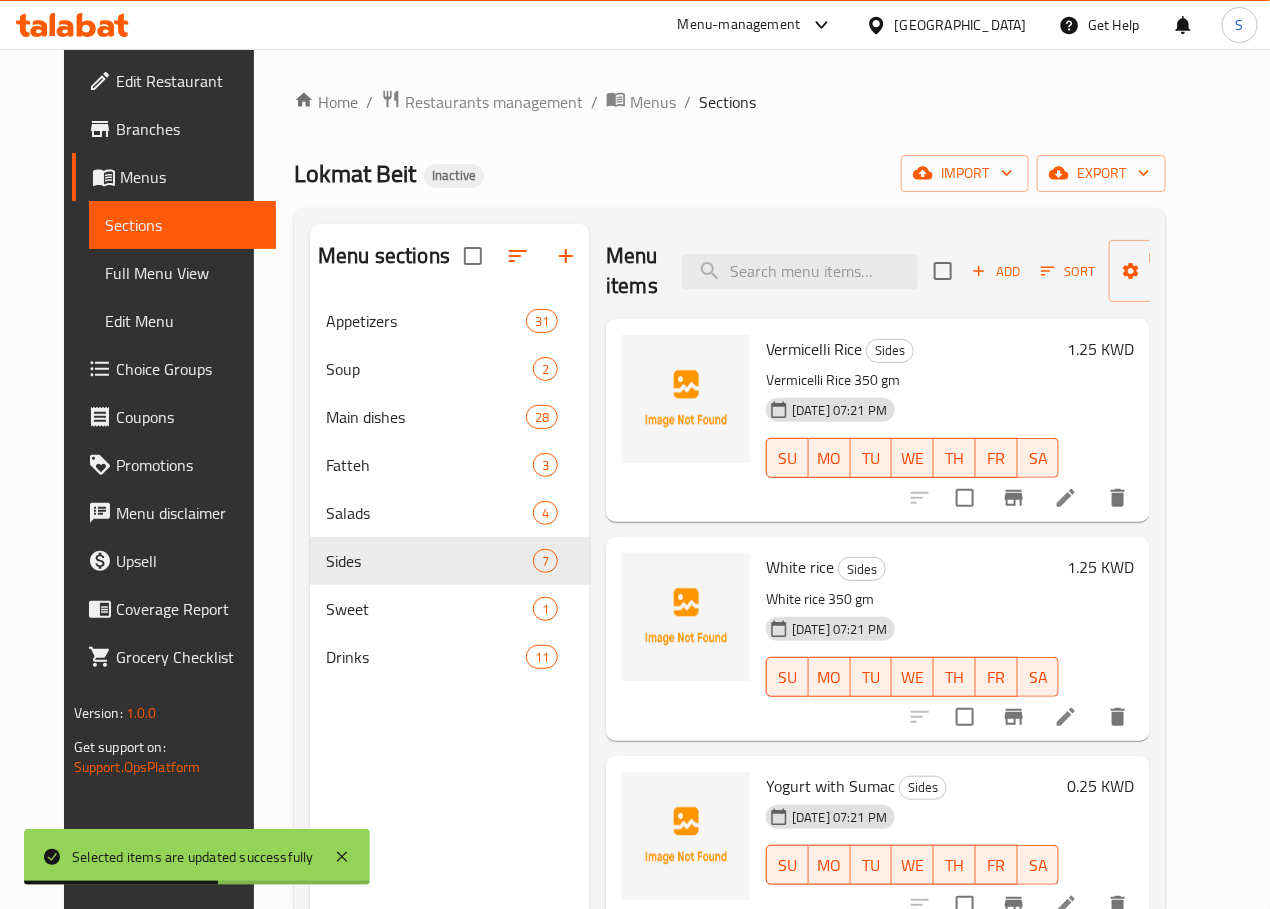 paste on "Muhalabiya" 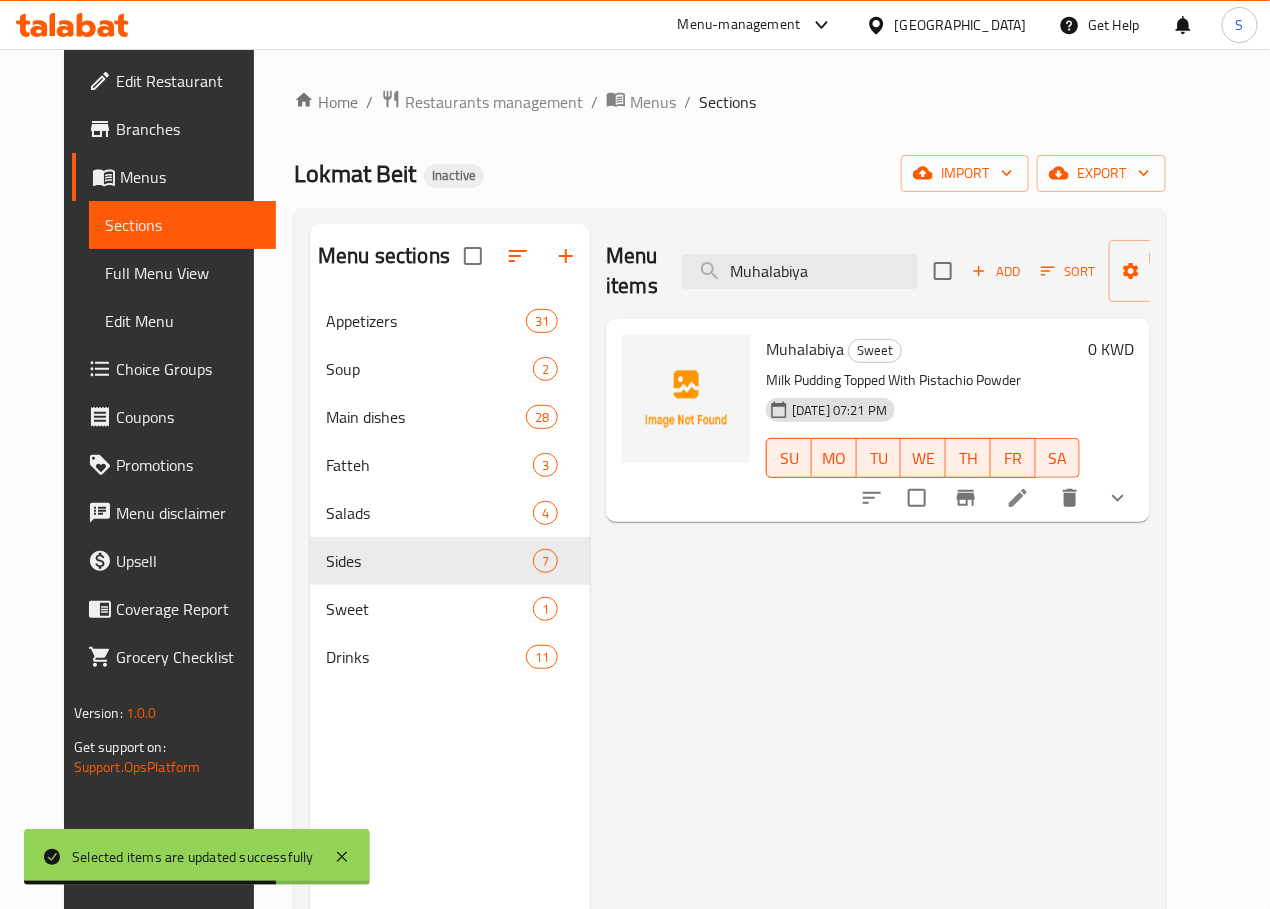 click 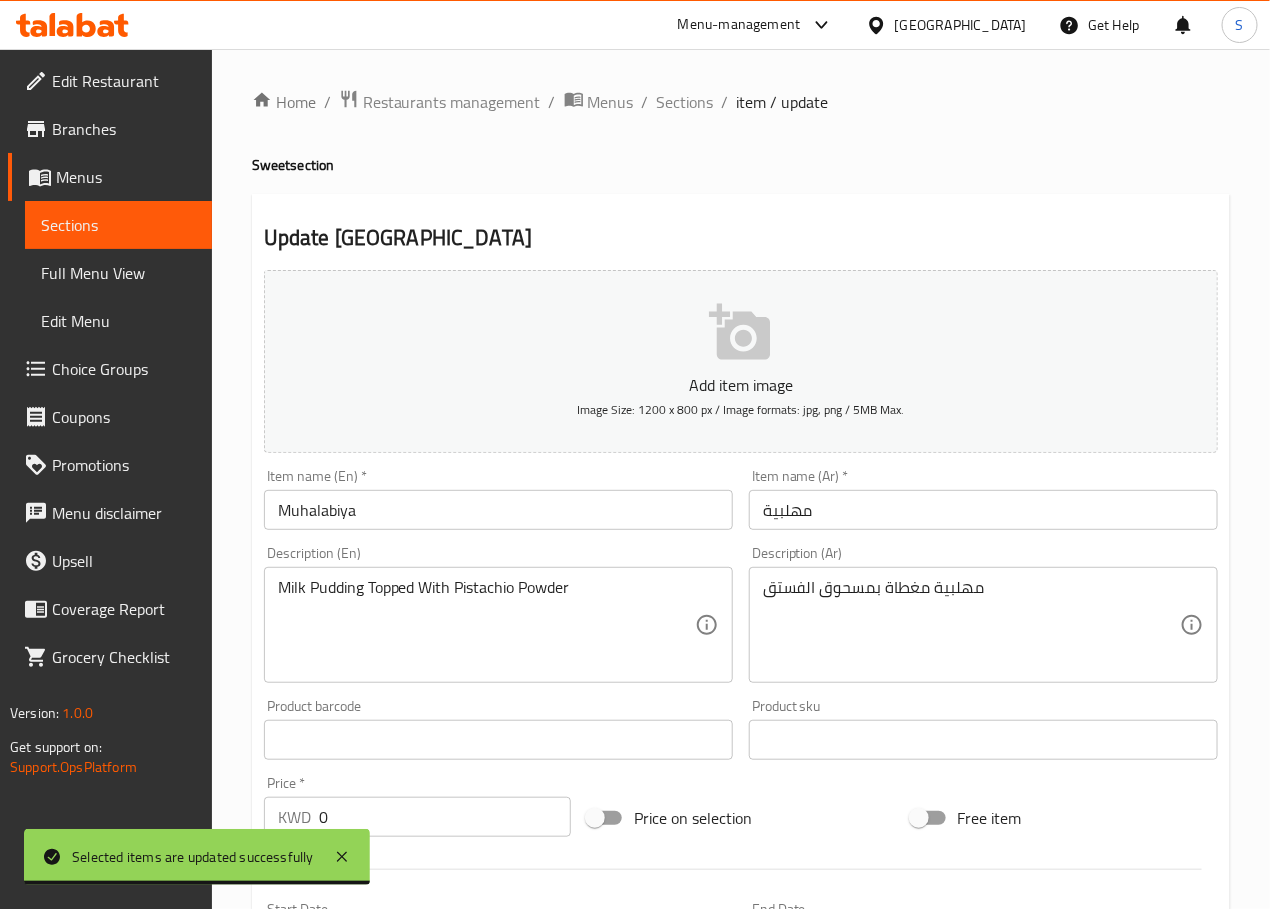 click on "مهلبية مغطاة بمسحوق الفستق" at bounding box center (971, 625) 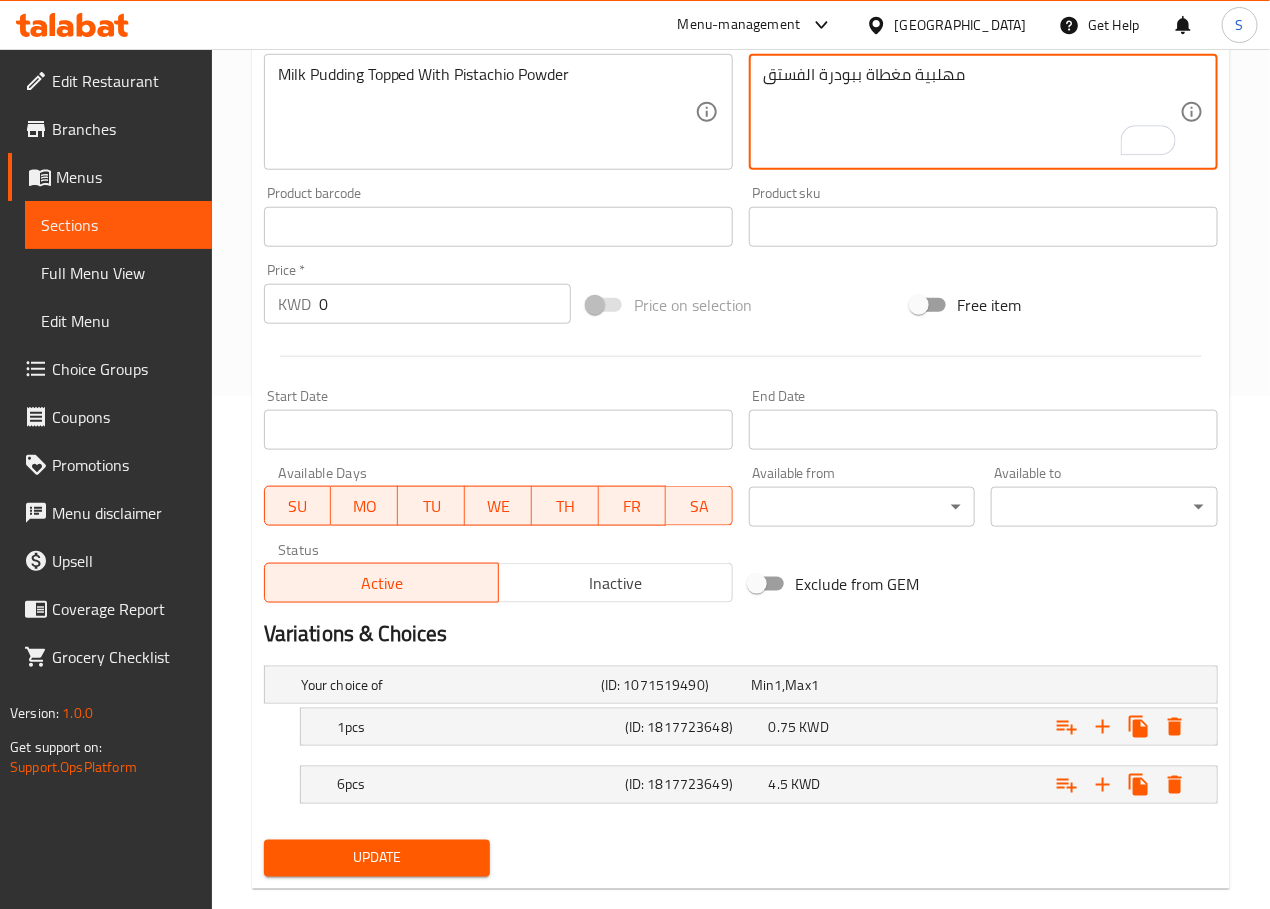 scroll, scrollTop: 552, scrollLeft: 0, axis: vertical 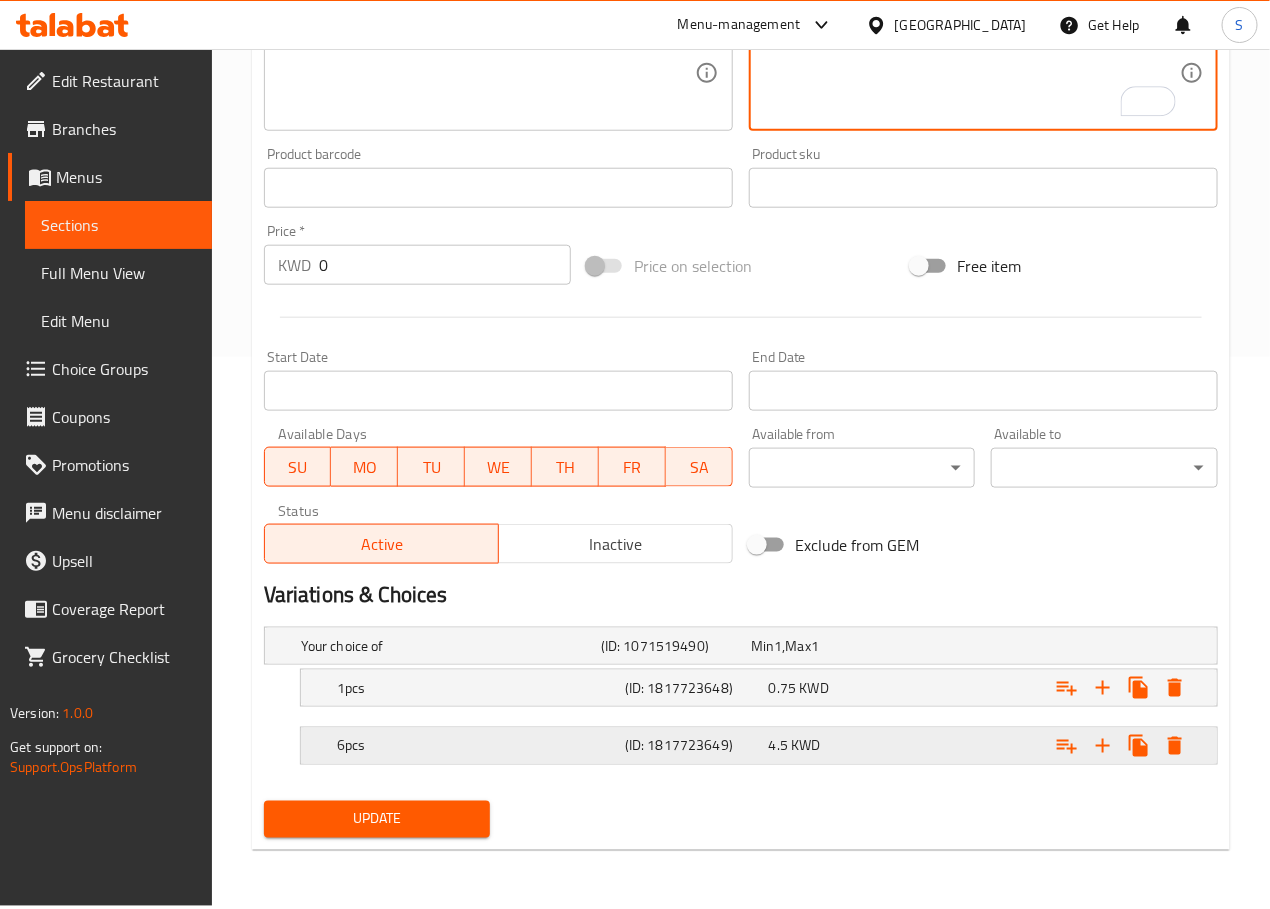 type on "مهلبية مغطاة ببودرة الفستق" 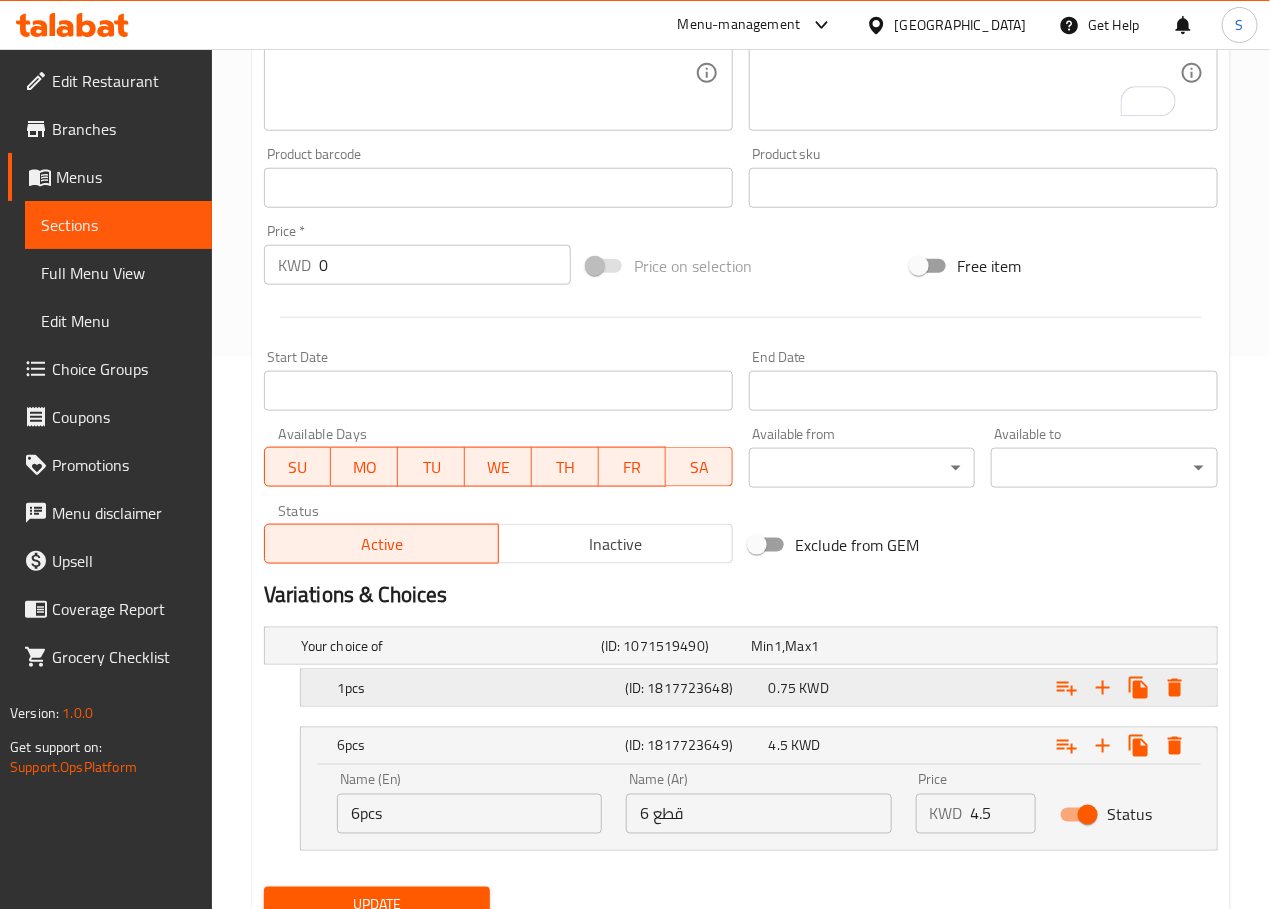 click on "1pcs (ID: 1817723648) 0.75   KWD" at bounding box center (747, 646) 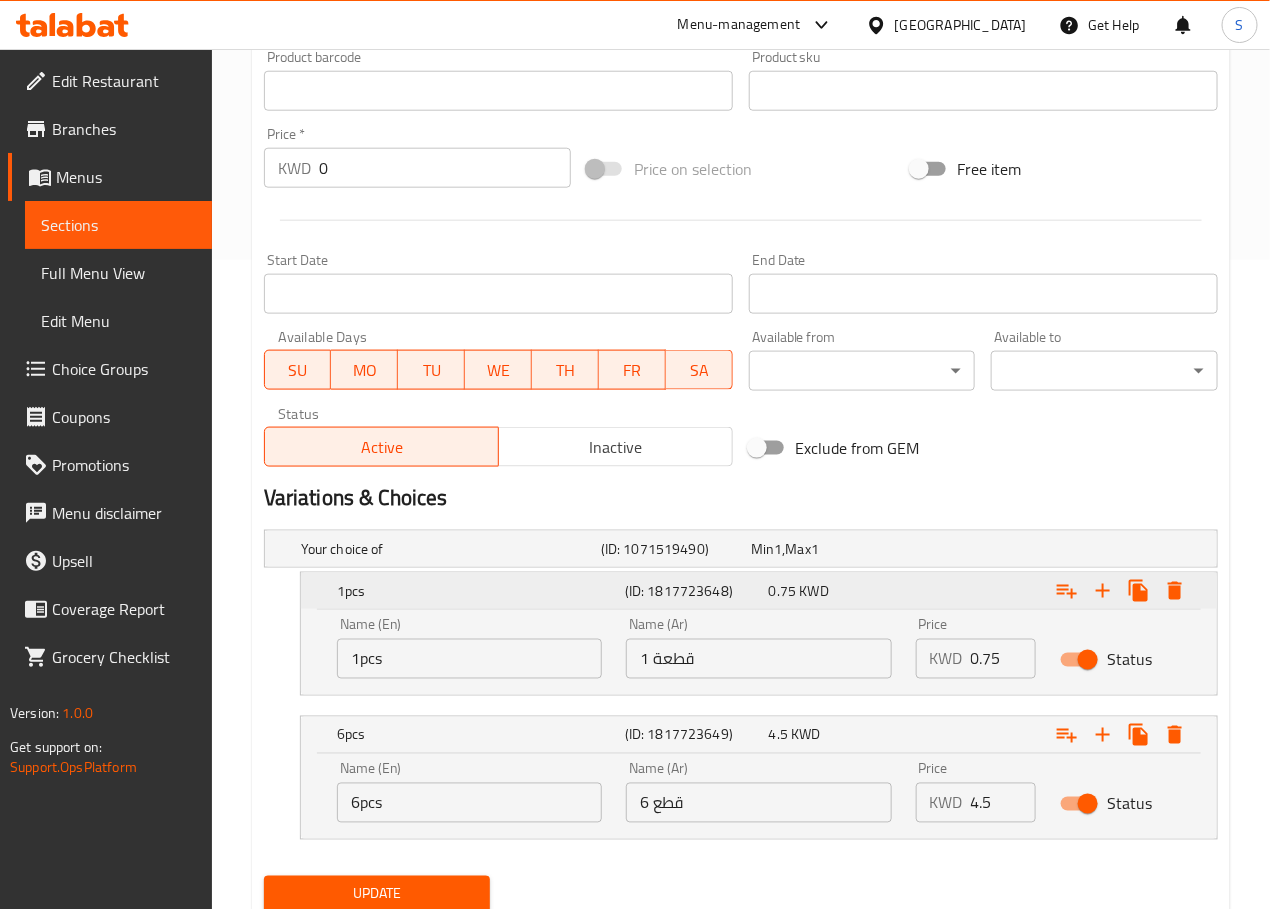 scroll, scrollTop: 723, scrollLeft: 0, axis: vertical 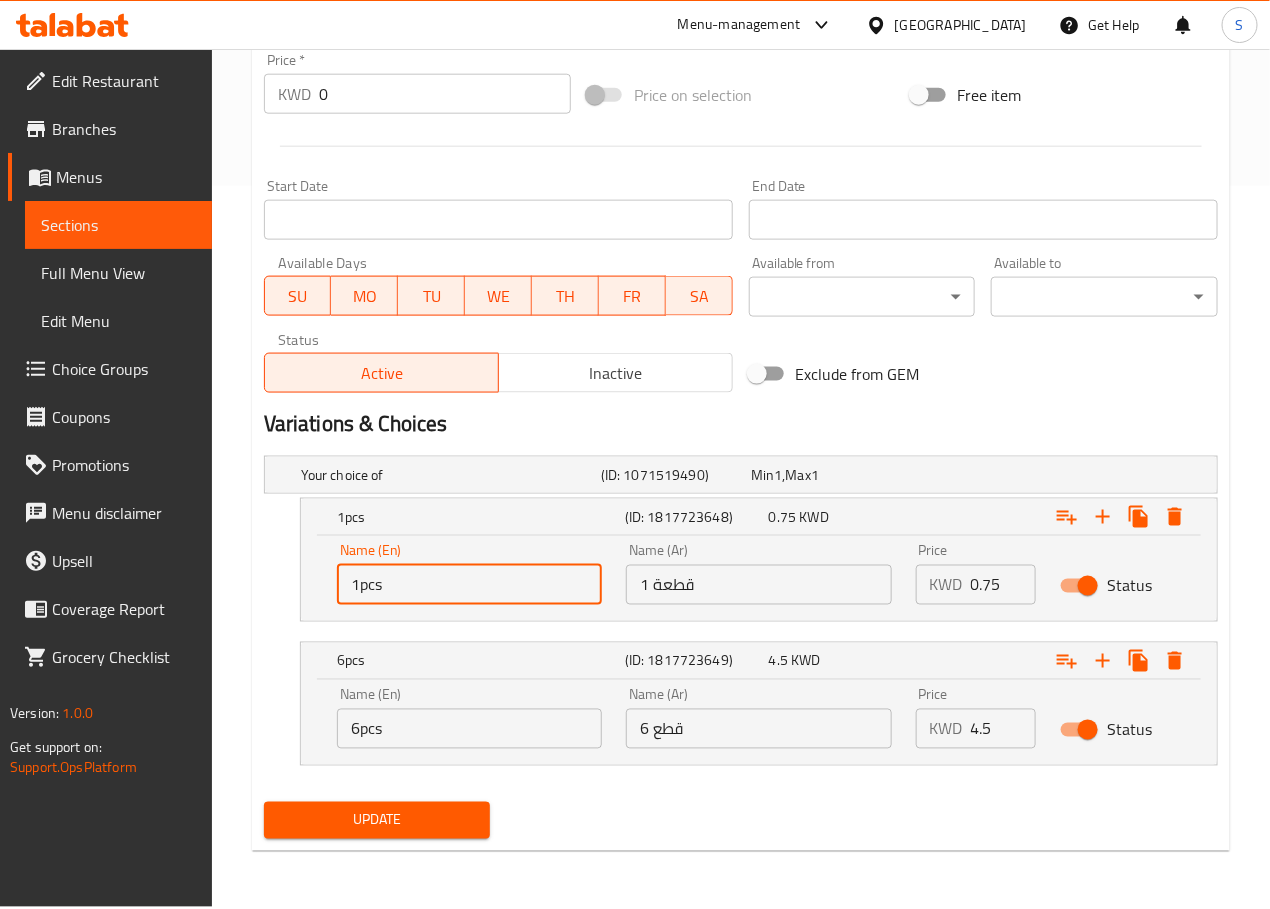 click on "1pcs" at bounding box center (469, 585) 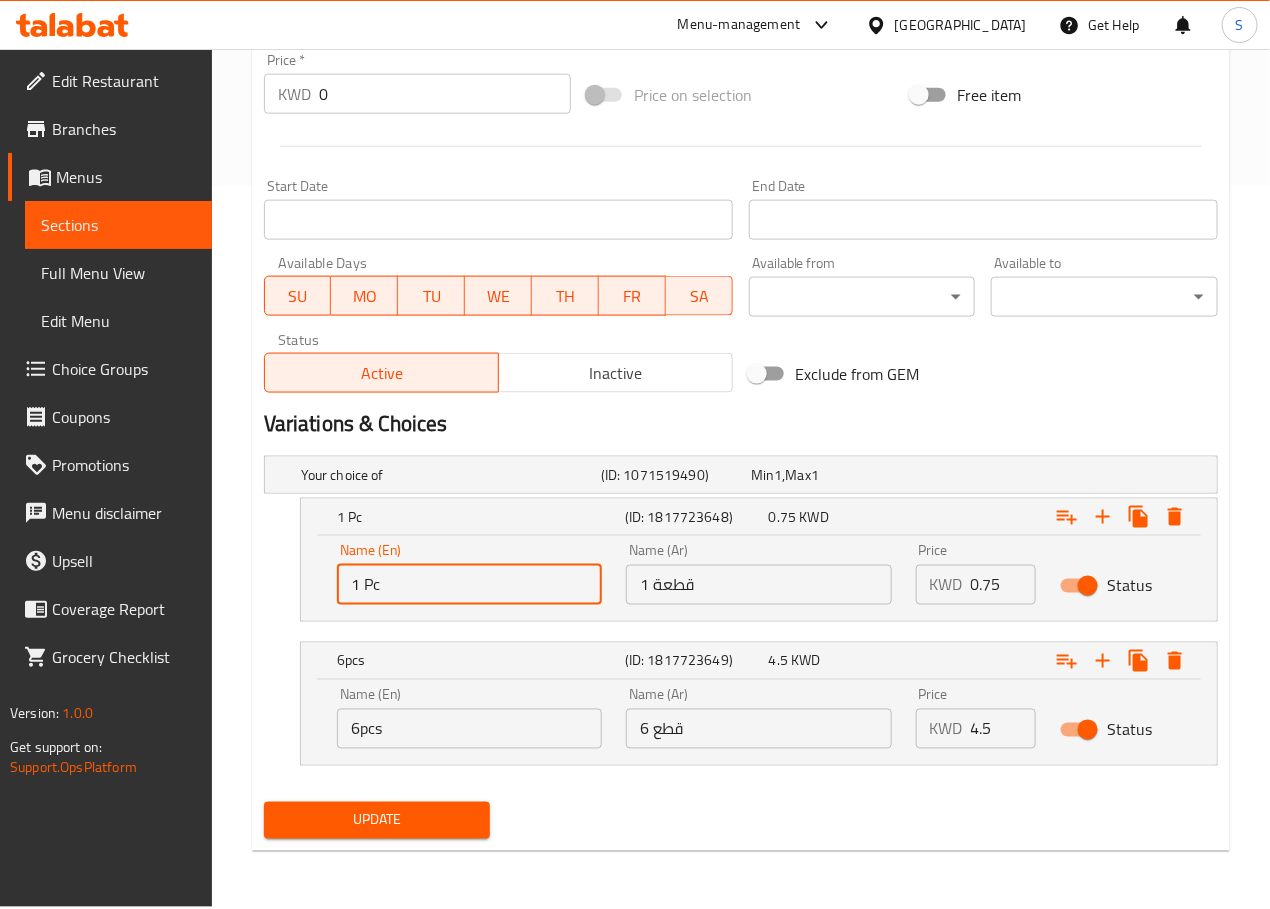 type on "1 Pc" 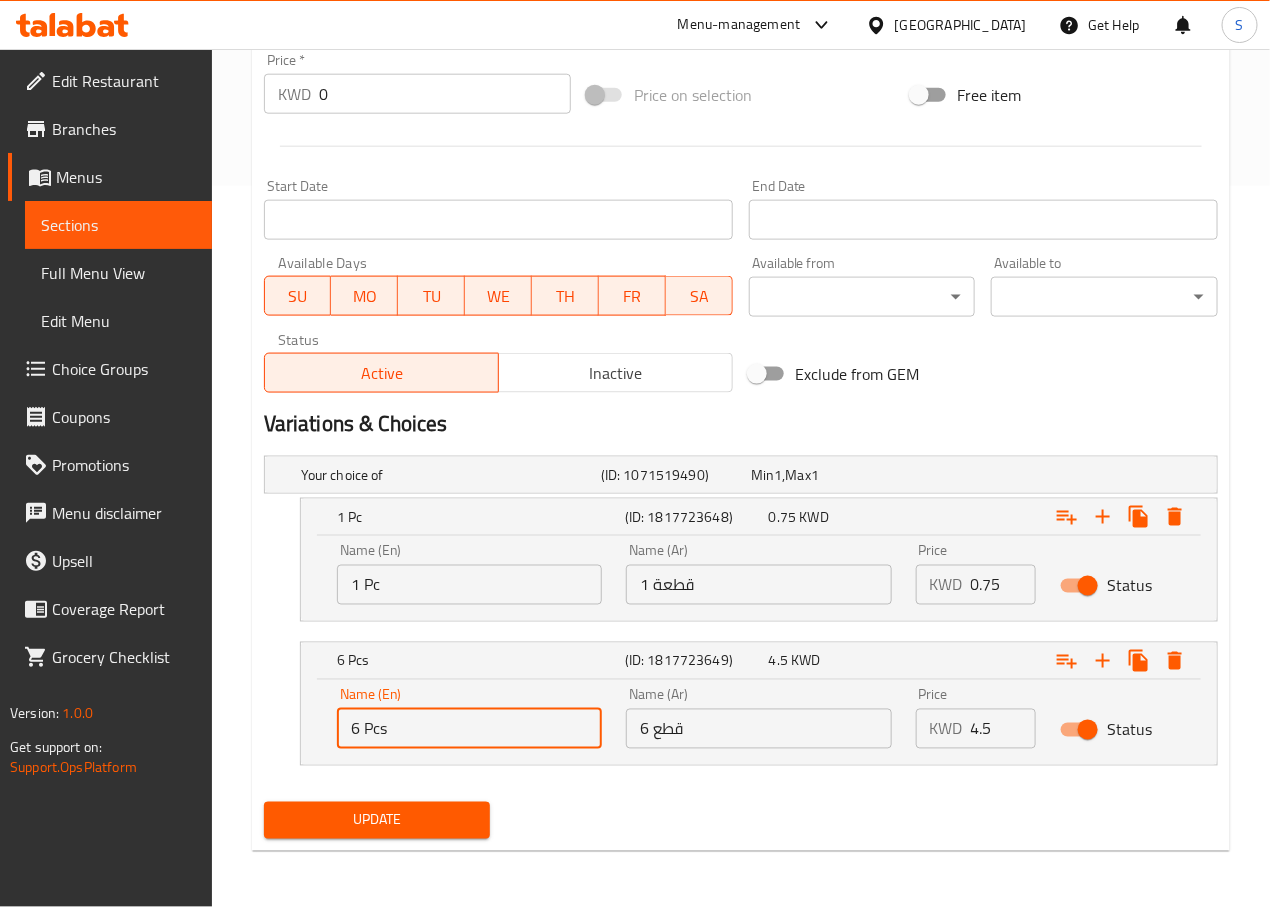 type on "6 Pcs" 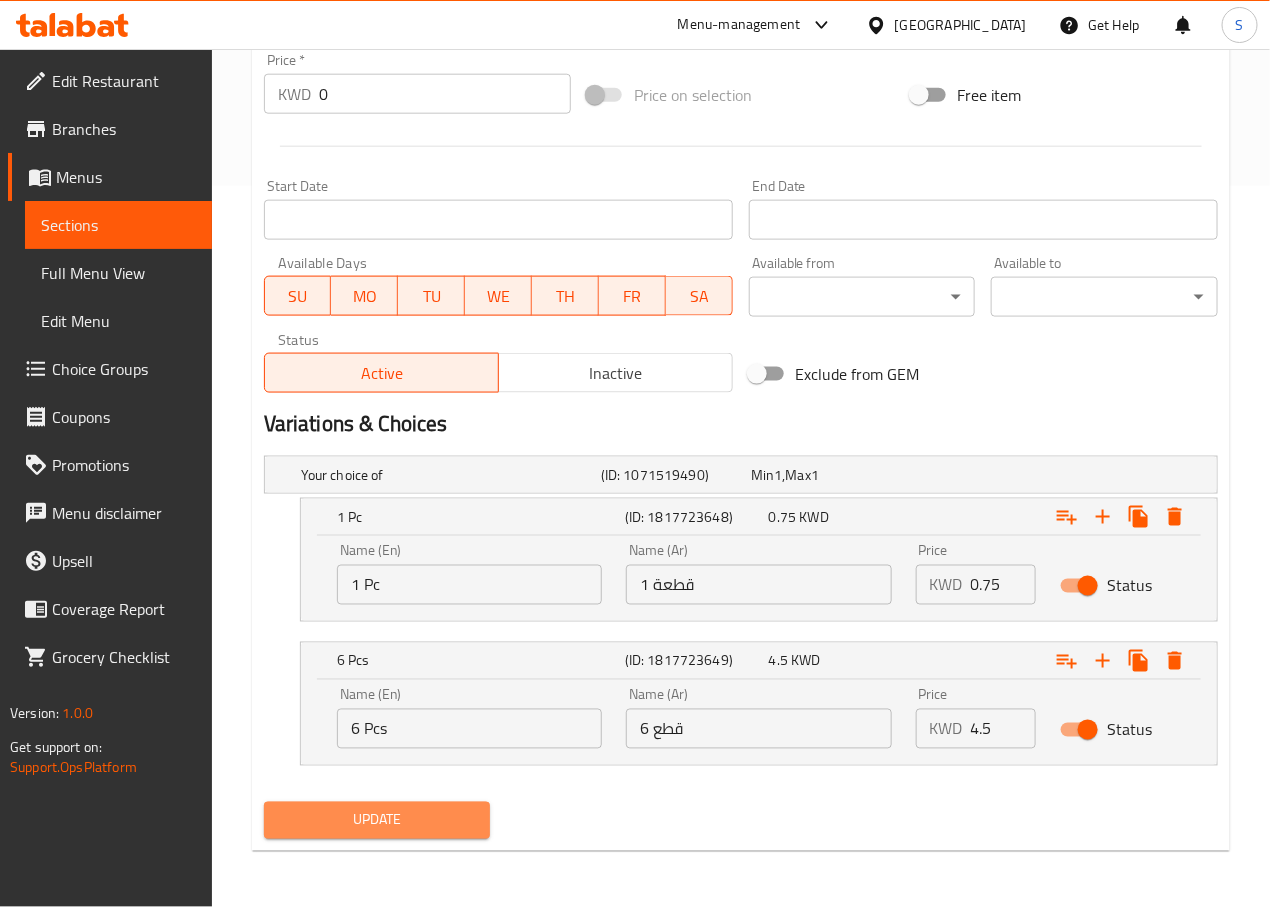 click on "Update" at bounding box center (377, 820) 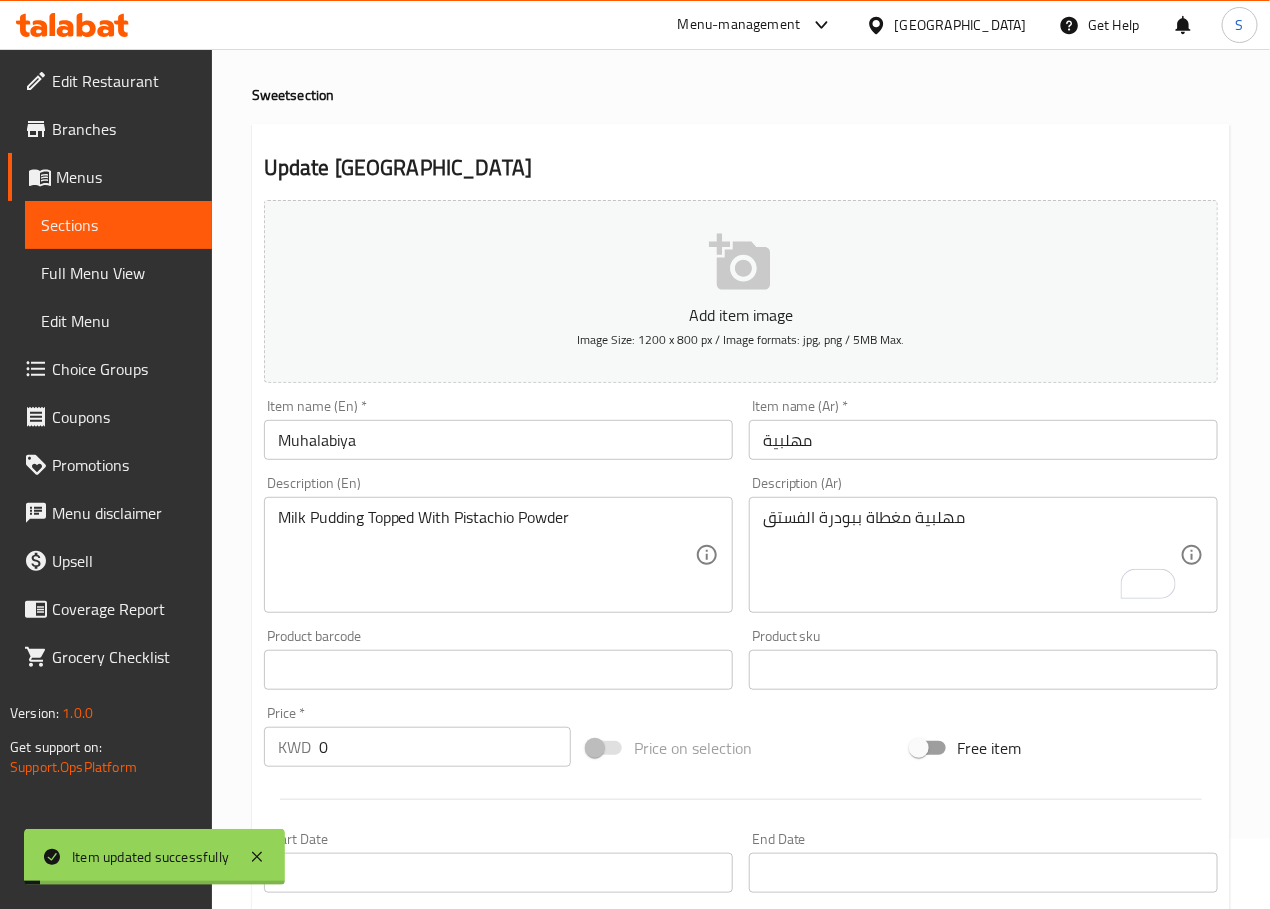 scroll, scrollTop: 0, scrollLeft: 0, axis: both 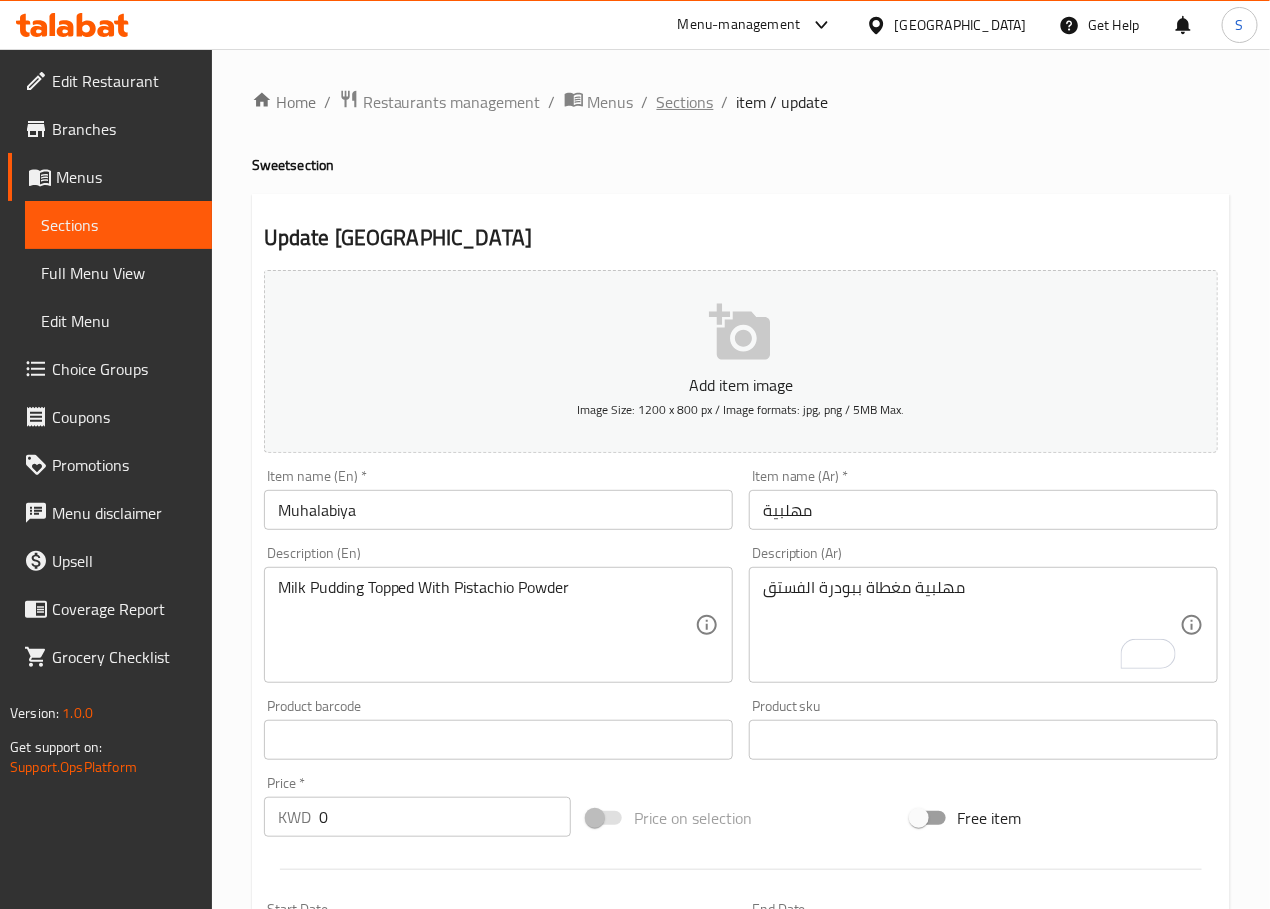 click on "Sections" at bounding box center (685, 102) 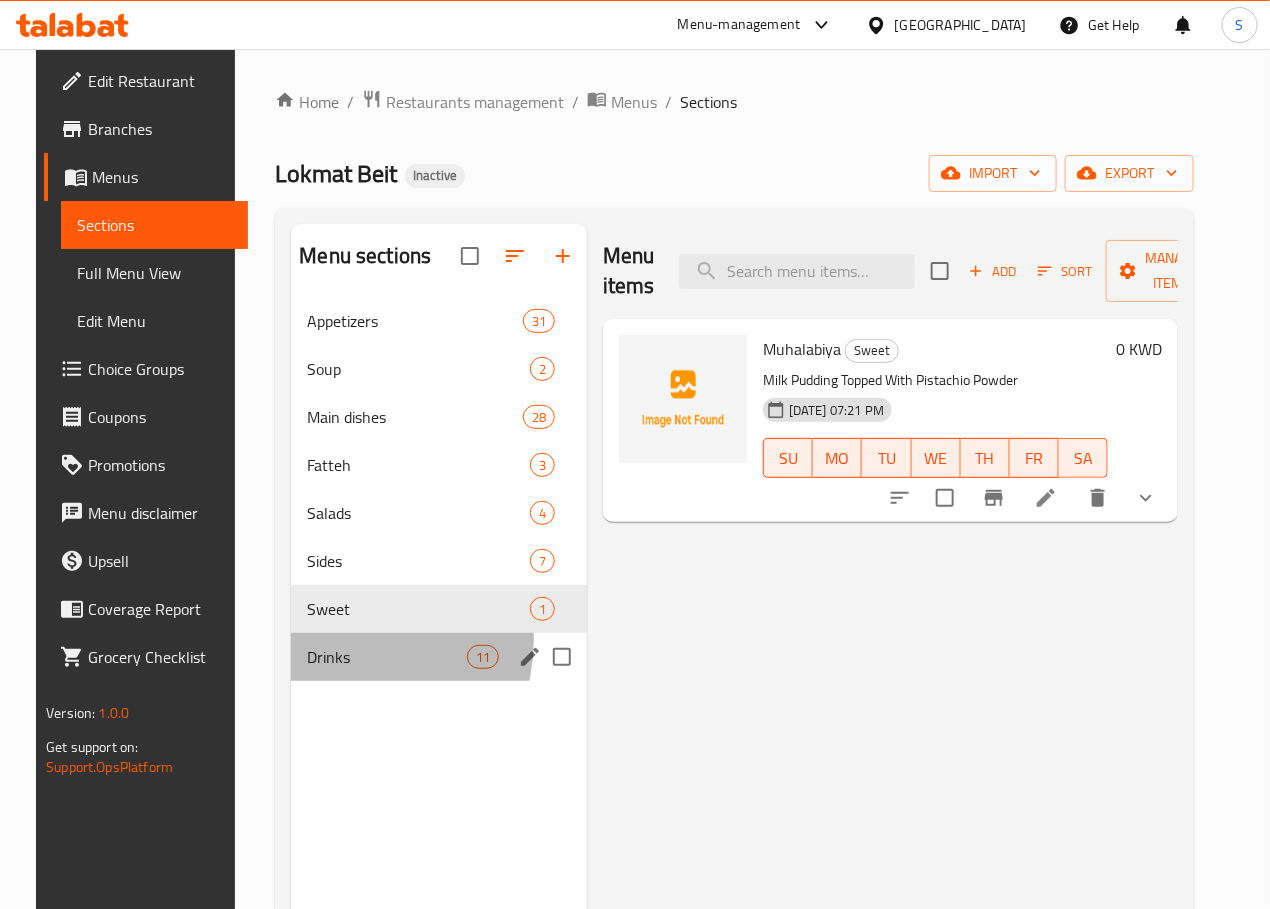 click on "Drinks 11" at bounding box center [439, 657] 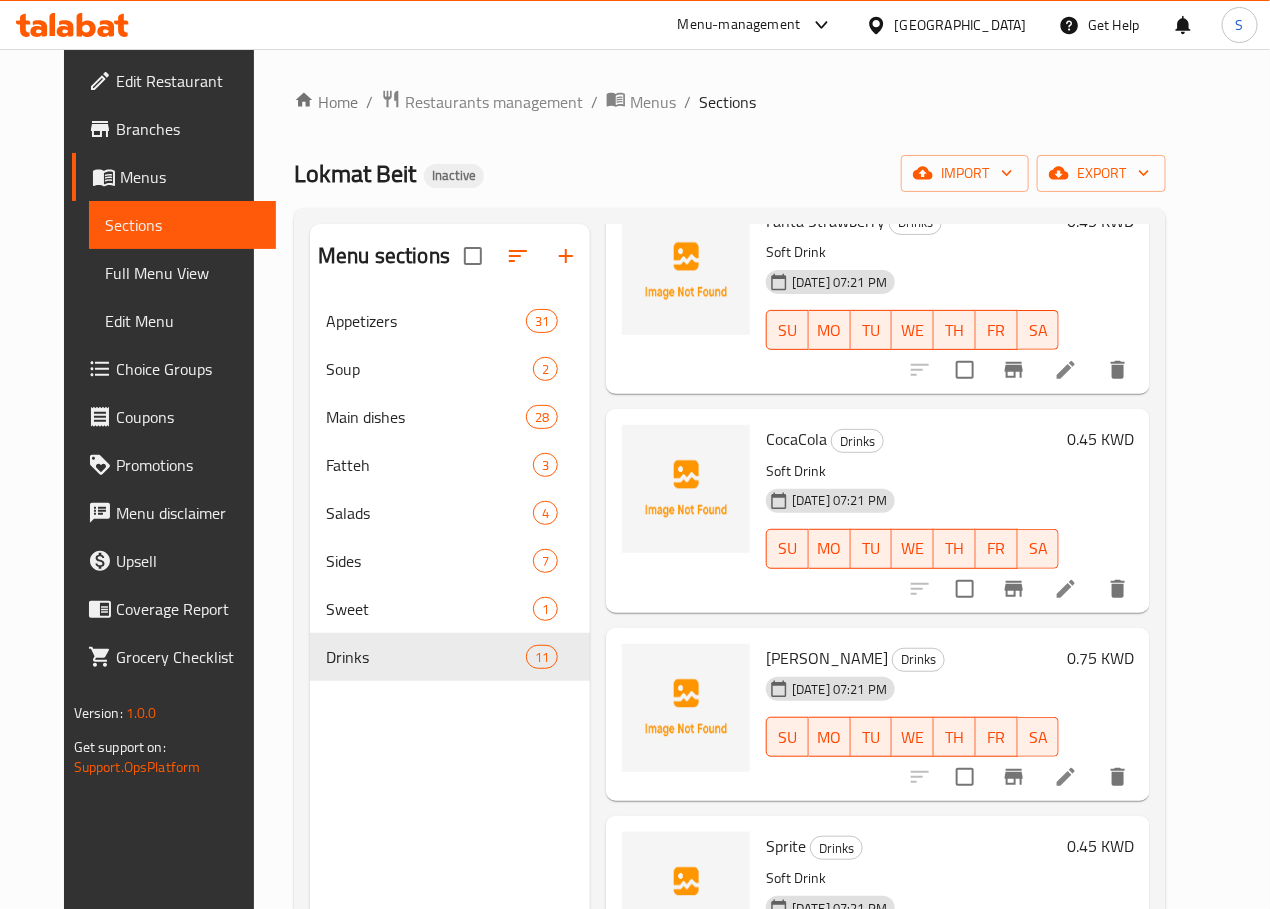 scroll, scrollTop: 693, scrollLeft: 0, axis: vertical 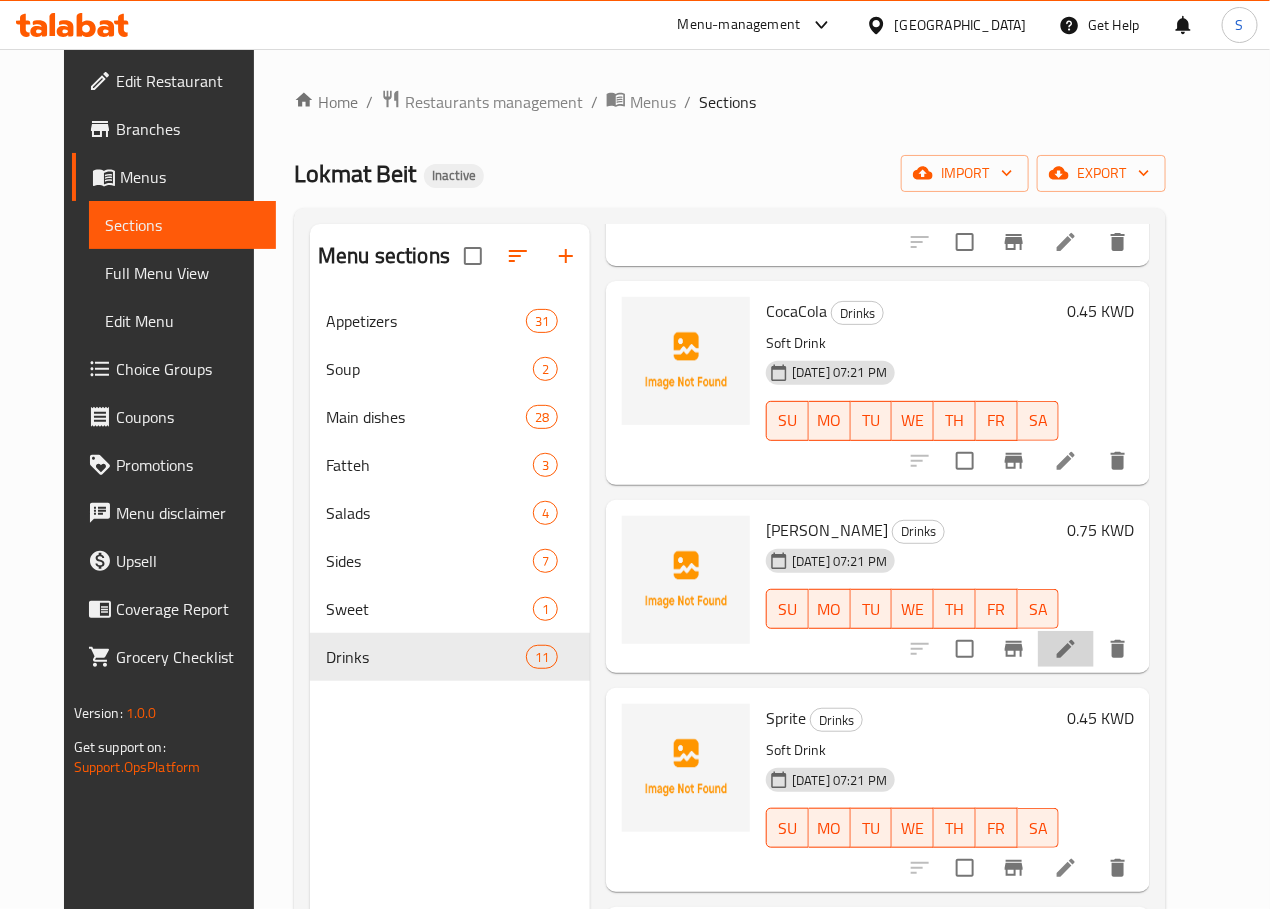 click at bounding box center [1066, 649] 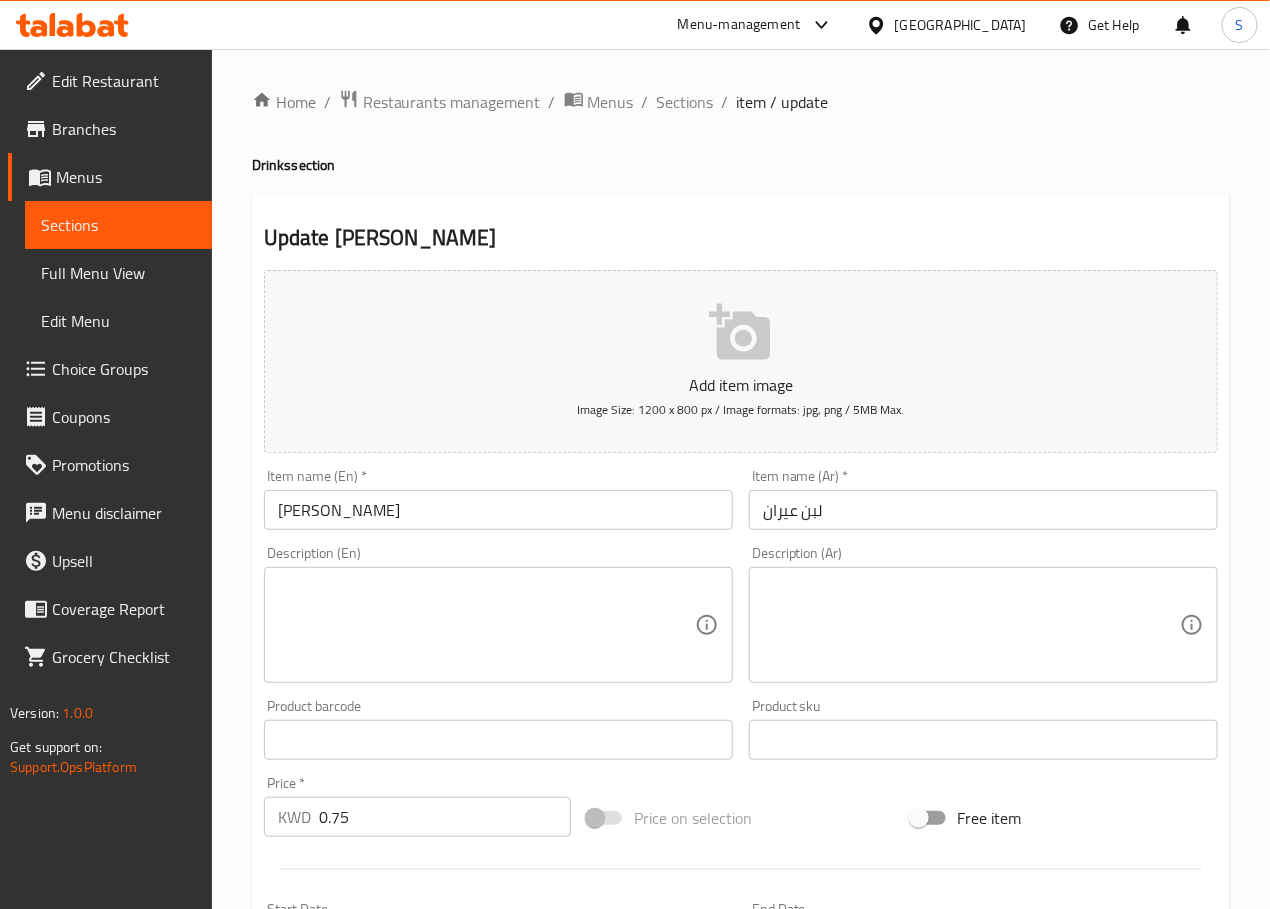 click at bounding box center [486, 625] 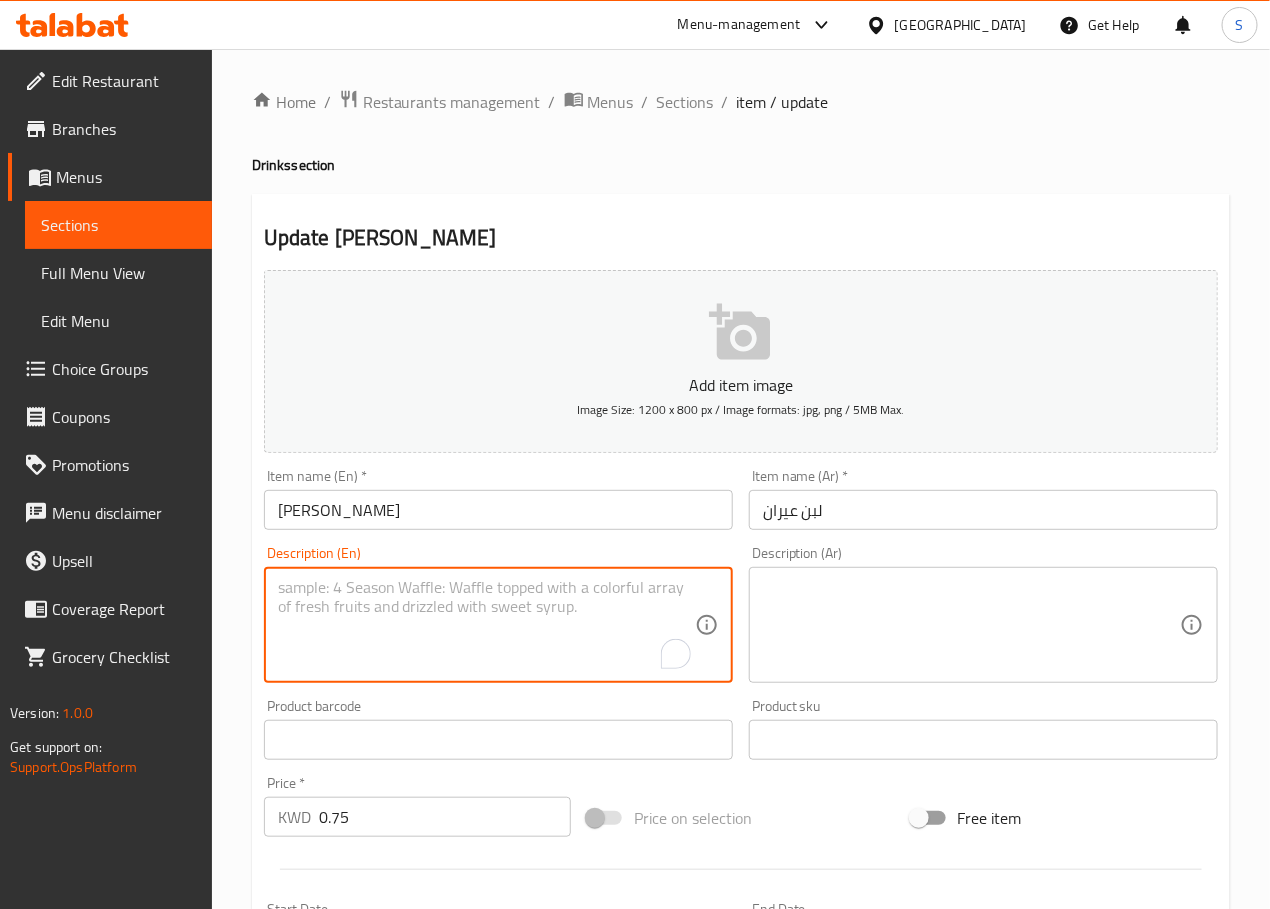 paste on "Cool, creamy blend of tangy yogurt, fragrant herbs, and a hint of salt" 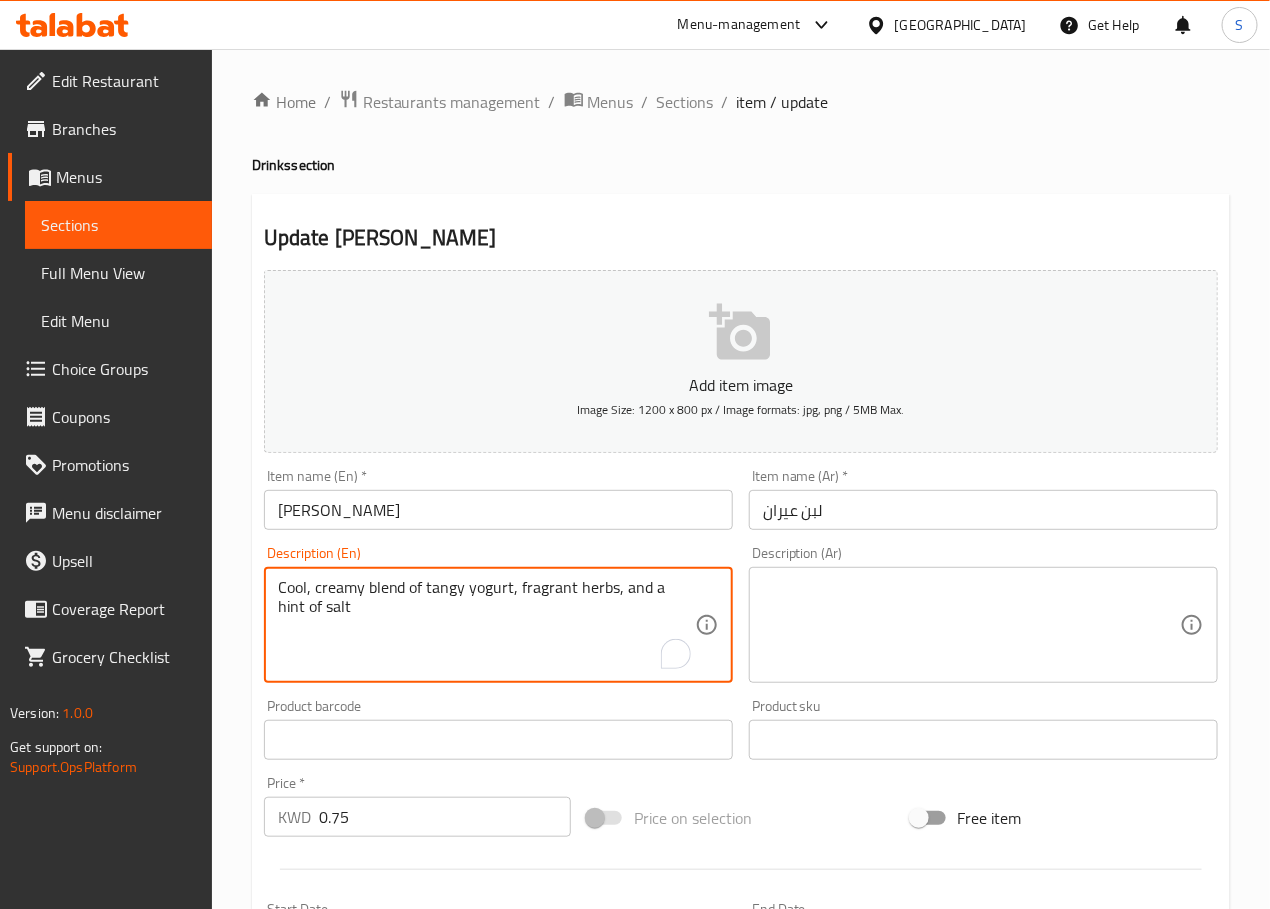 type on "Cool, creamy blend of tangy yogurt, fragrant herbs, and a hint of salt" 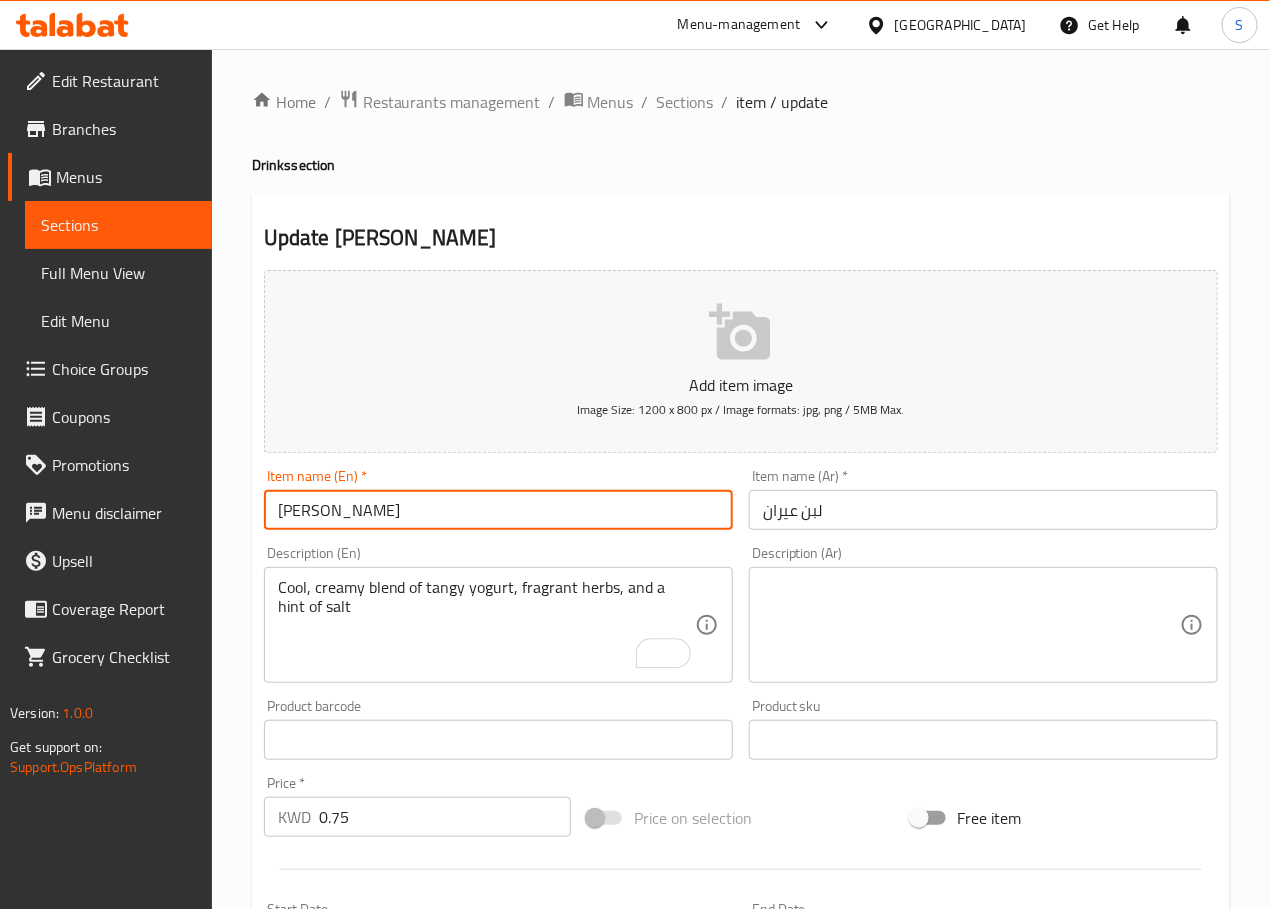 type on "[PERSON_NAME]" 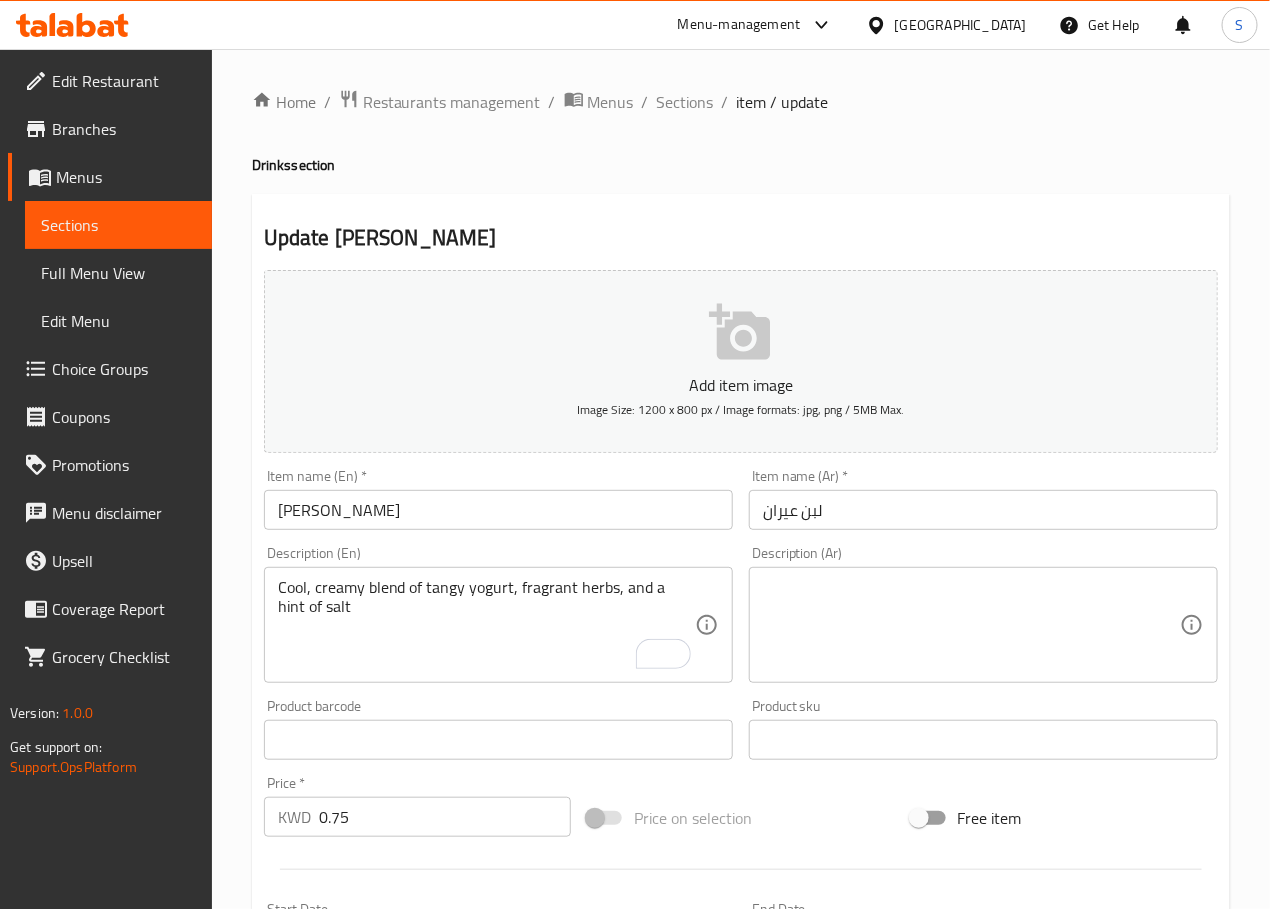 click at bounding box center (971, 625) 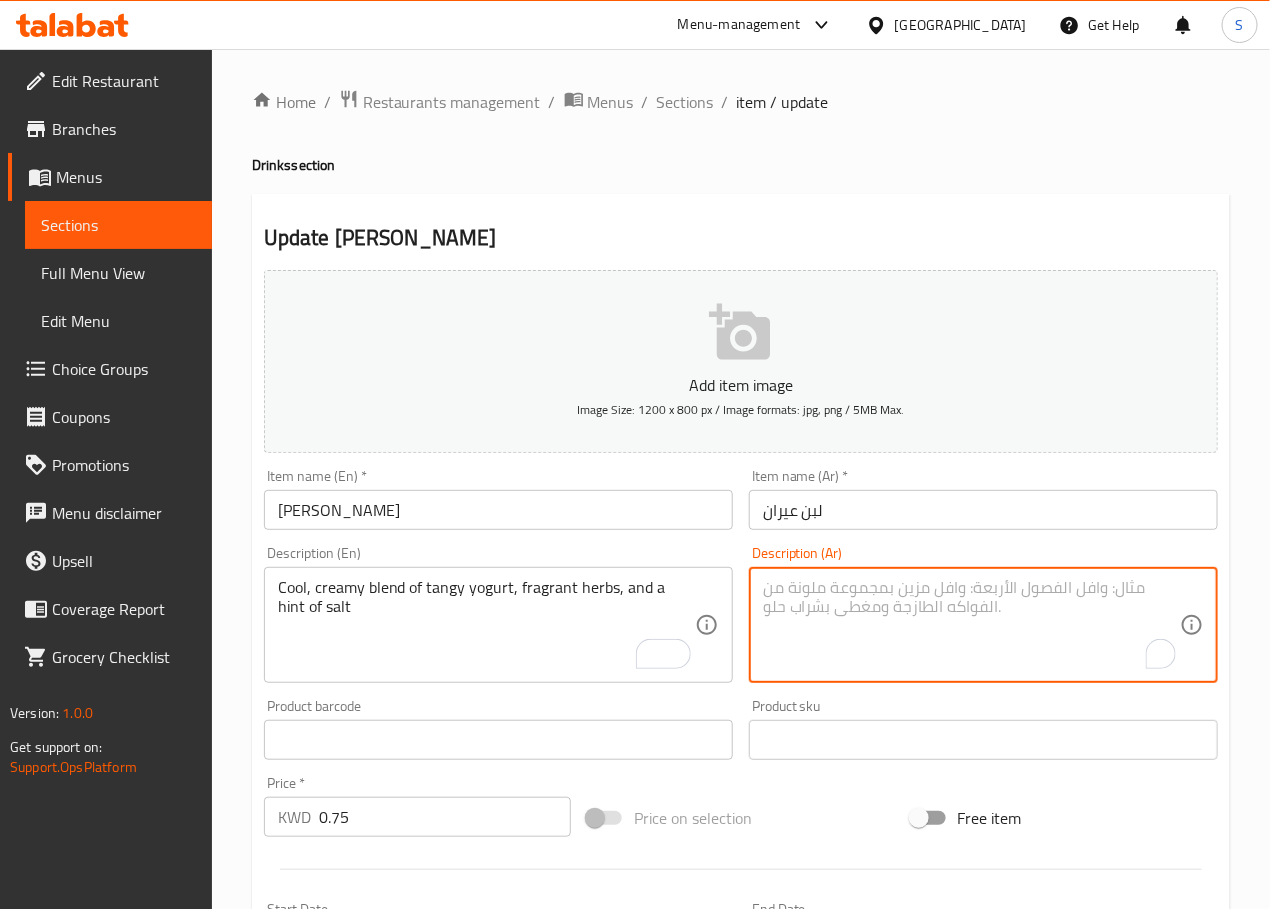 paste on "مزيج قشدي بارد من اللبن الزبادي ، والأعشاب العطرية ، وقليل من الملح" 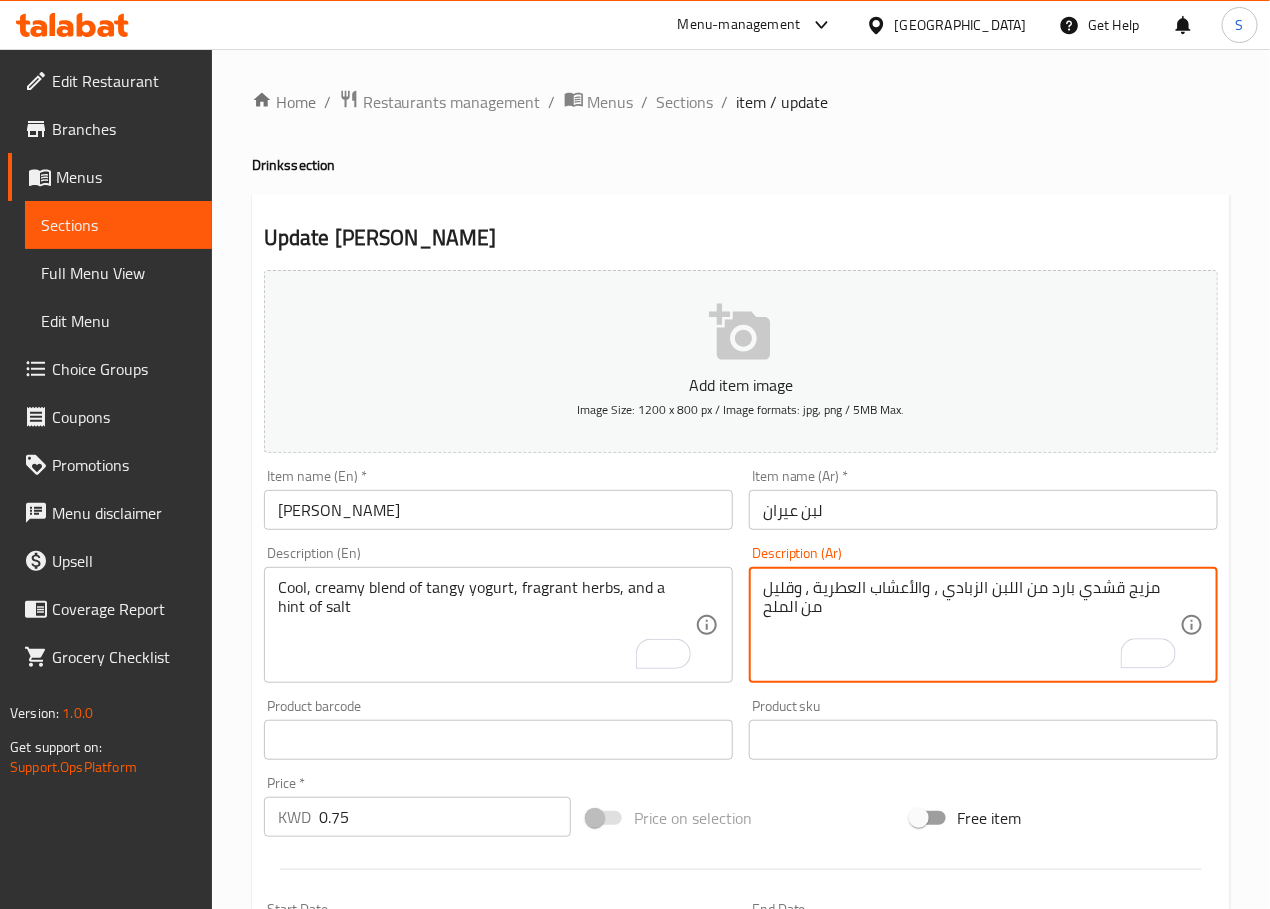 click on "مزيج قشدي بارد من اللبن الزبادي ، والأعشاب العطرية ، وقليل من الملح" at bounding box center (971, 625) 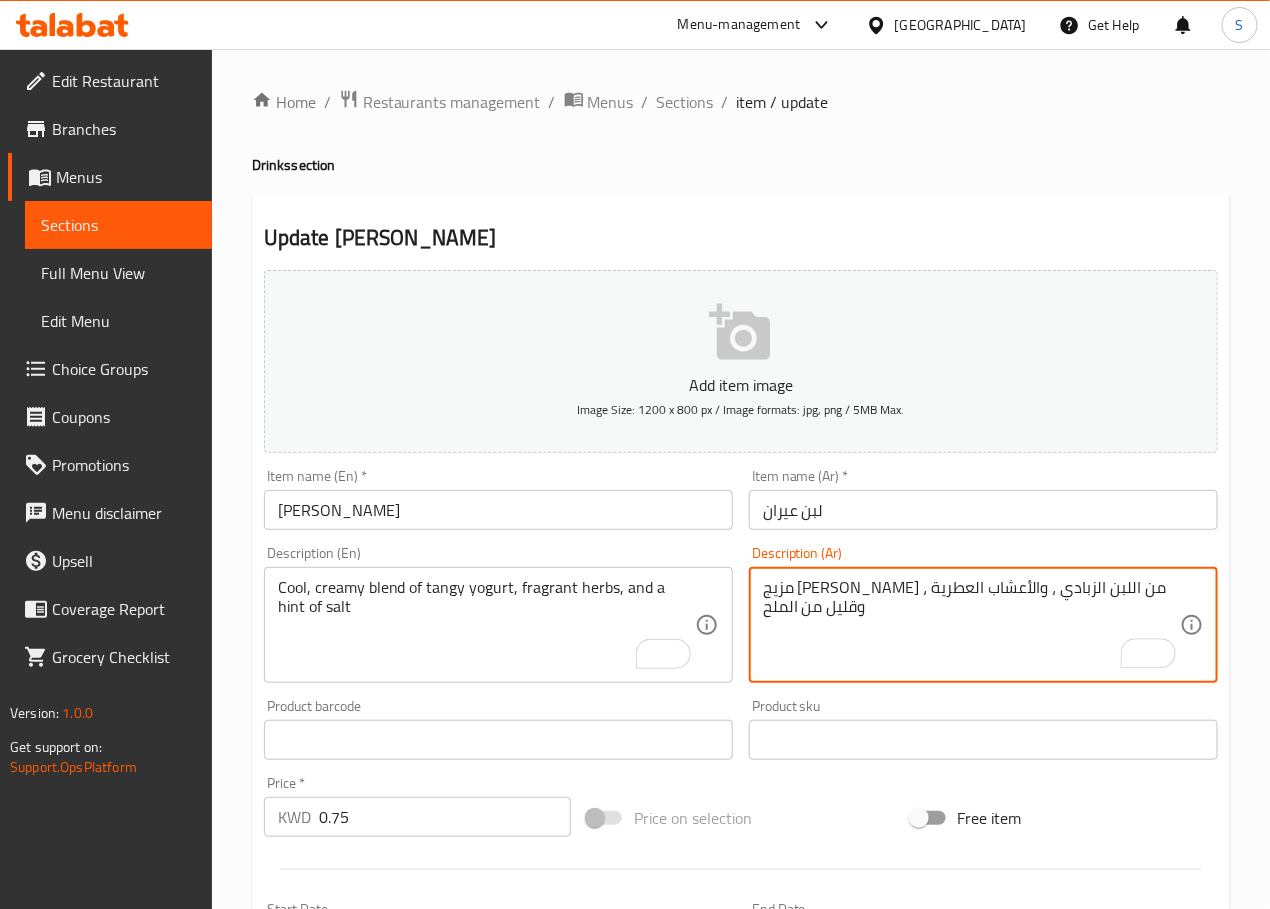 click on "مزيج [PERSON_NAME] من اللبن الزبادي ، والأعشاب العطرية ، وقليل من الملح" at bounding box center [971, 625] 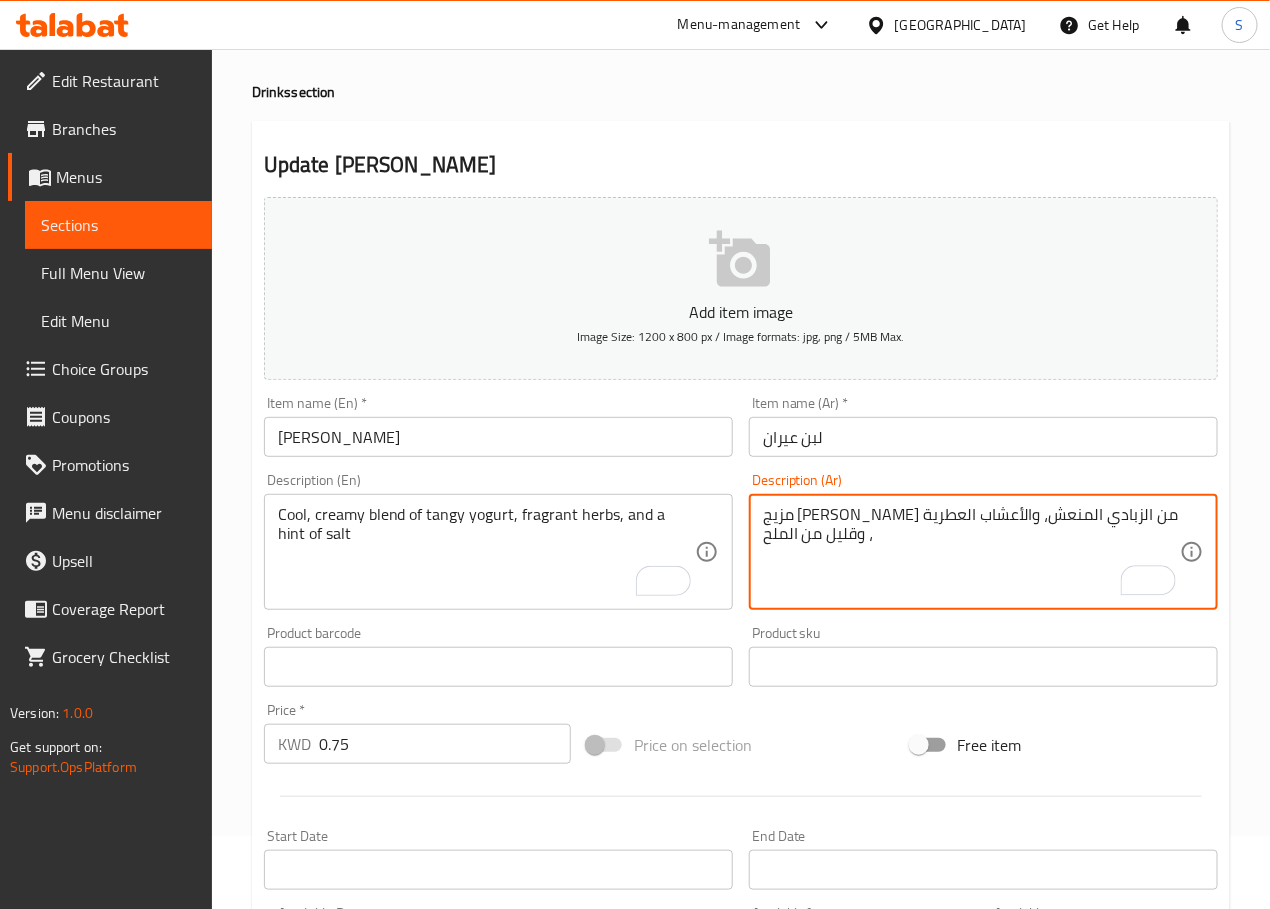 scroll, scrollTop: 75, scrollLeft: 0, axis: vertical 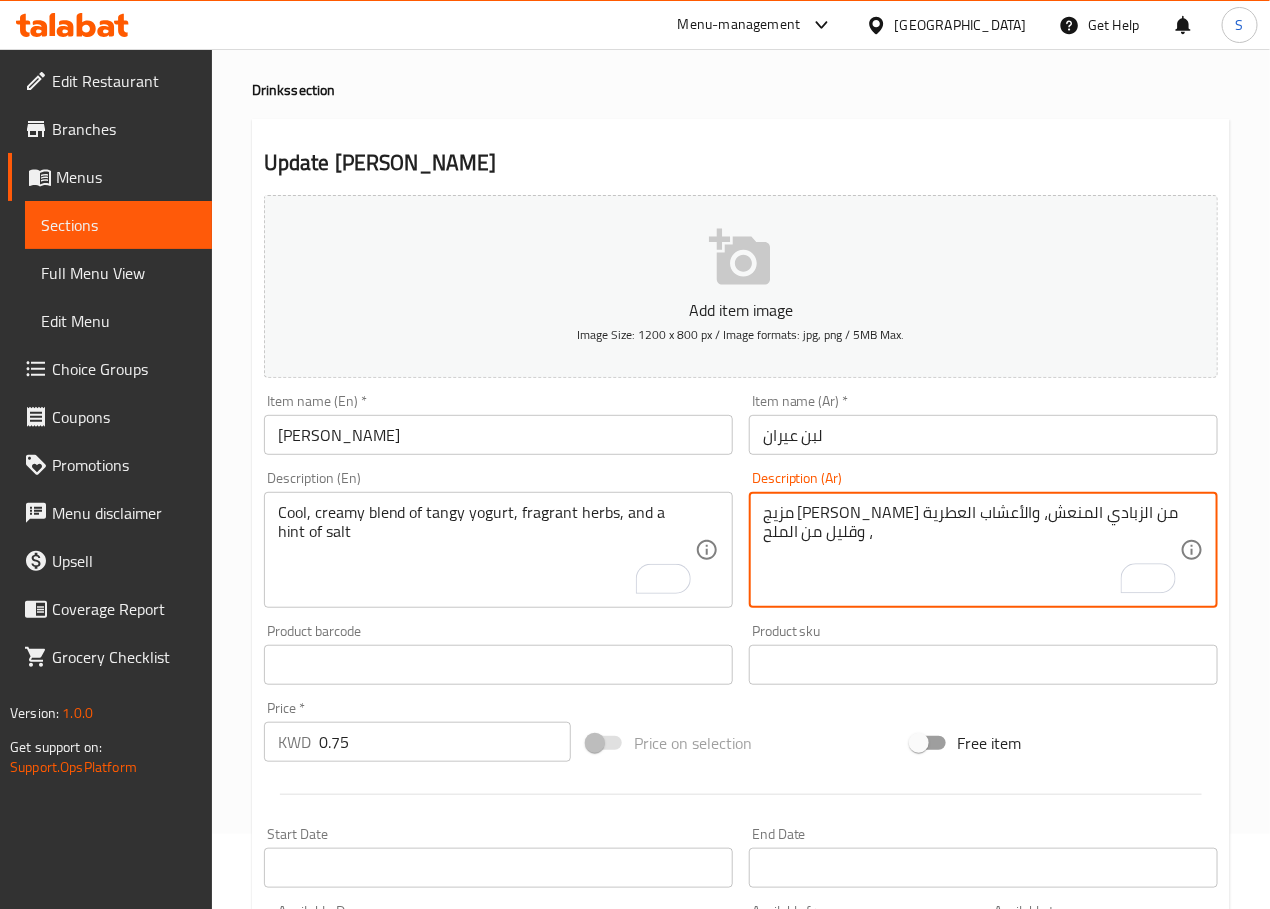 click on "مزيج [PERSON_NAME] من الزبادي المنعش، والأعشاب العطرية ، وقليل من الملح" at bounding box center [971, 550] 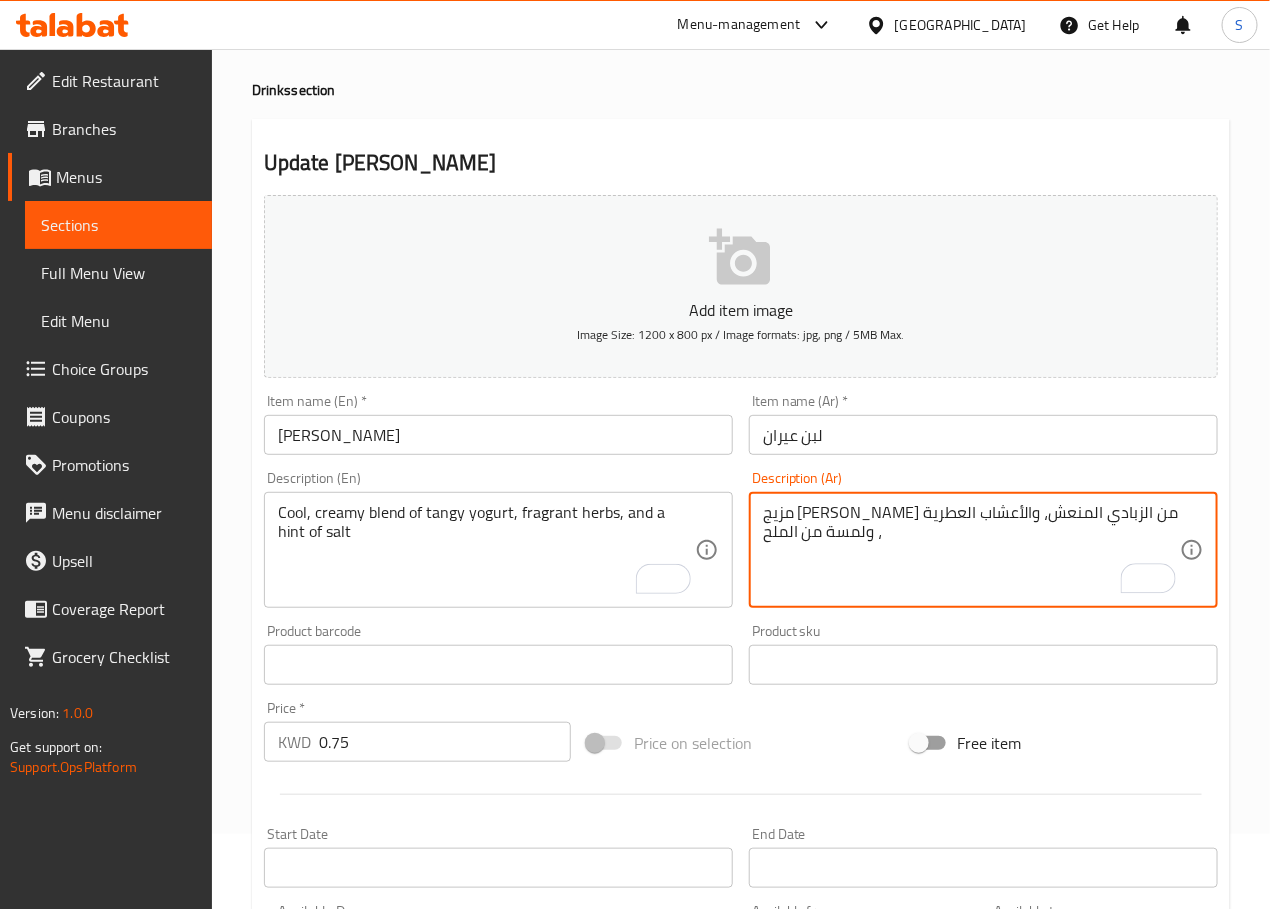 click on "مزيج [PERSON_NAME] من الزبادي المنعش، والأعشاب العطرية ، ولمسة من الملح" at bounding box center (971, 550) 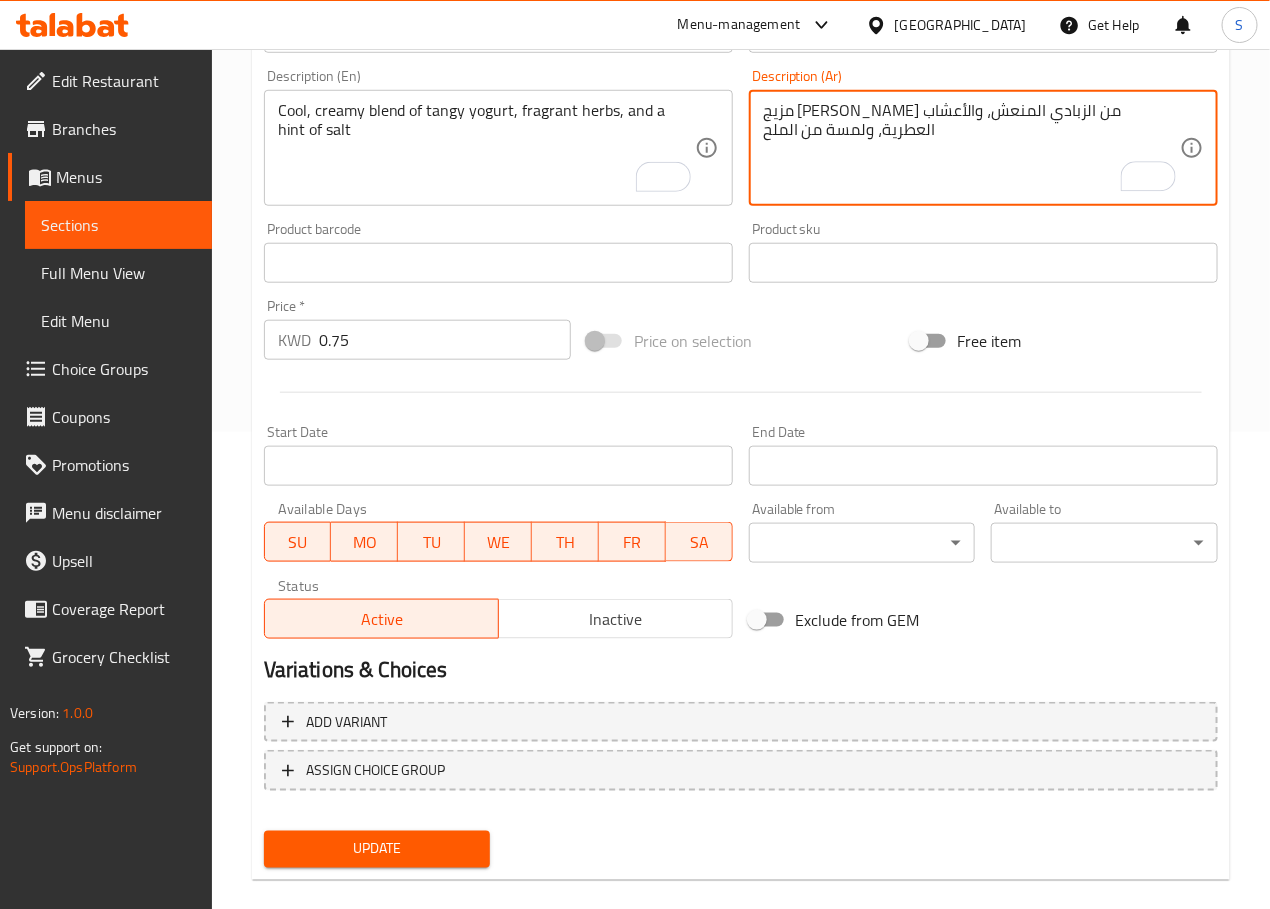 scroll, scrollTop: 502, scrollLeft: 0, axis: vertical 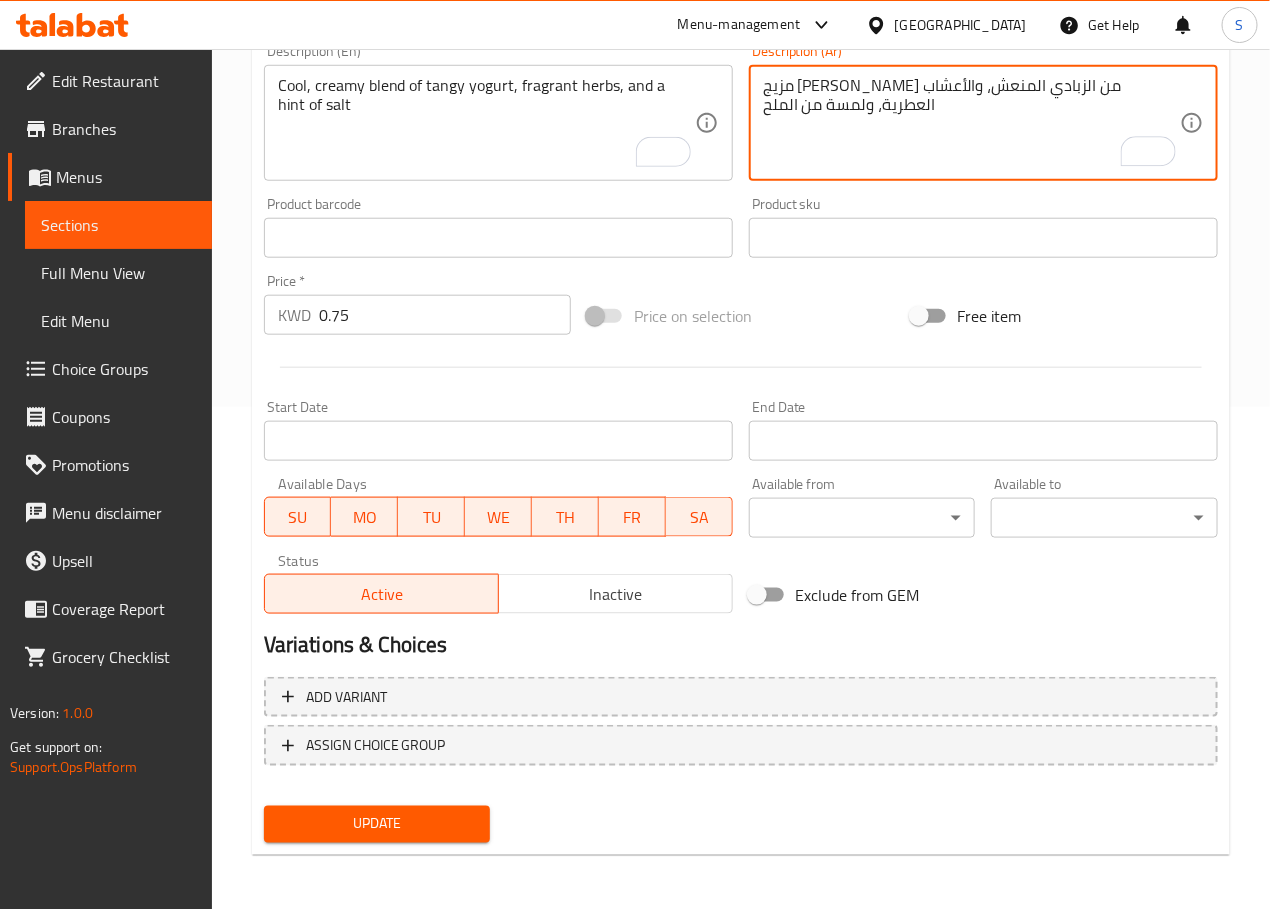 type on "مزيج [PERSON_NAME] من الزبادي المنعش، والأعشاب العطرية، ولمسة من الملح" 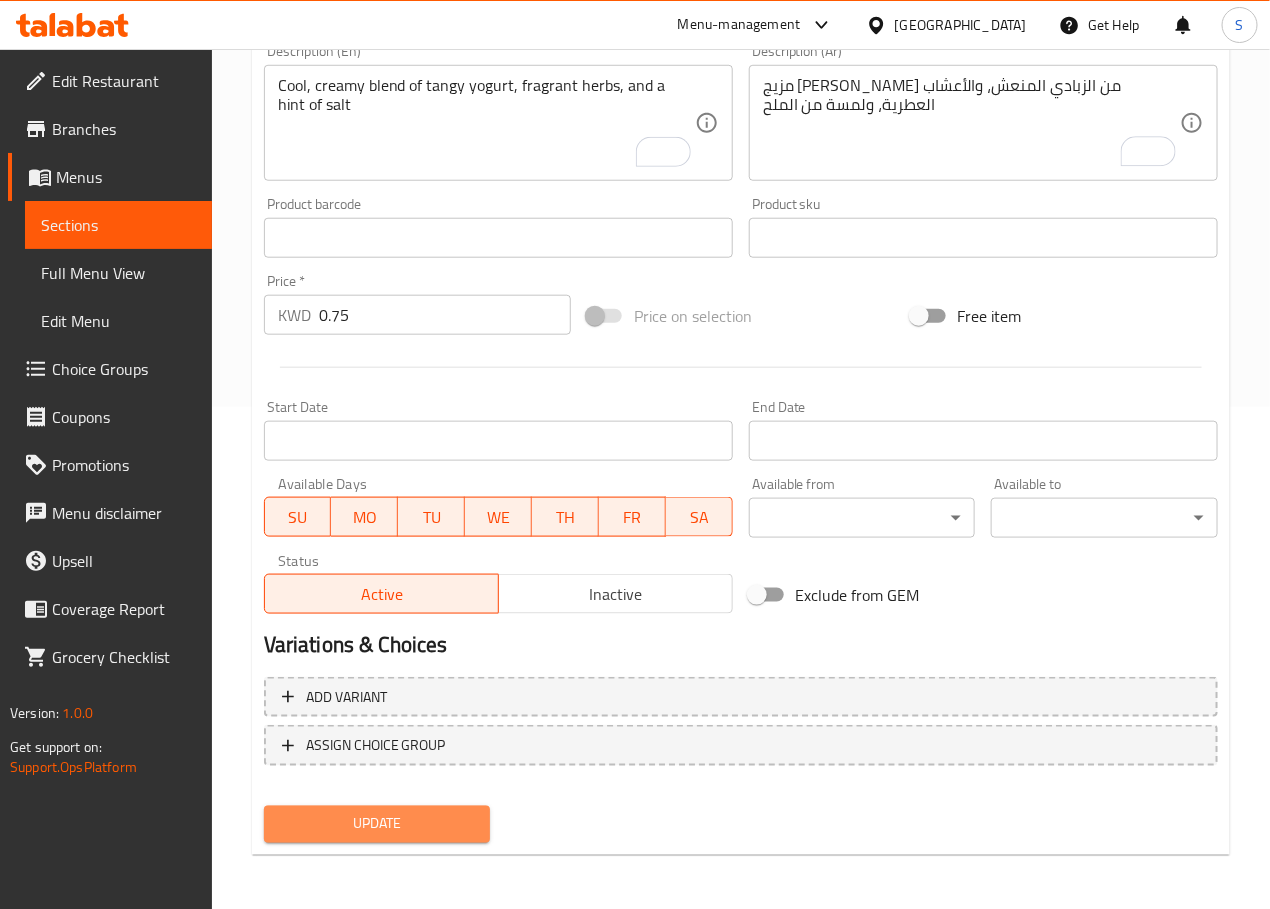 click on "Update" at bounding box center (377, 824) 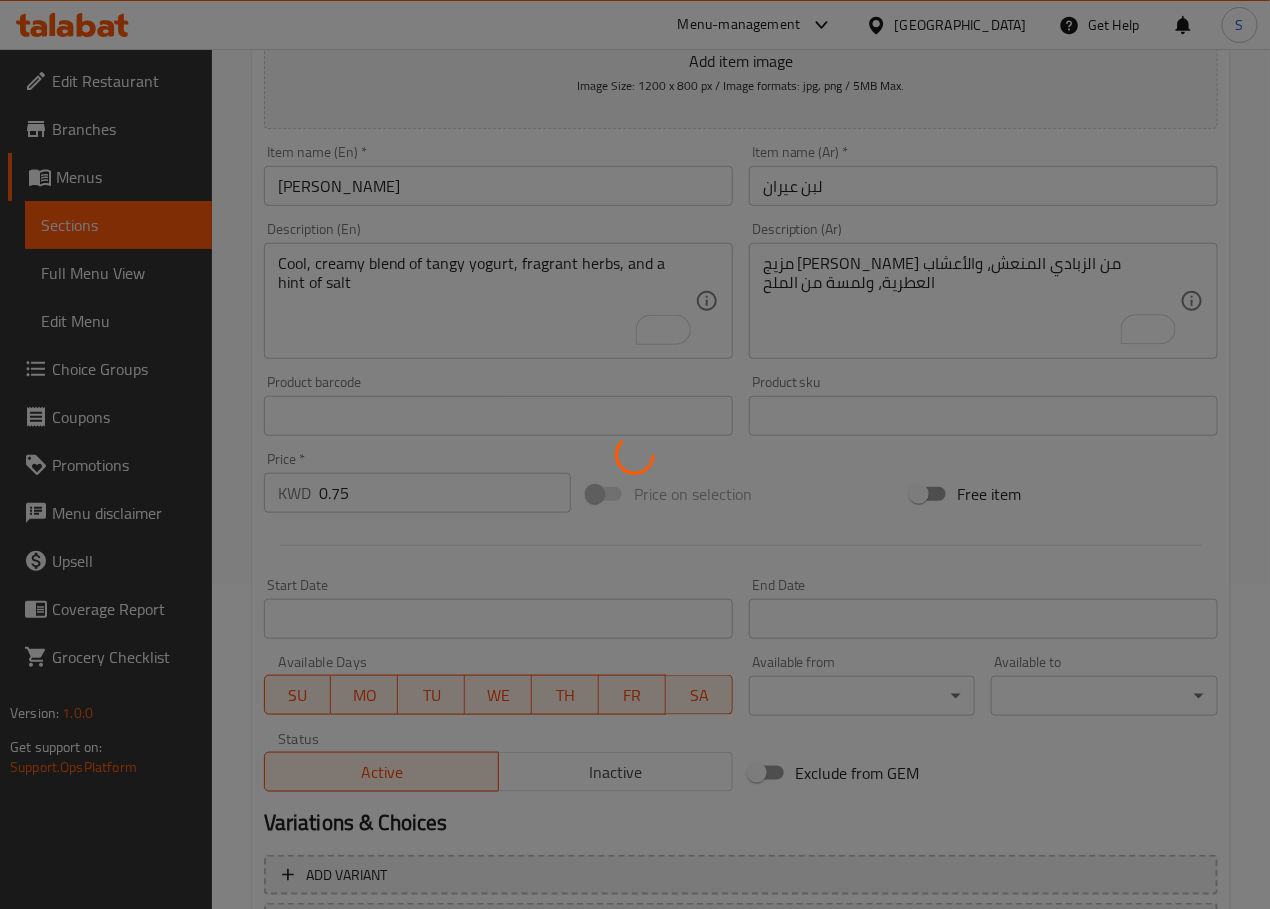 scroll, scrollTop: 0, scrollLeft: 0, axis: both 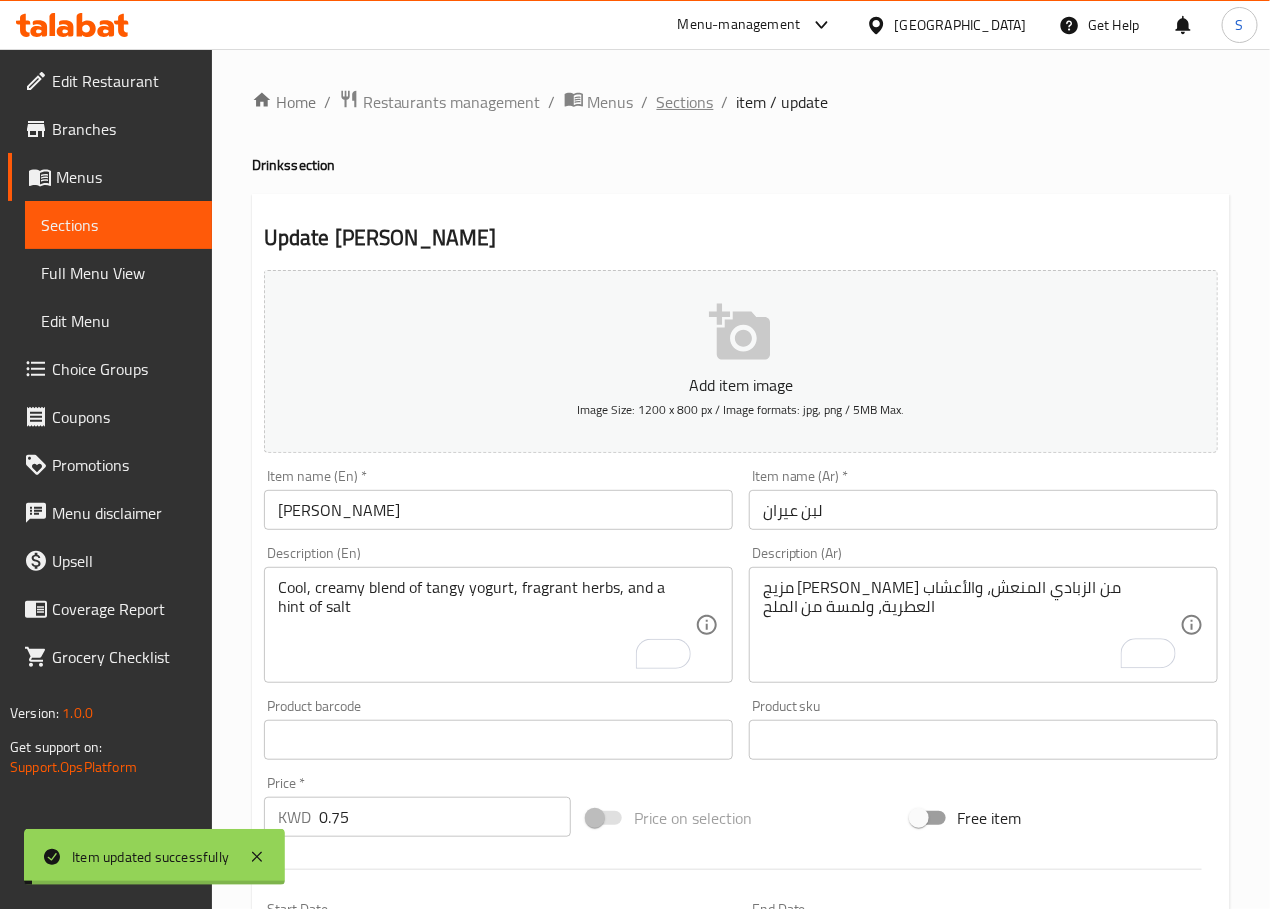 click on "Sections" at bounding box center (685, 102) 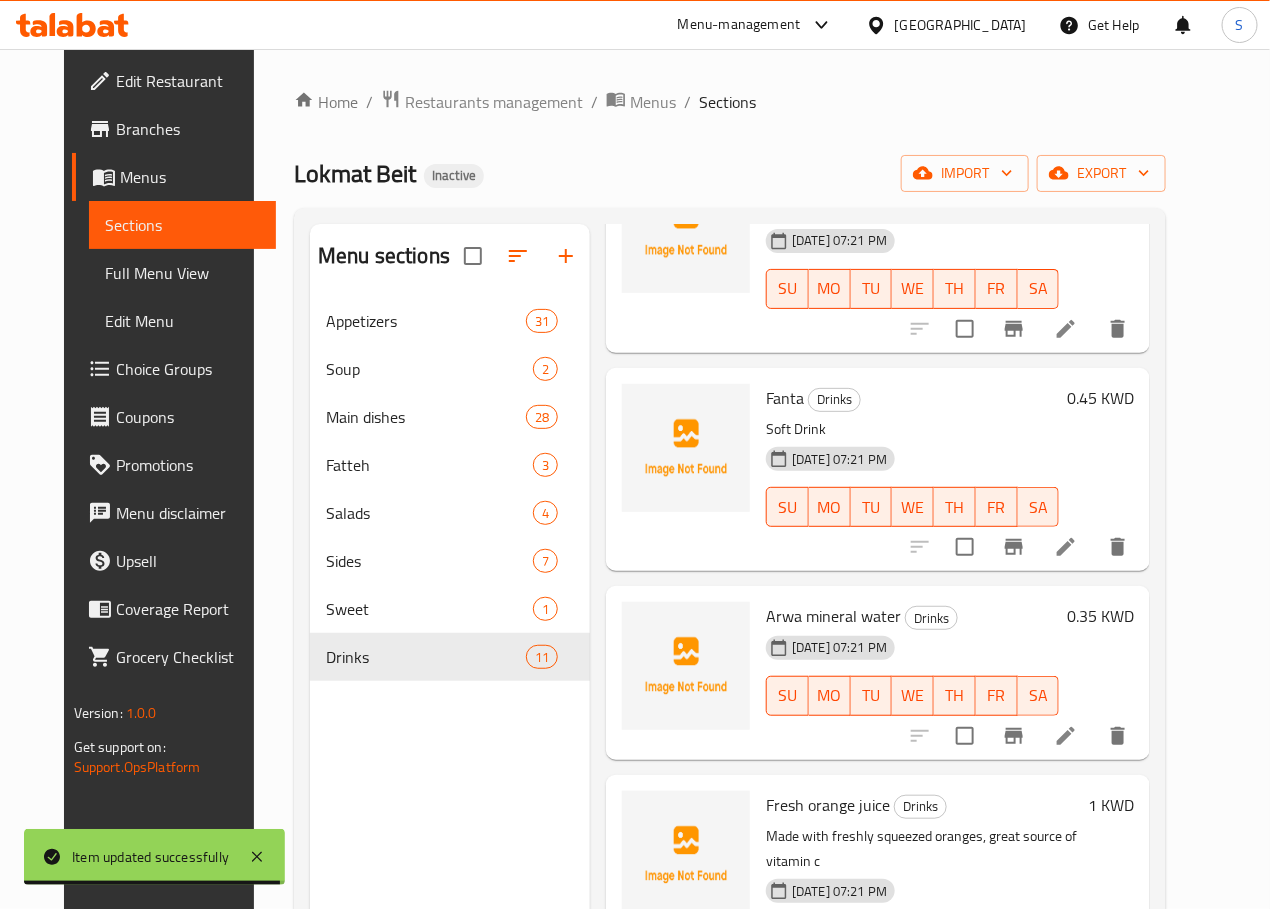 scroll, scrollTop: 1317, scrollLeft: 0, axis: vertical 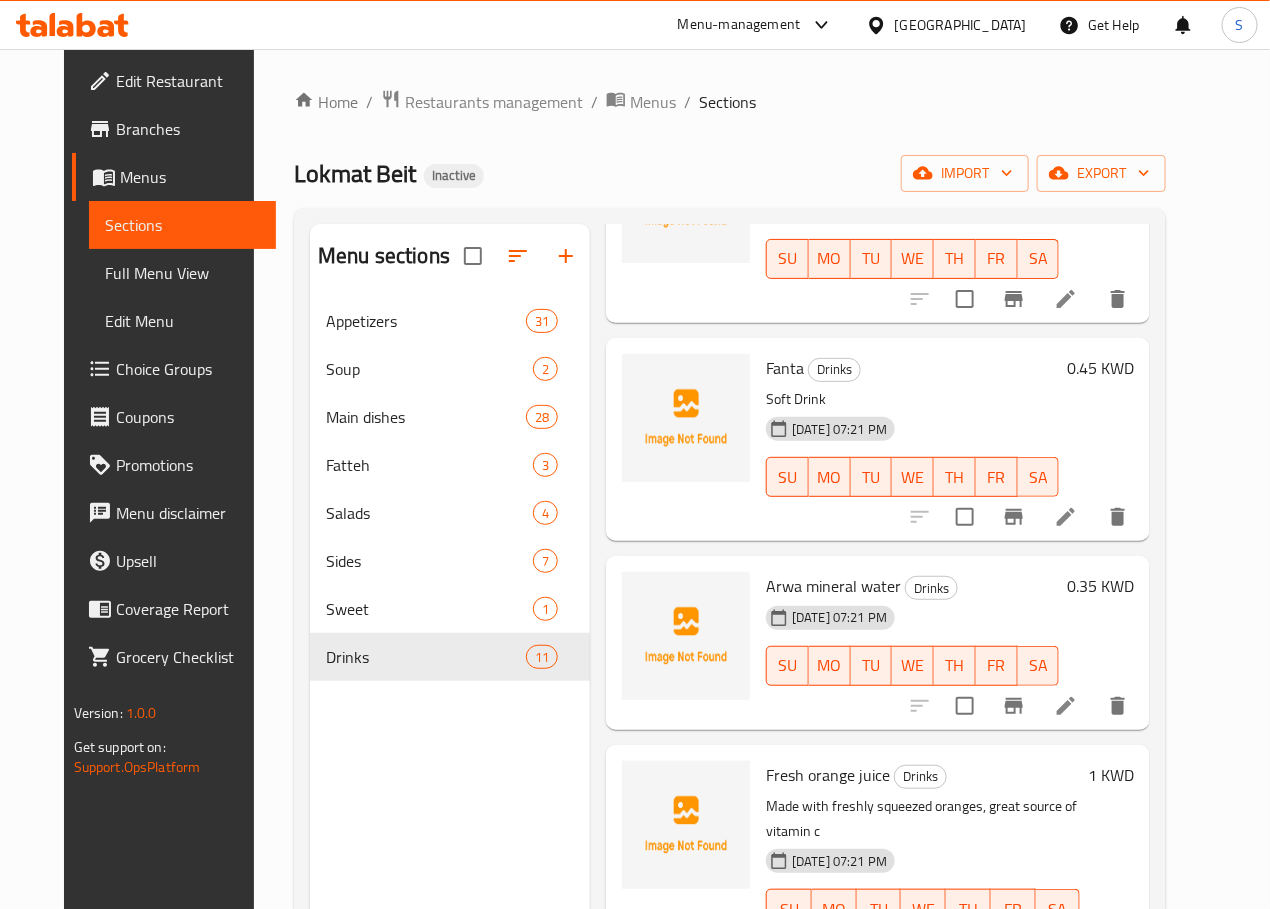 click at bounding box center (1066, 706) 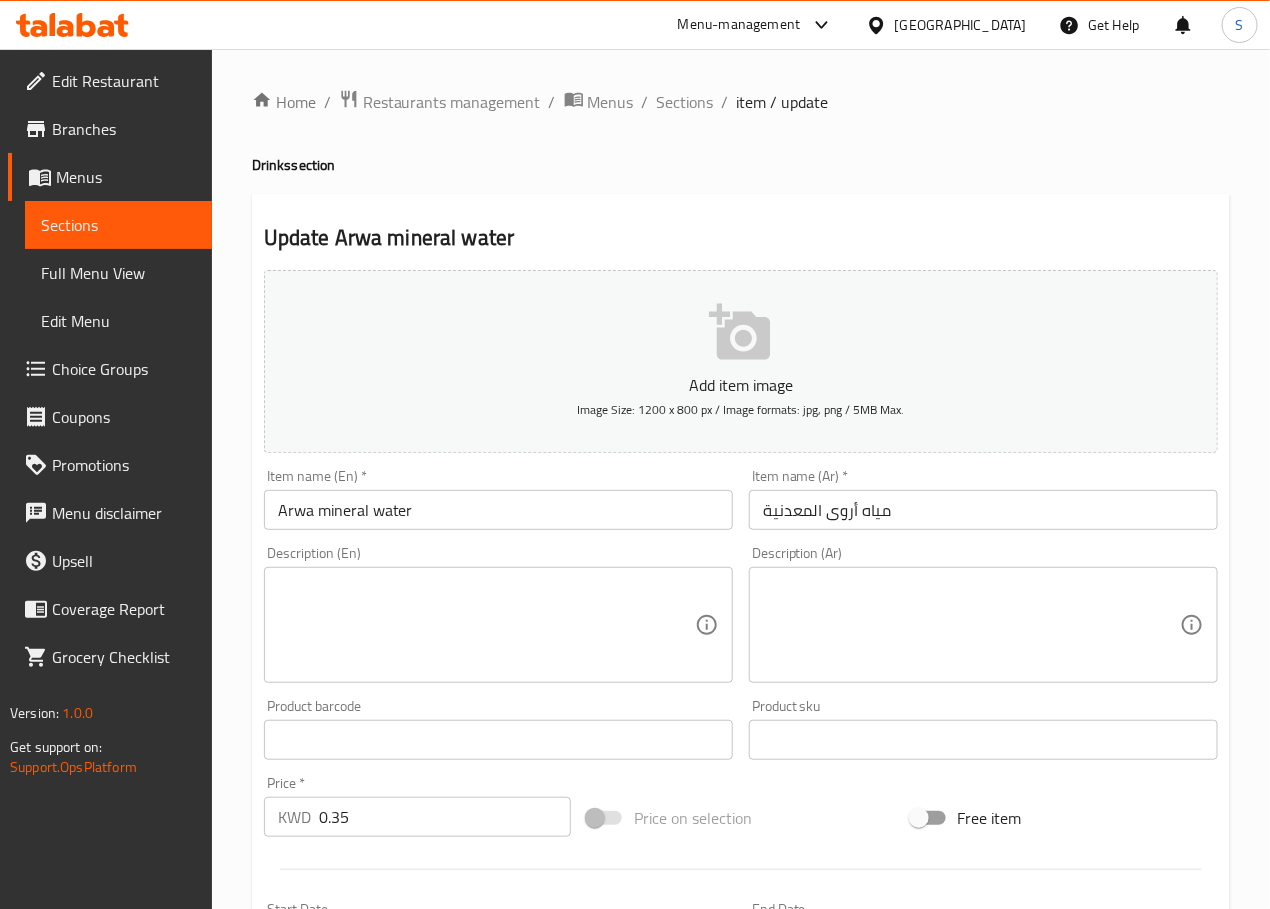 click at bounding box center [486, 625] 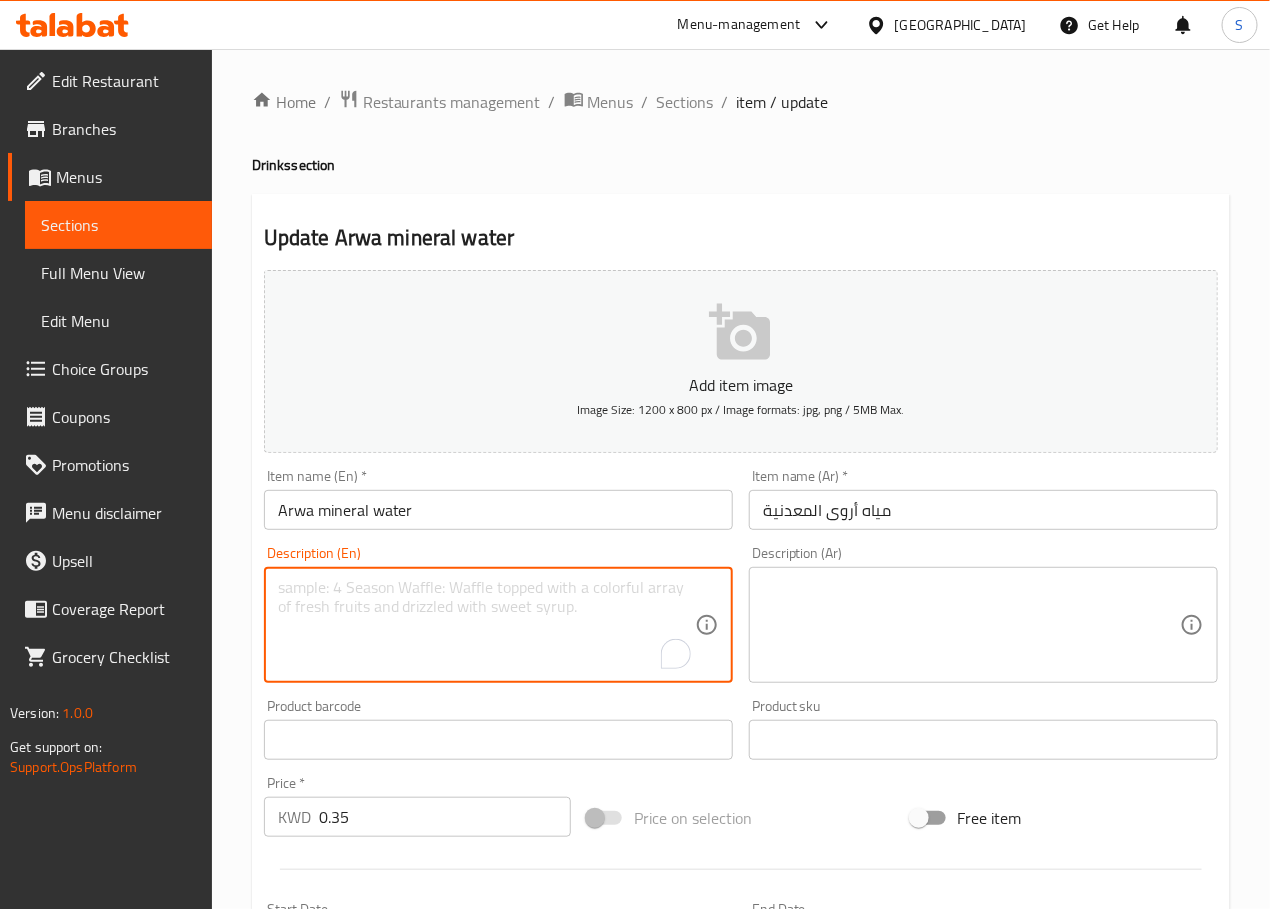 paste on ""Arwa, a pure and refreshing bottled water sourced from natural springs, providing hydration with no added flavors or preservatives.	"" 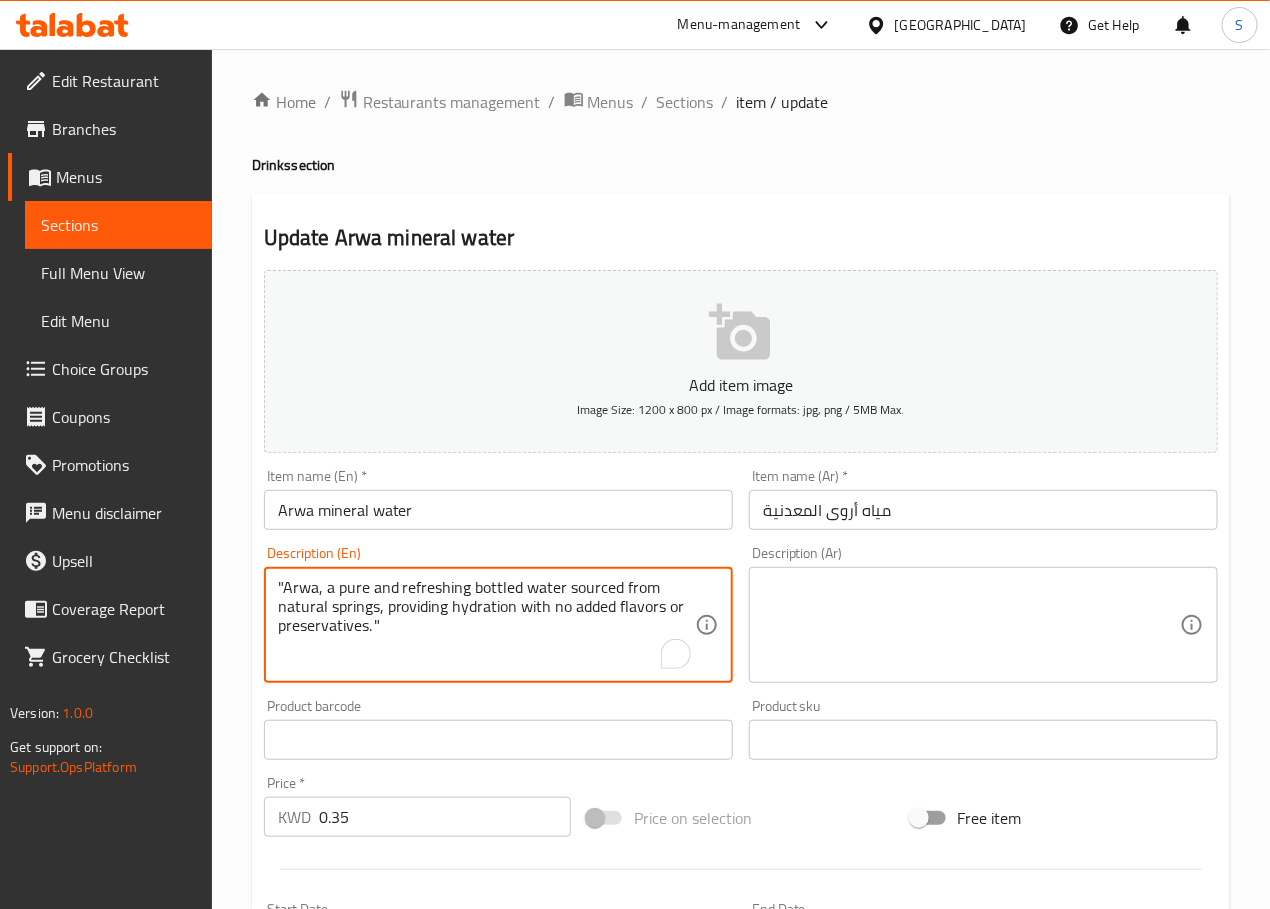 type on ""Arwa, a pure and refreshing bottled water sourced from natural springs, providing hydration with no added flavors or preservatives.	"" 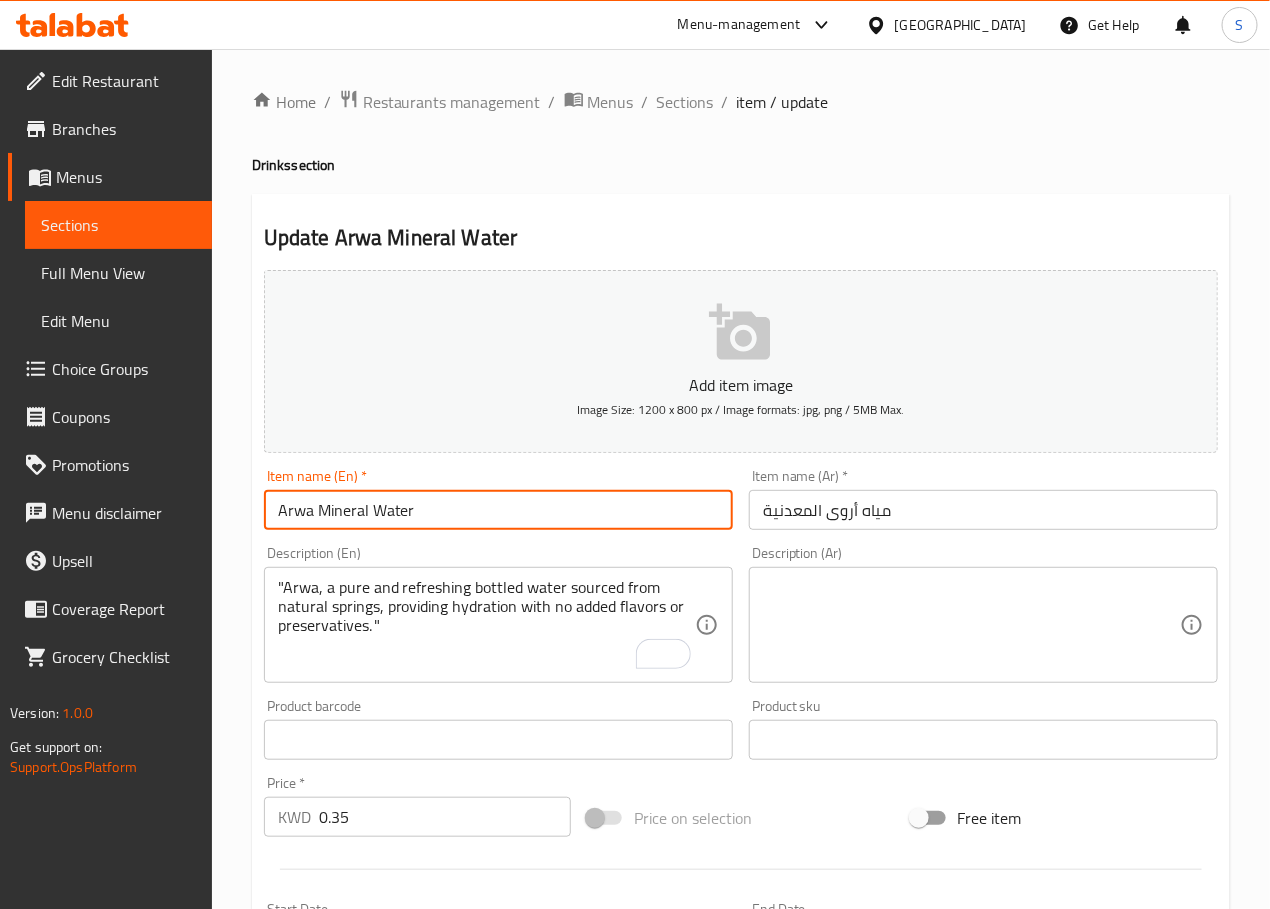type on "Arwa Mineral Water" 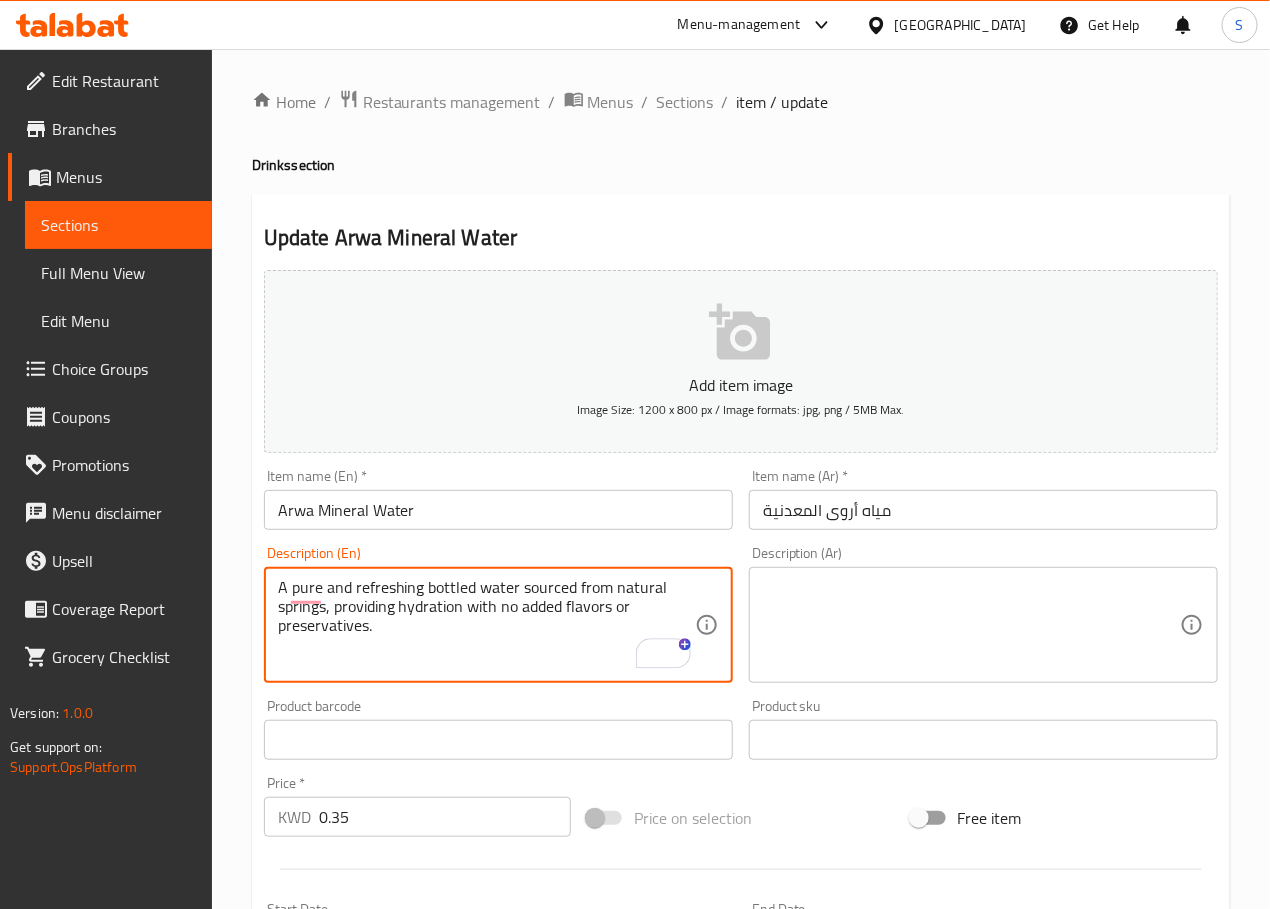 type on "A pure and refreshing bottled water sourced from natural springs, providing hydration with no added flavors or preservatives." 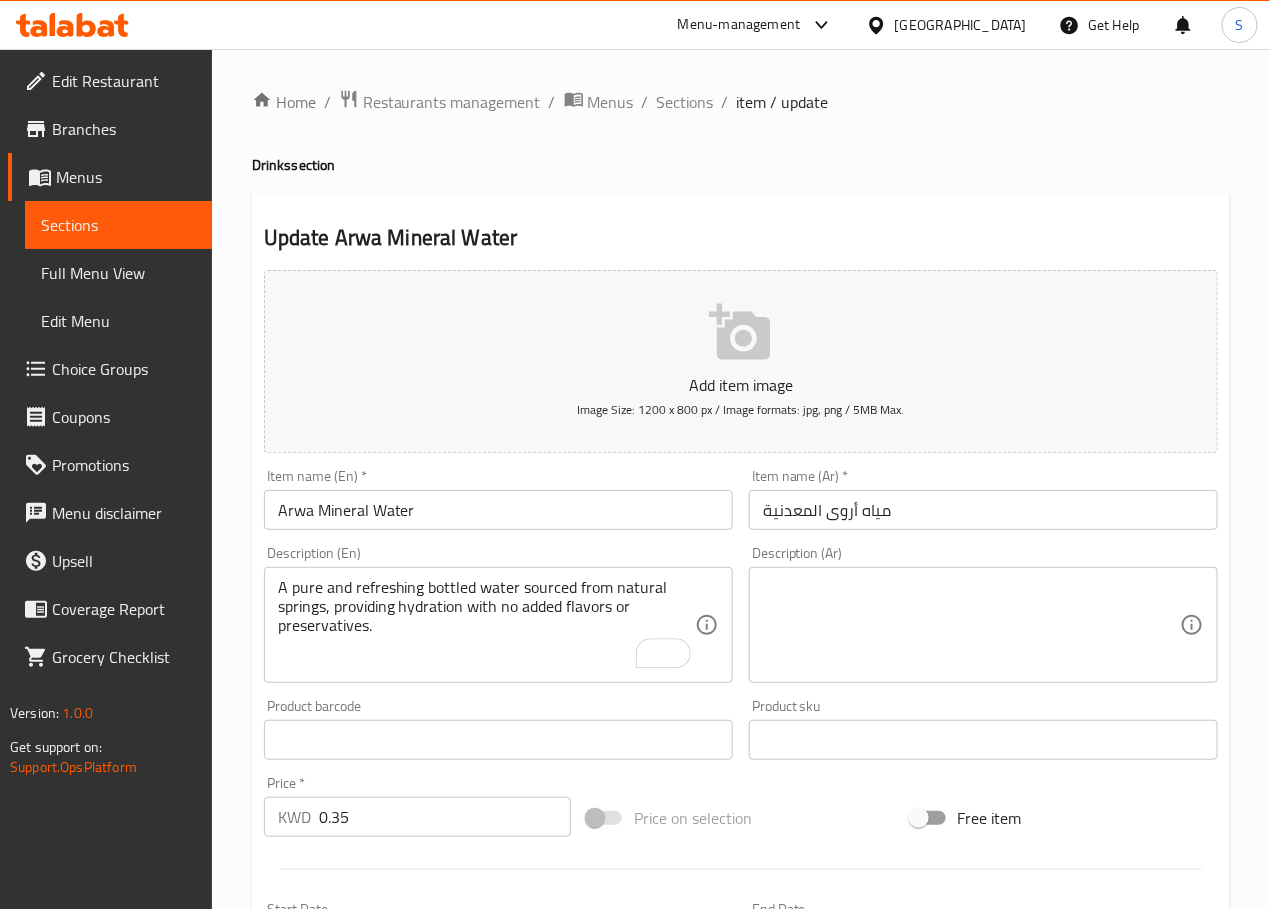 click at bounding box center (971, 625) 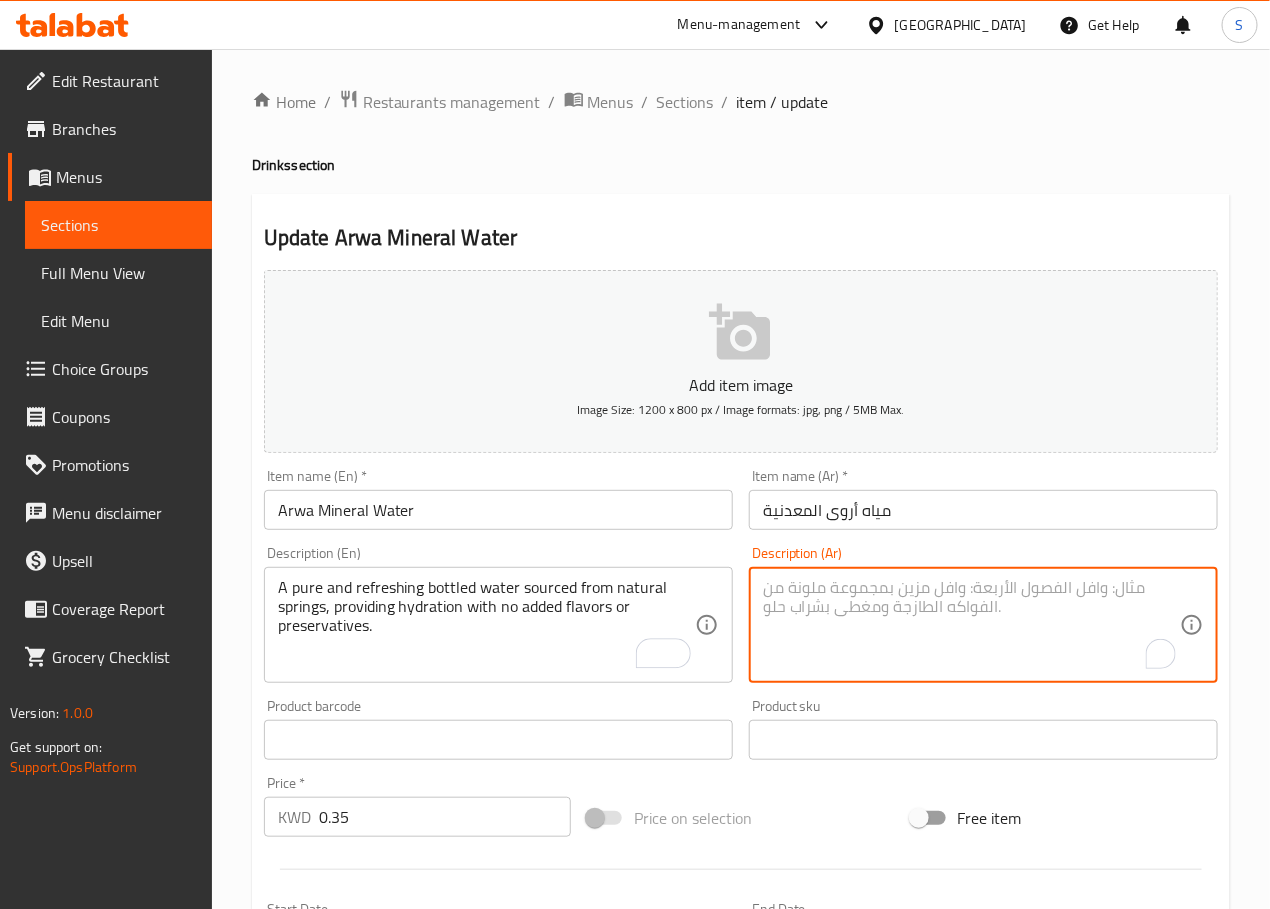 click at bounding box center [971, 625] 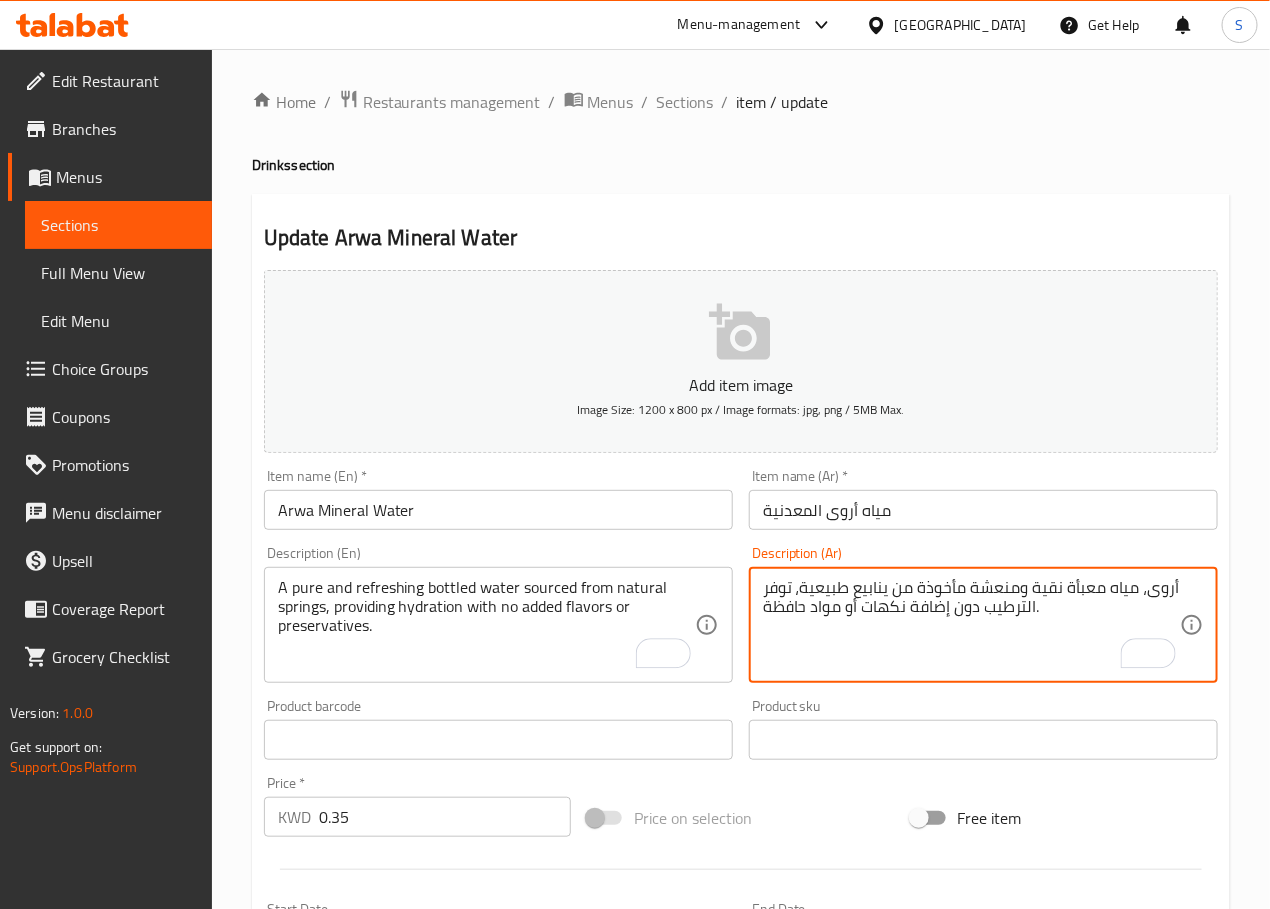 click on "أروى، مياه معبأة نقية ومنعشة مأخوذة من ينابيع طبيعية، توفر الترطيب دون إضافة نكهات أو مواد حافظة." at bounding box center [971, 625] 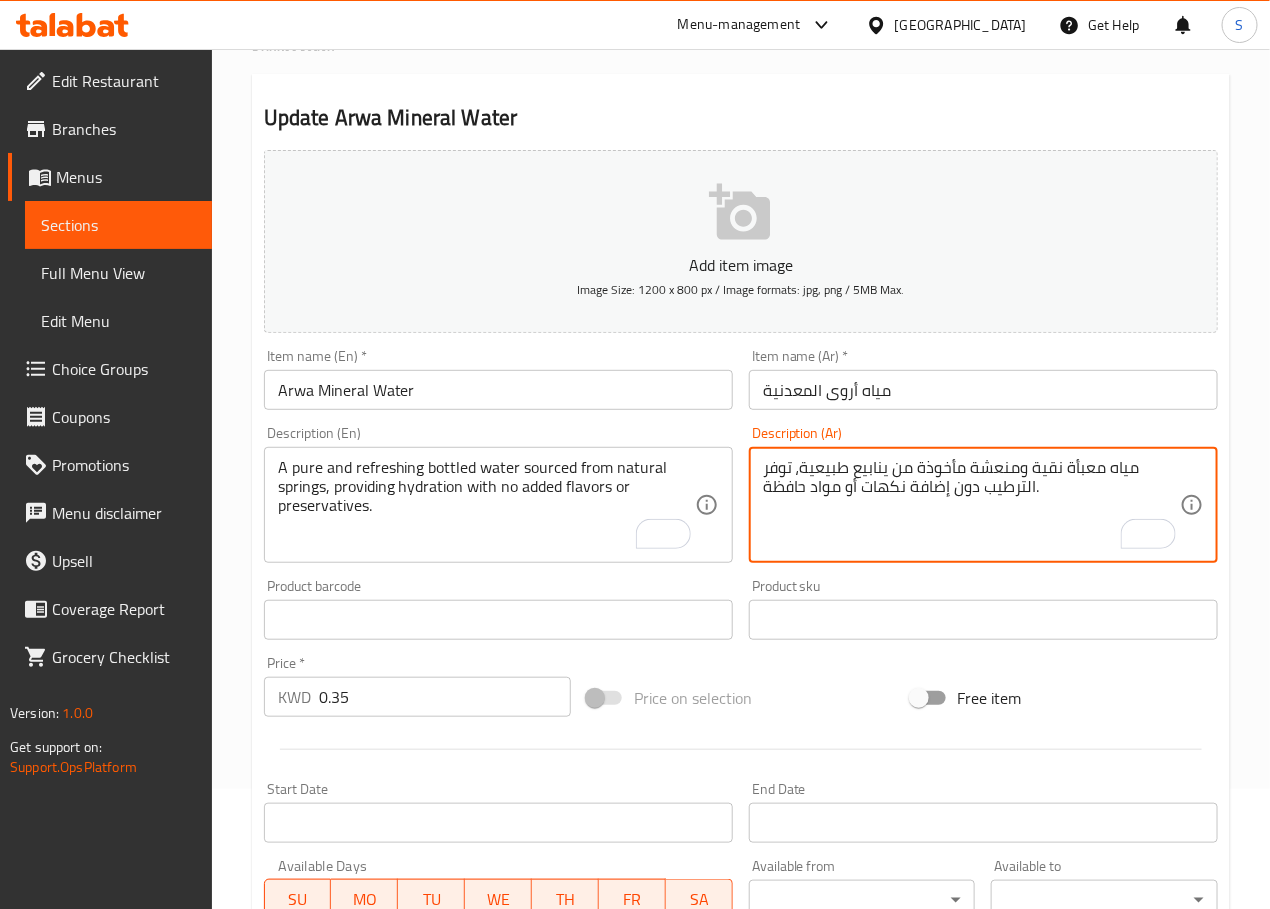 scroll, scrollTop: 502, scrollLeft: 0, axis: vertical 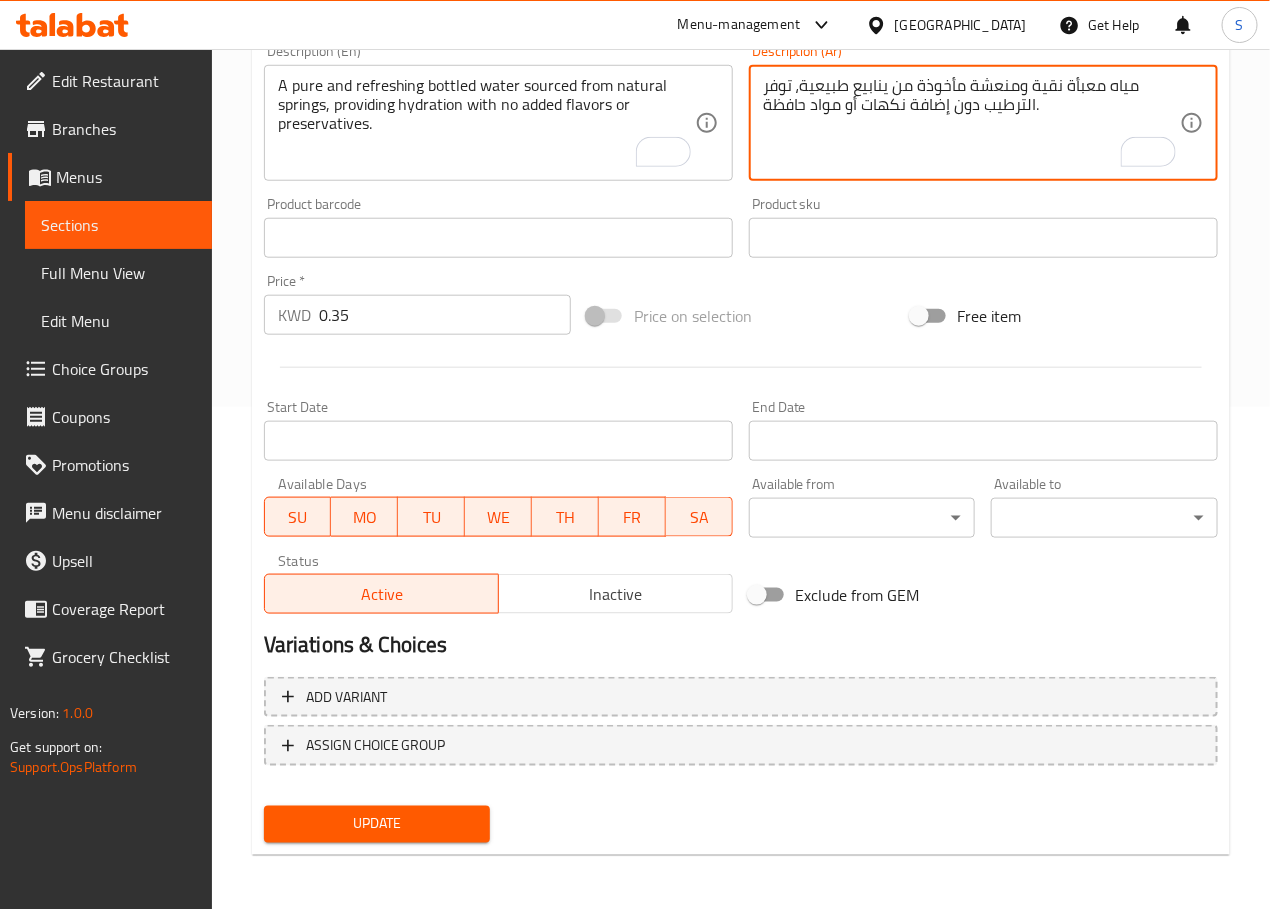 type on "مياه معبأة نقية ومنعشة مأخوذة من ينابيع طبيعية، توفر الترطيب دون إضافة نكهات أو مواد حافظة." 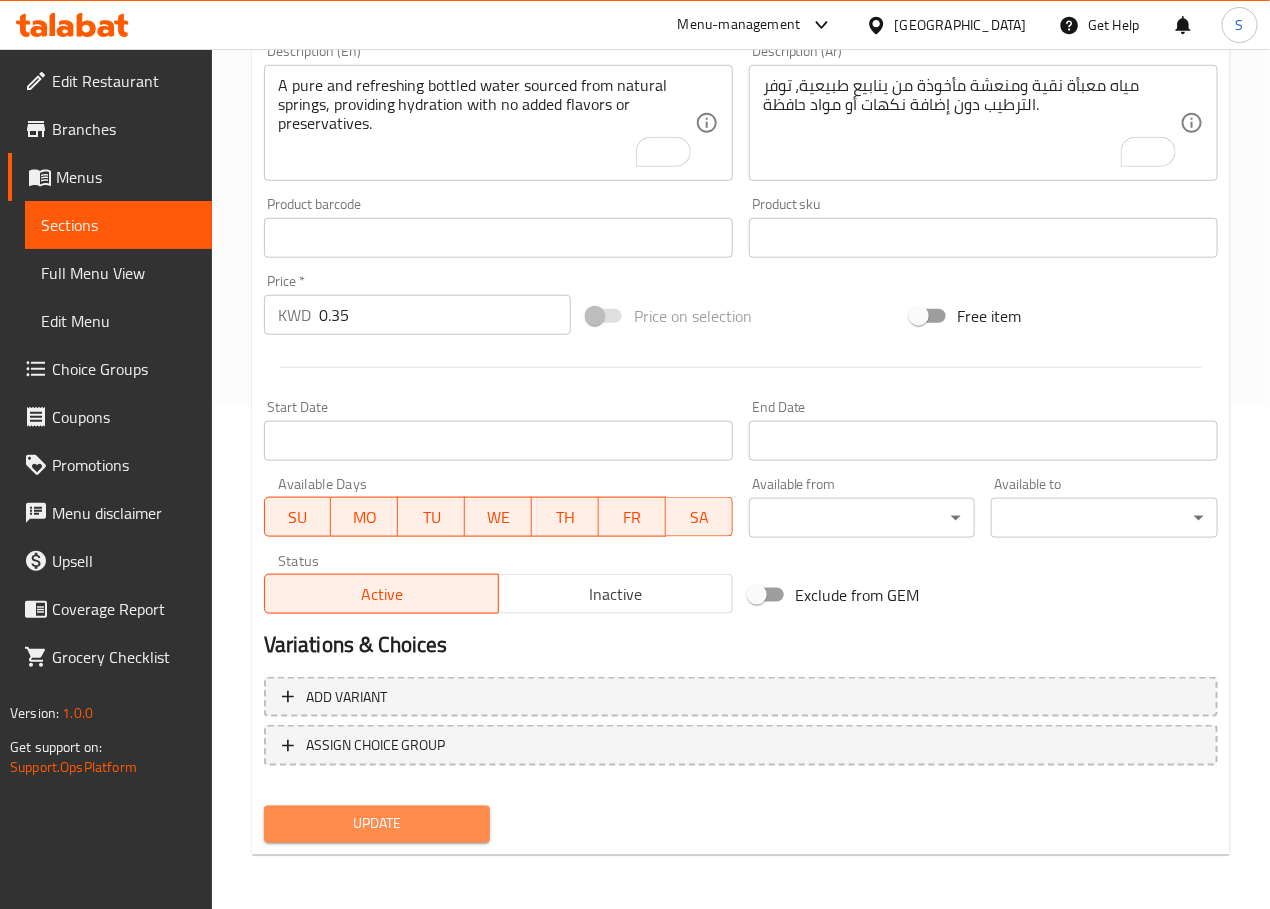 click on "Update" at bounding box center (377, 824) 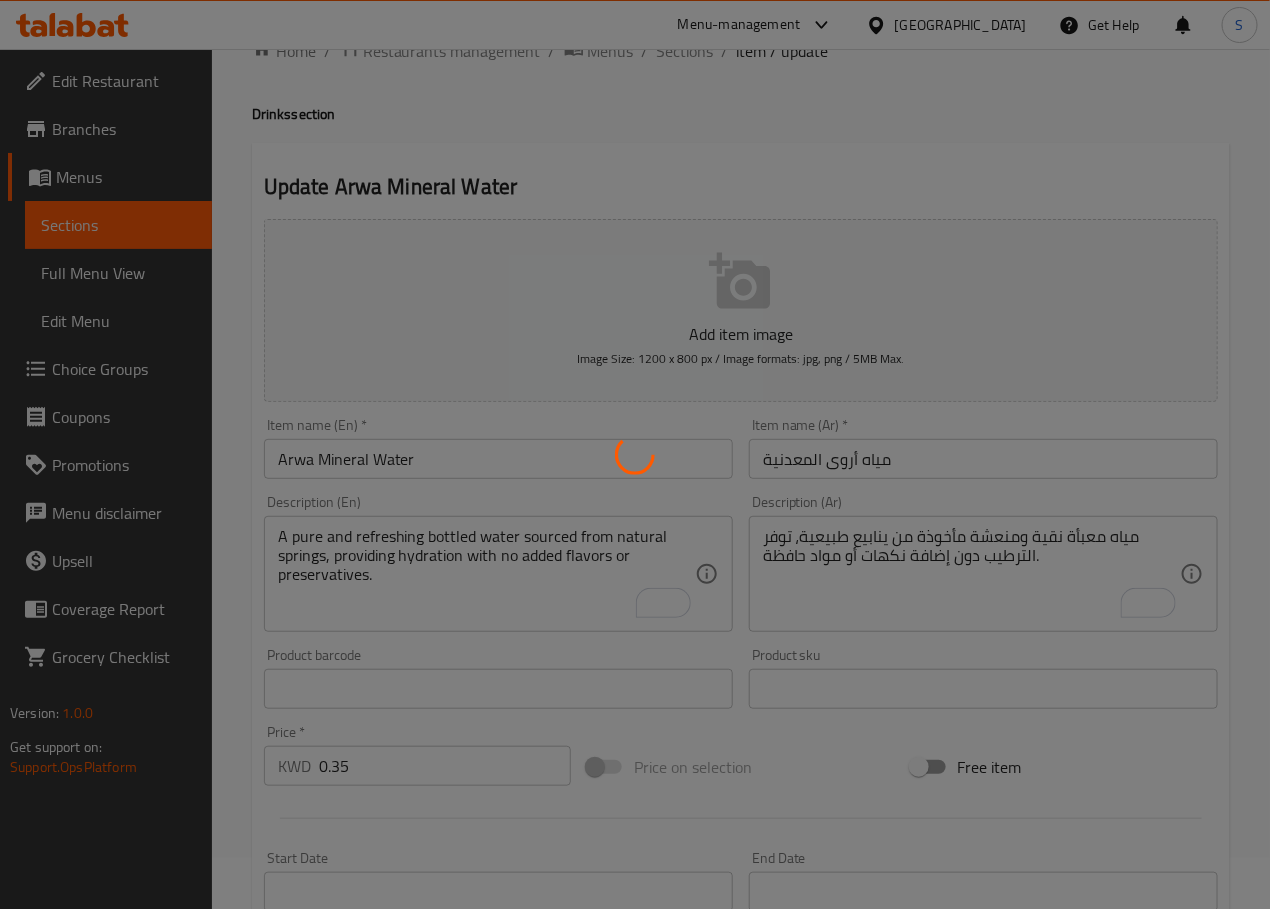 scroll, scrollTop: 0, scrollLeft: 0, axis: both 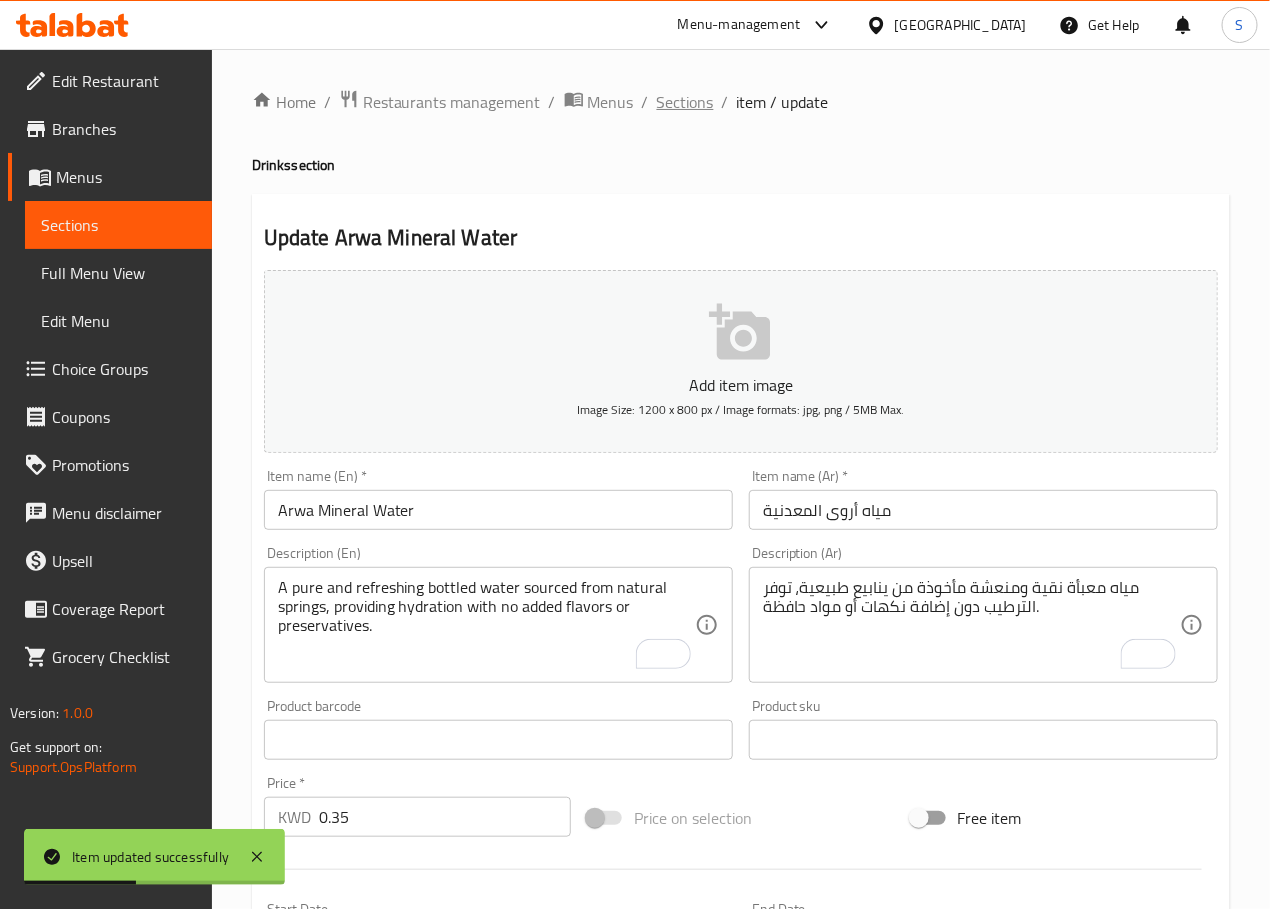 click on "Sections" at bounding box center (685, 102) 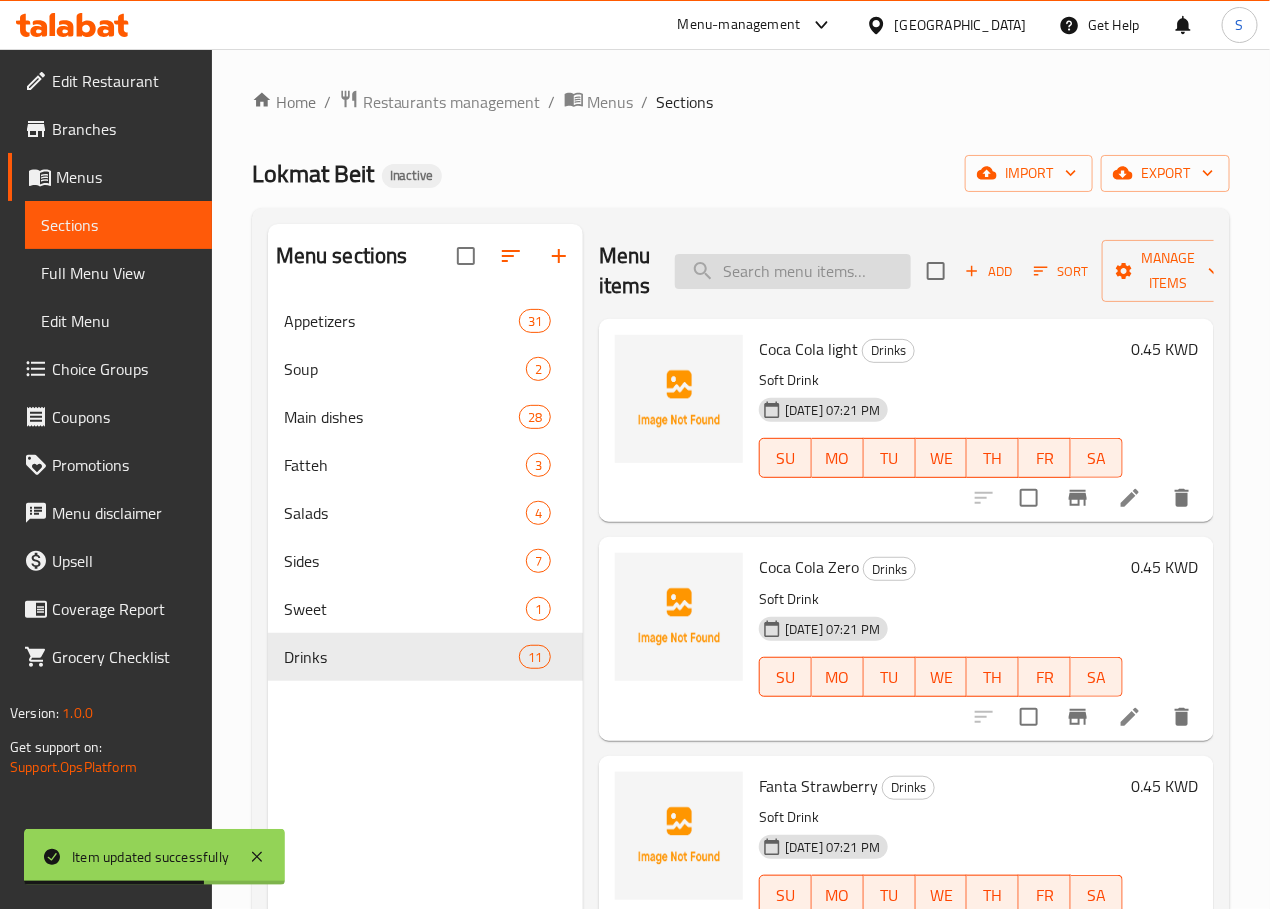 click at bounding box center [793, 271] 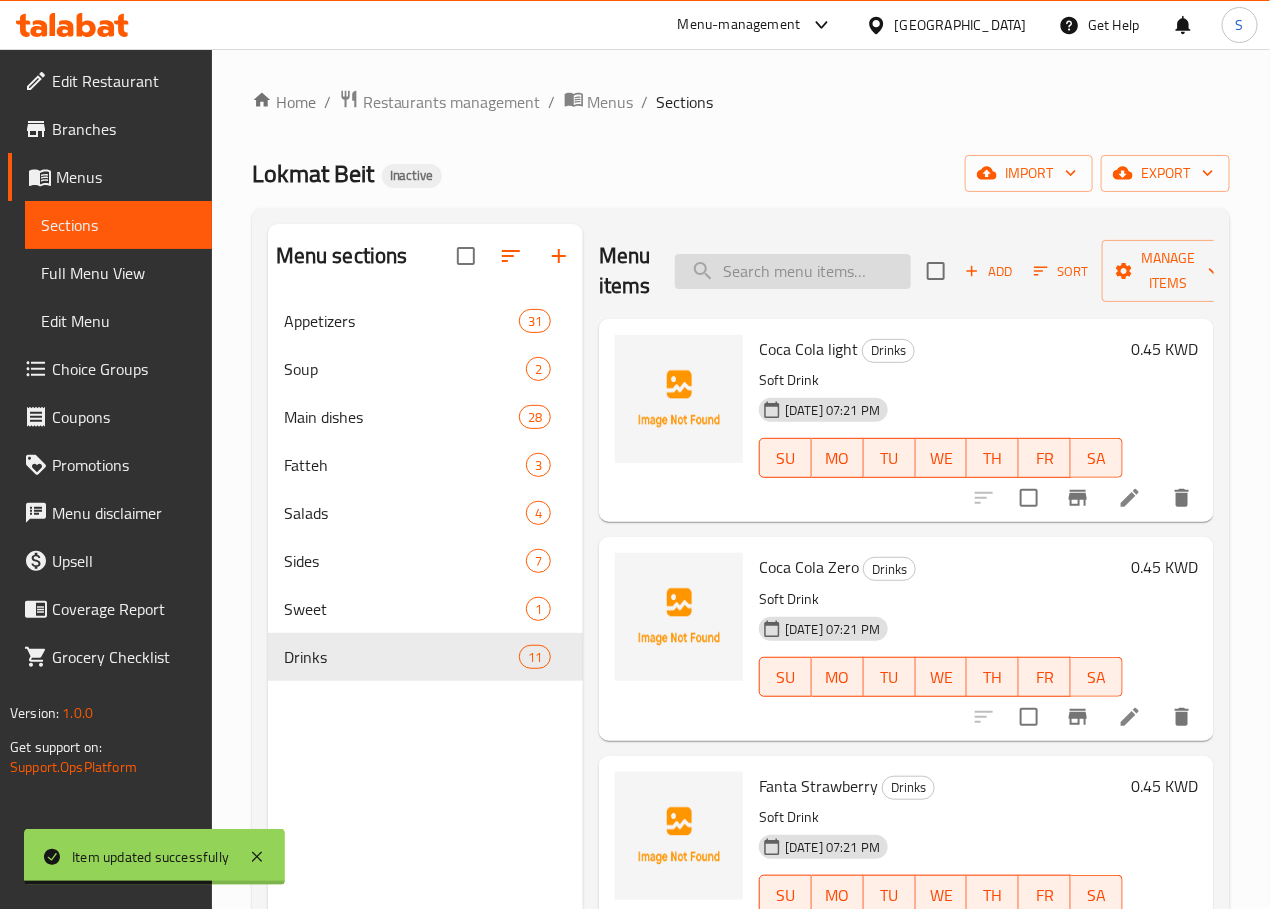 paste on "Fresh orange juice" 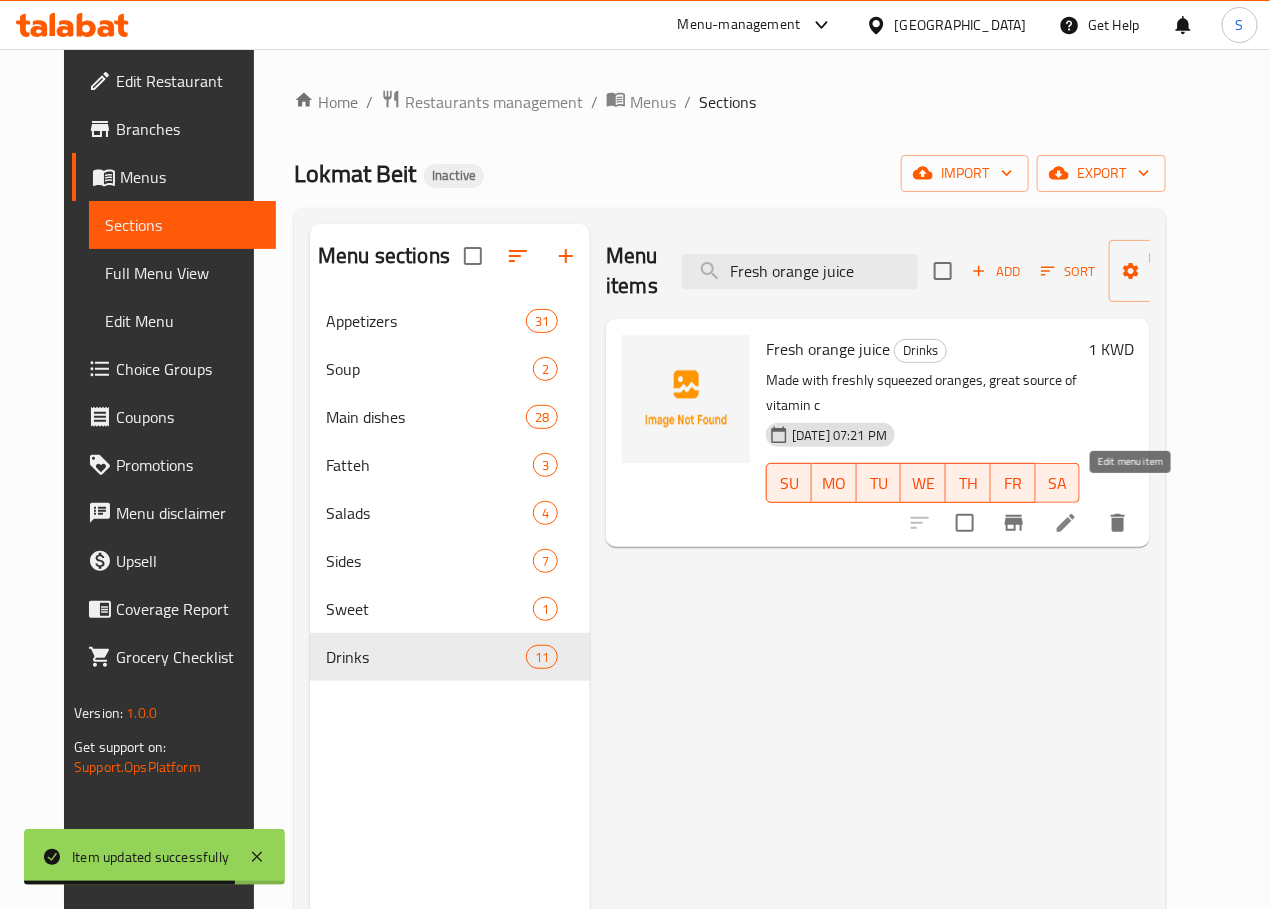 click at bounding box center [1066, 523] 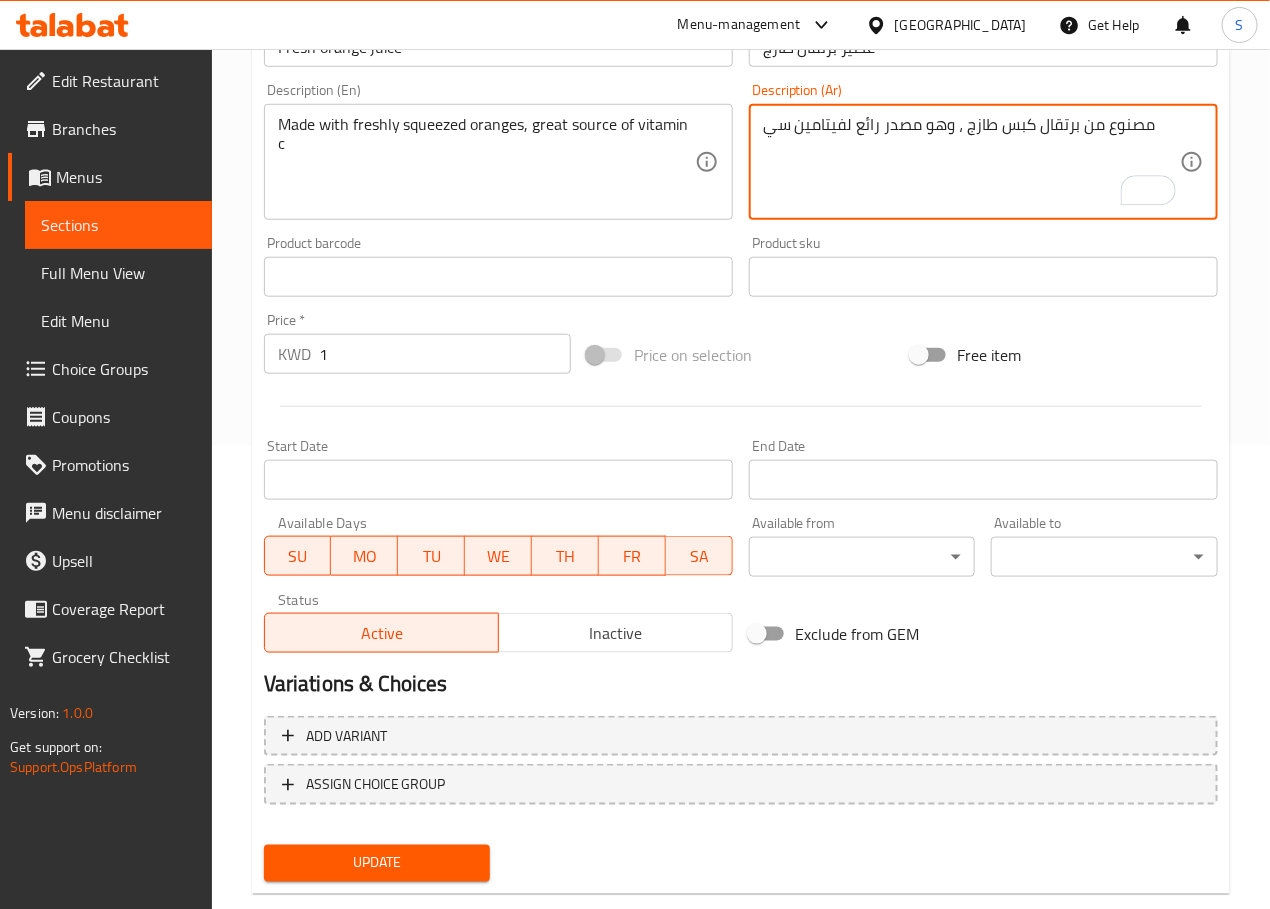 scroll, scrollTop: 502, scrollLeft: 0, axis: vertical 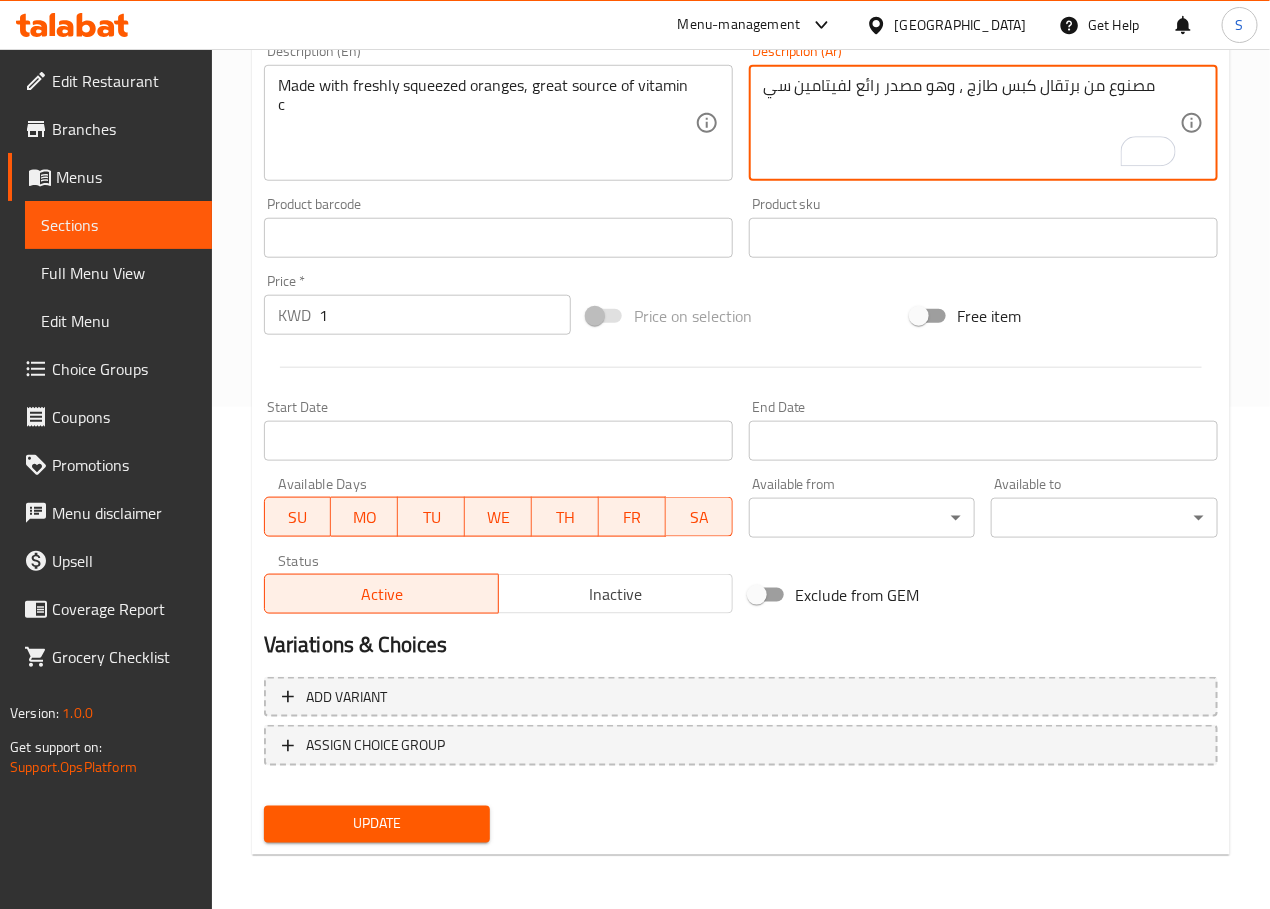 type on "مصنوع من برتقال كبس طازج ، وهو مصدر رائع لفيتامين سي" 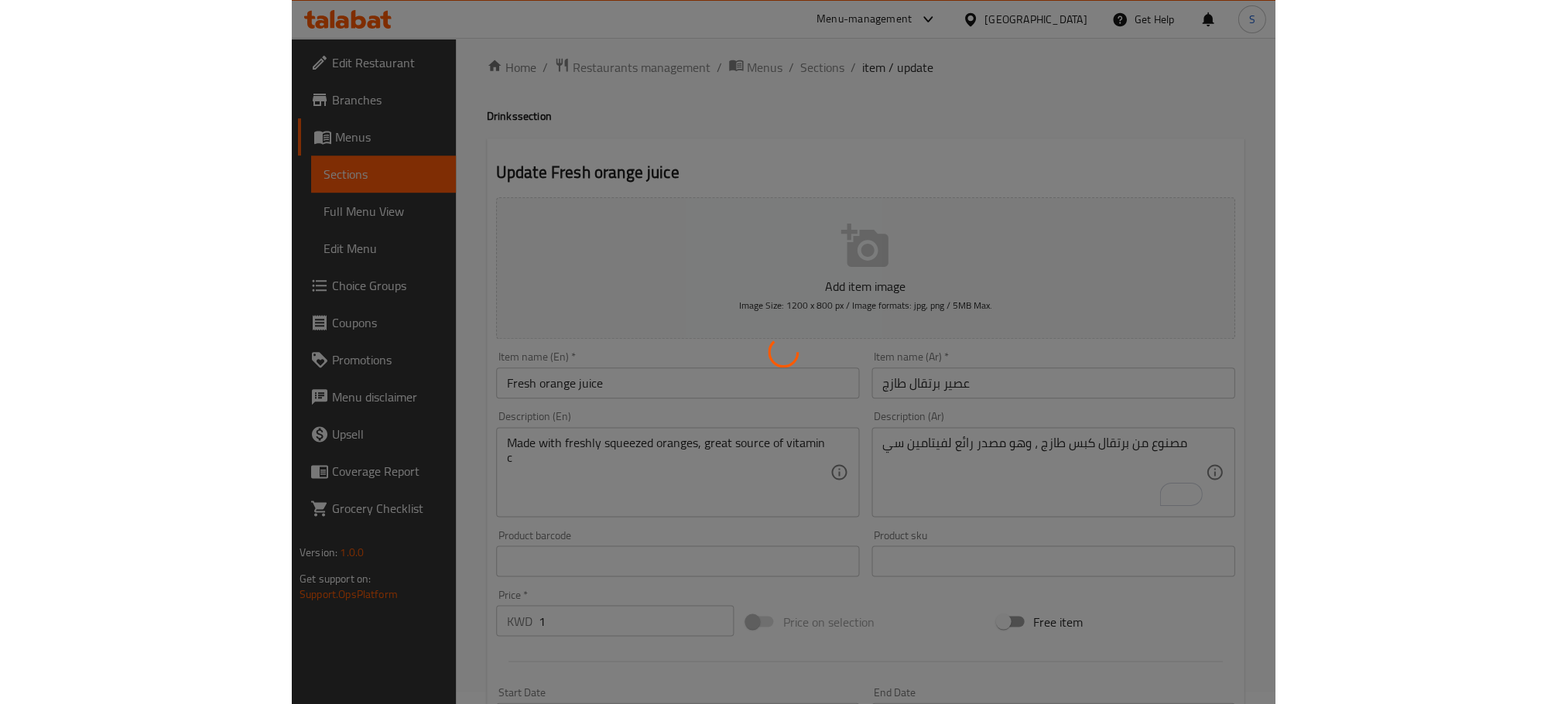 scroll, scrollTop: 0, scrollLeft: 0, axis: both 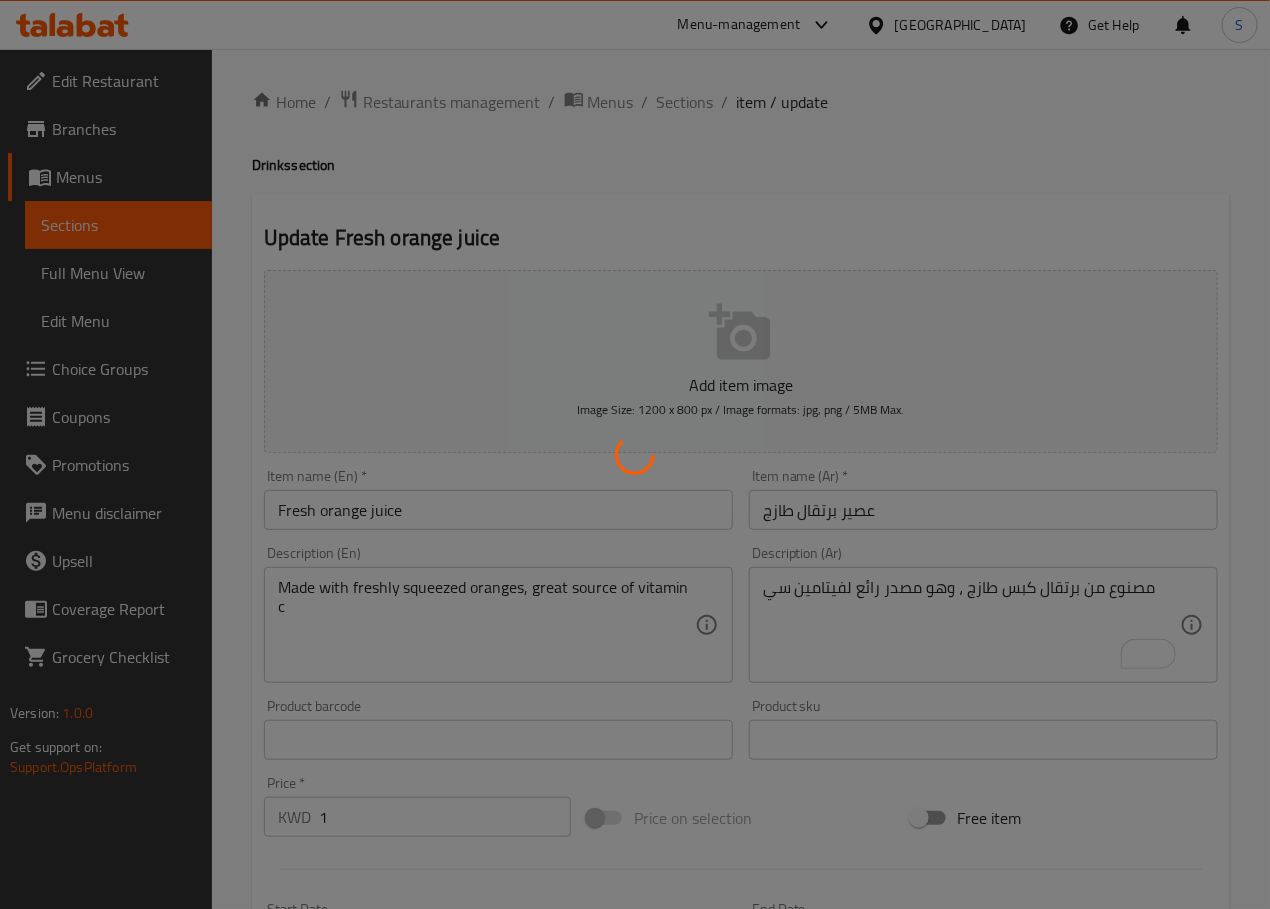 click at bounding box center [635, 454] 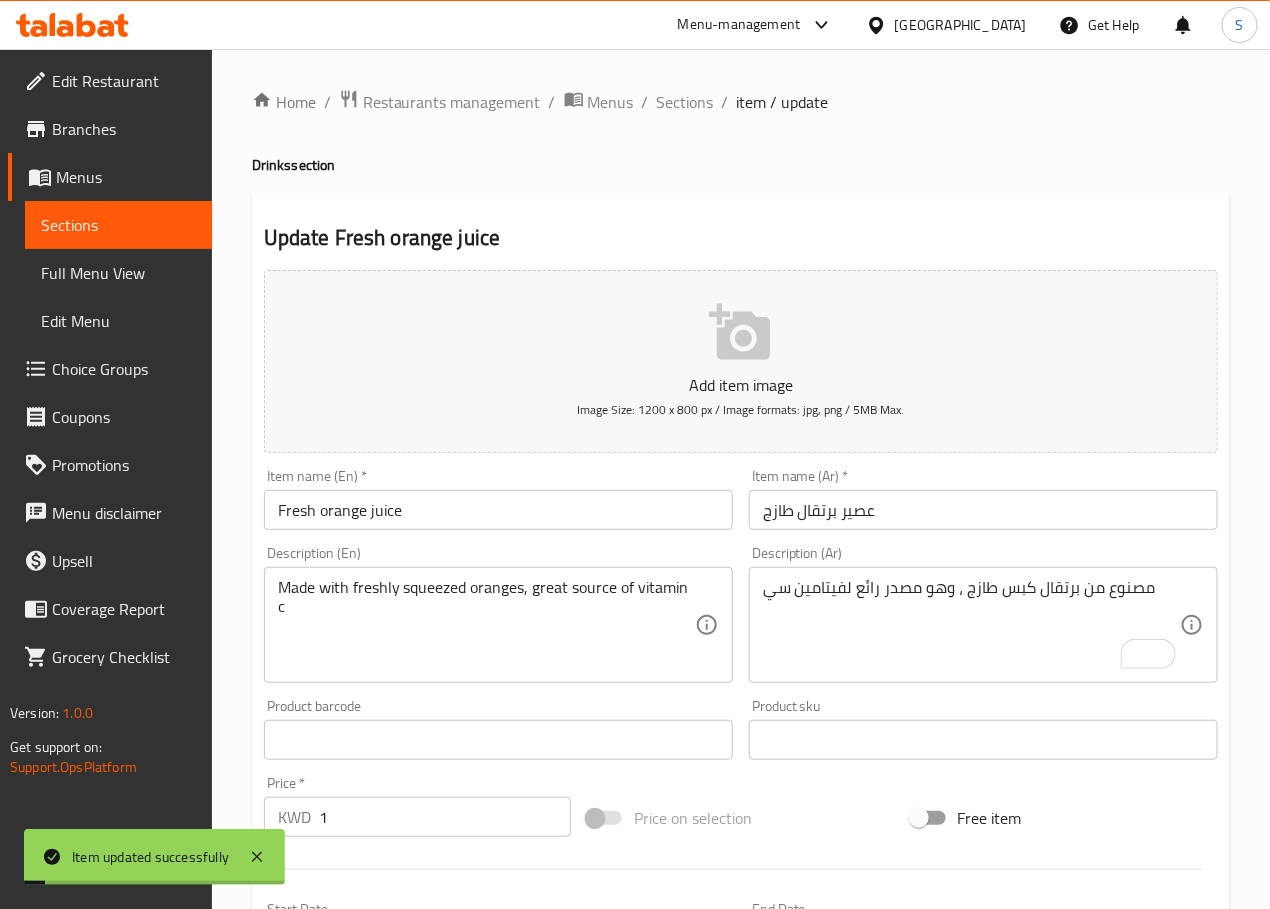 click on "Sections" at bounding box center (685, 102) 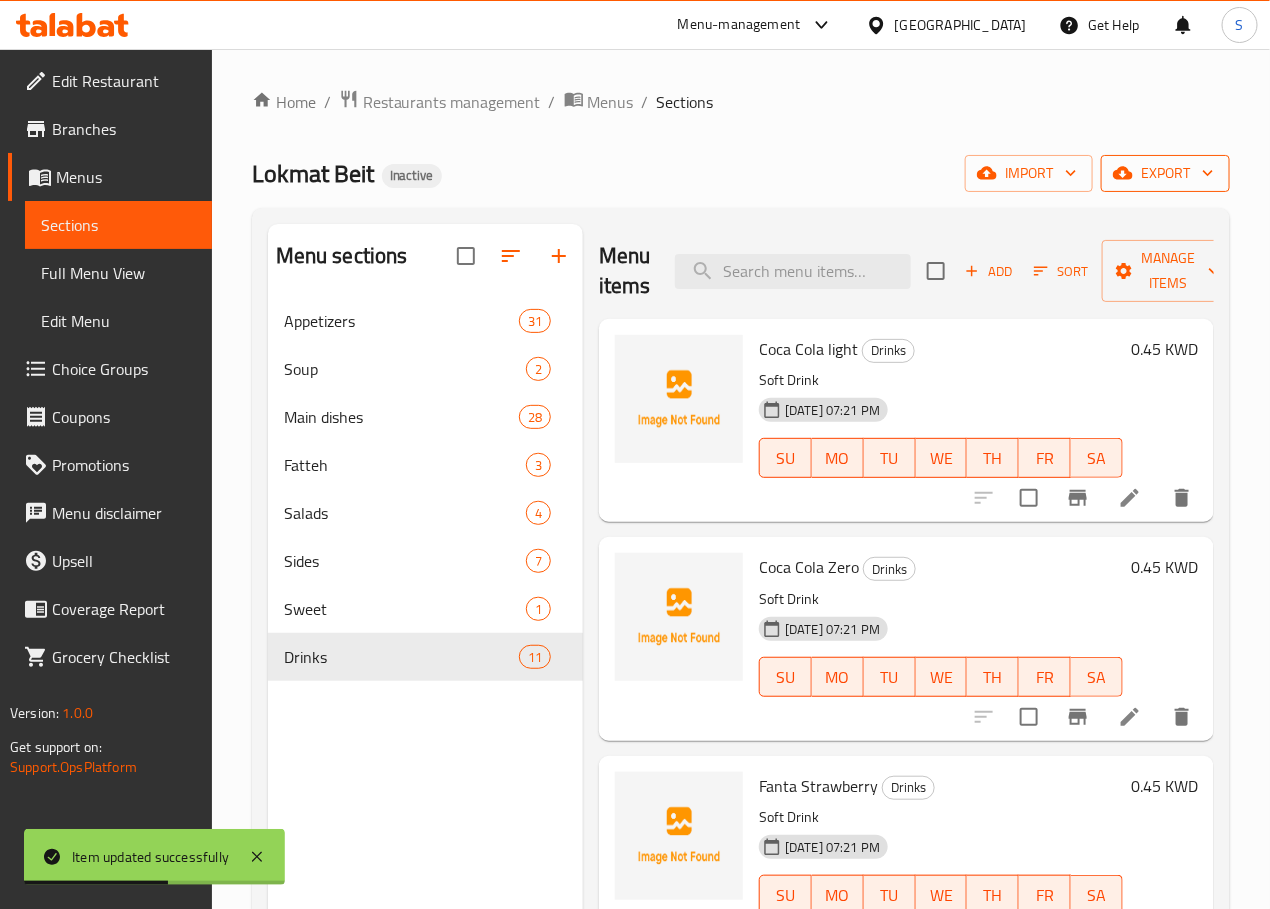 click on "export" at bounding box center [1165, 173] 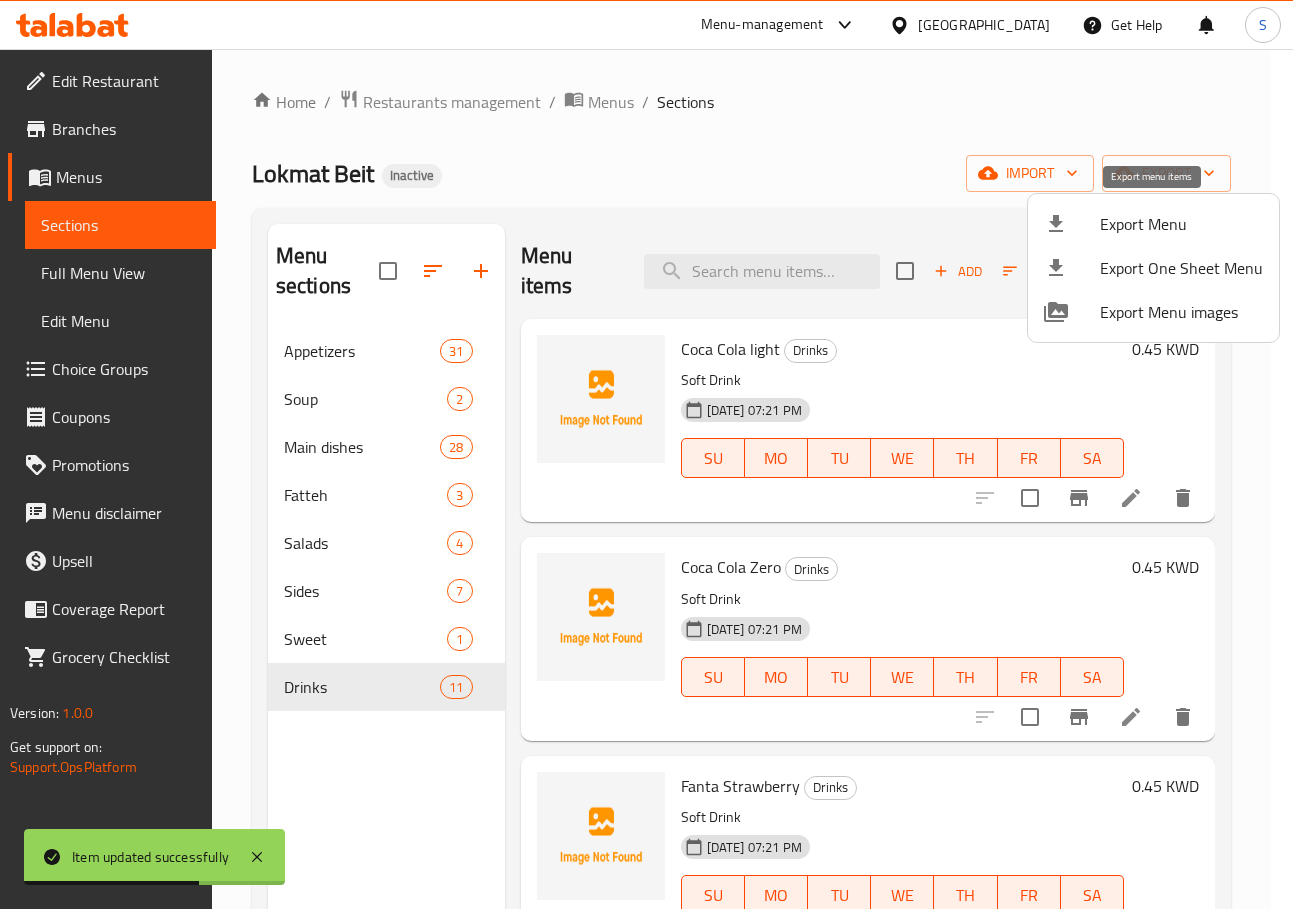 click on "Export Menu" at bounding box center [1181, 224] 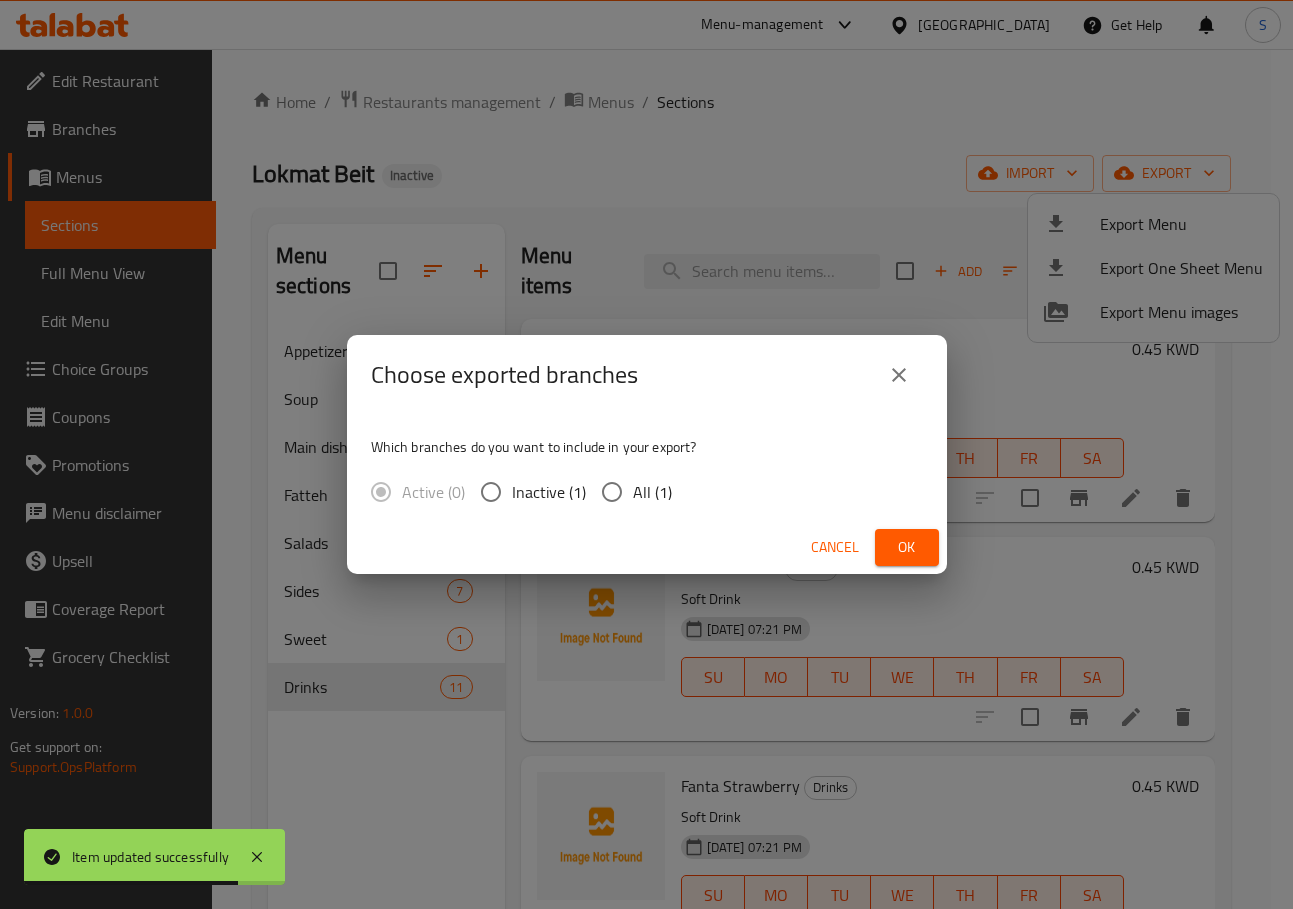 click on "All (1)" at bounding box center (652, 492) 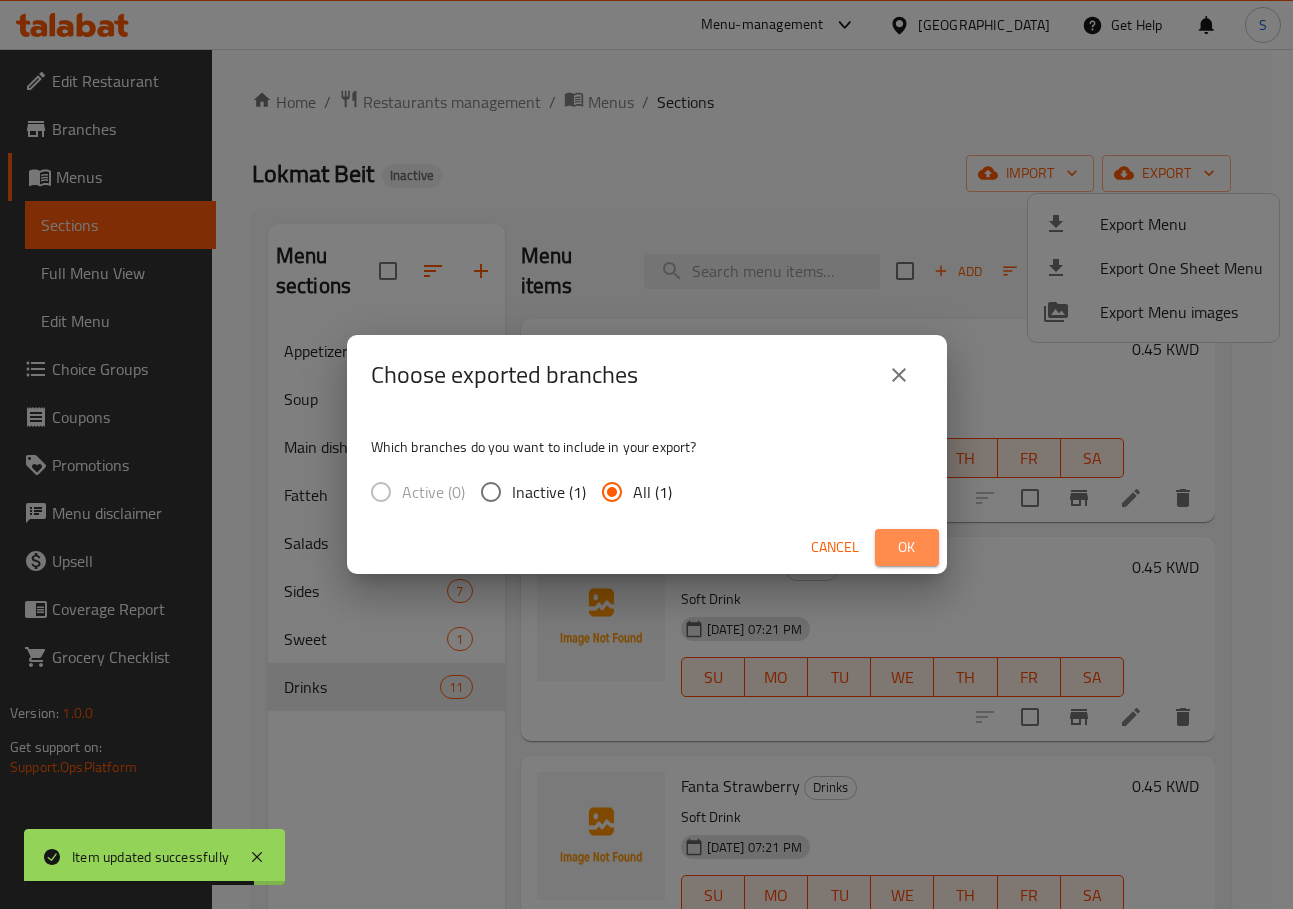 click on "Ok" at bounding box center (907, 547) 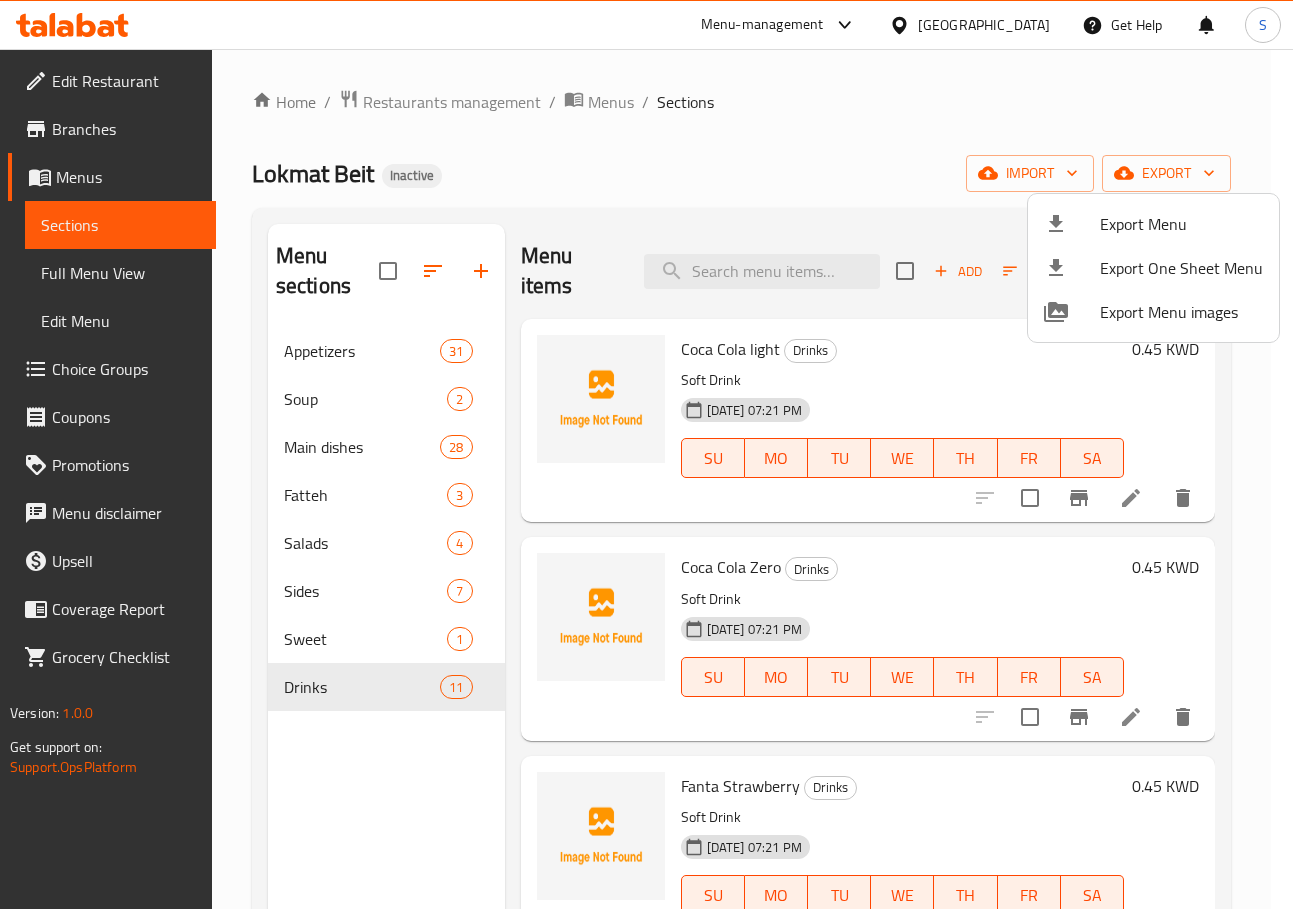 click at bounding box center [646, 454] 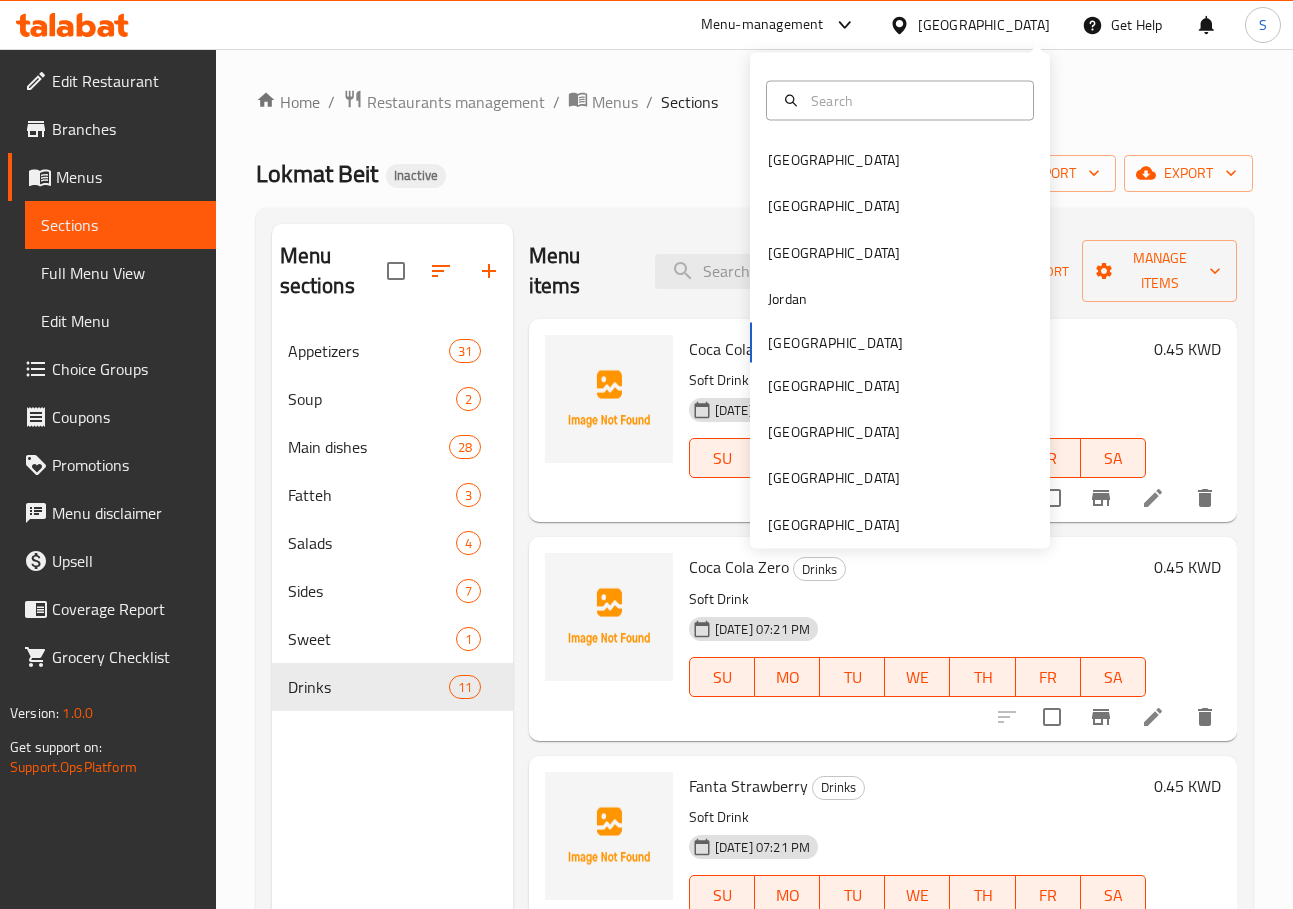 click on "[GEOGRAPHIC_DATA]" at bounding box center (984, 25) 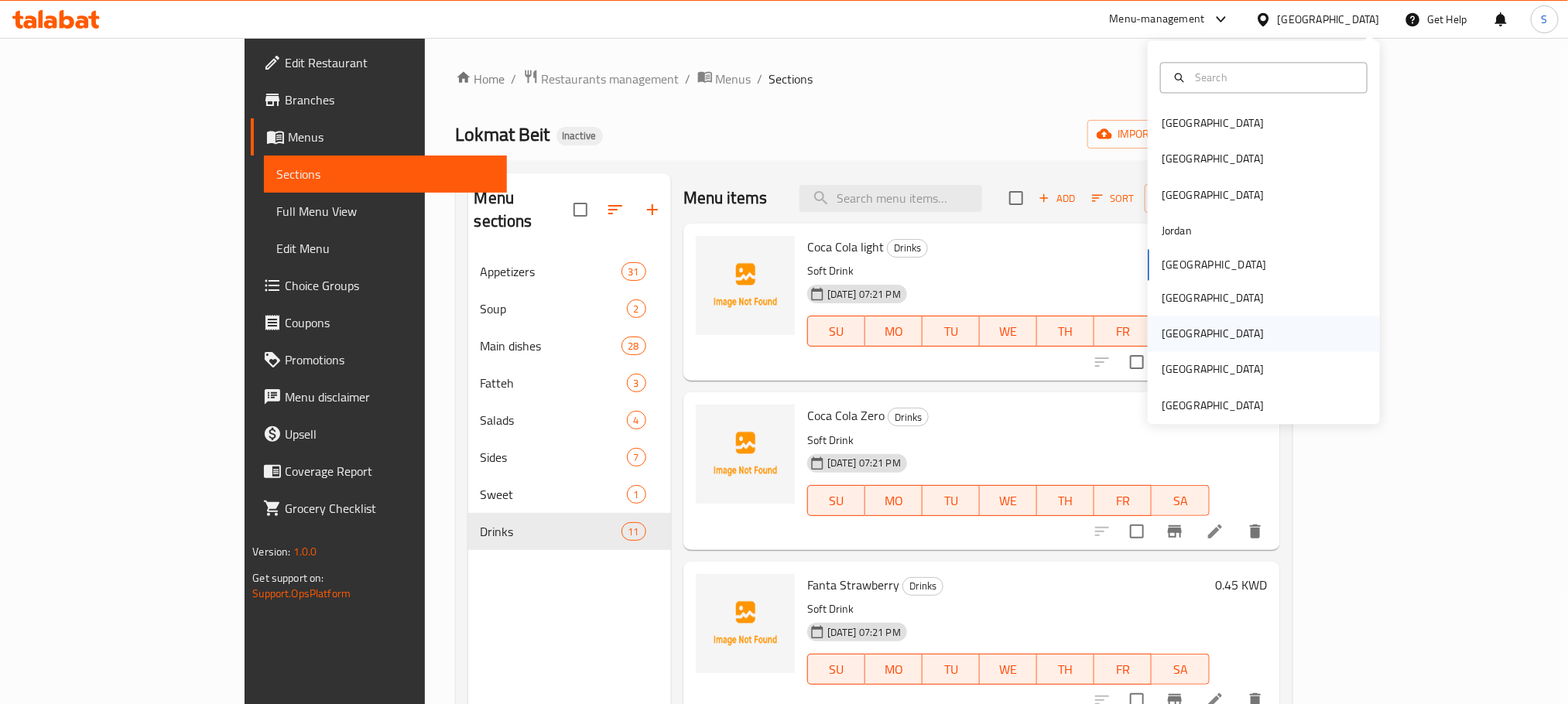 click on "[GEOGRAPHIC_DATA]" at bounding box center (1264, 334) 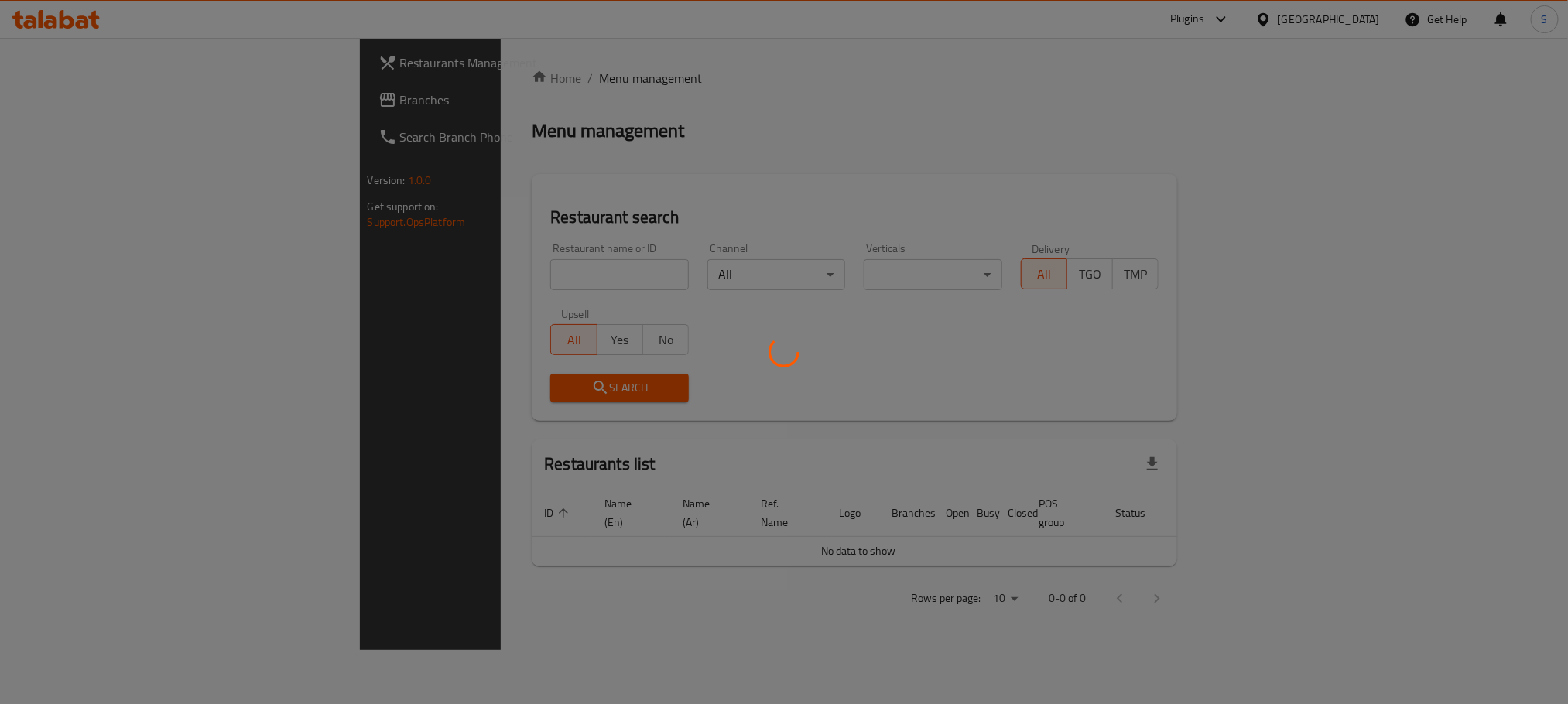 click at bounding box center [784, 352] 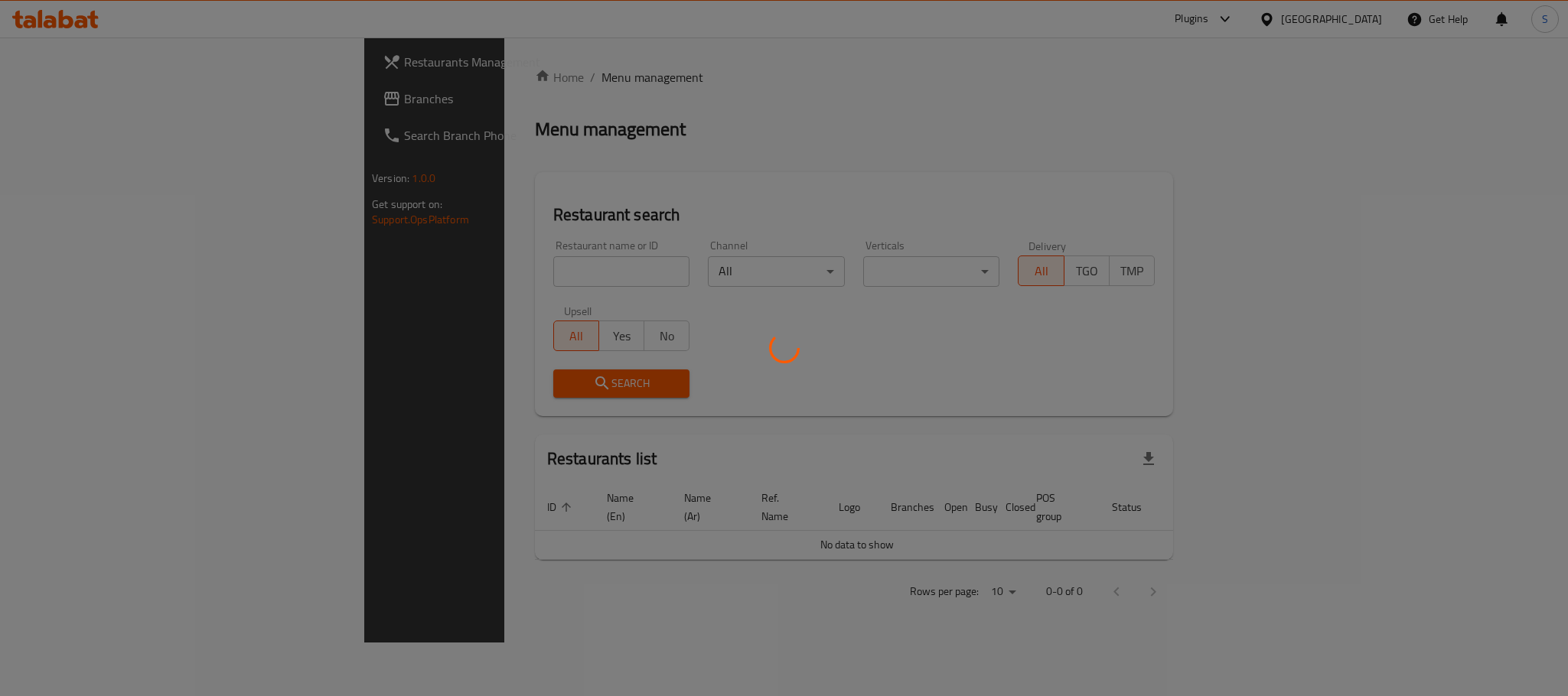 click at bounding box center (784, 348) 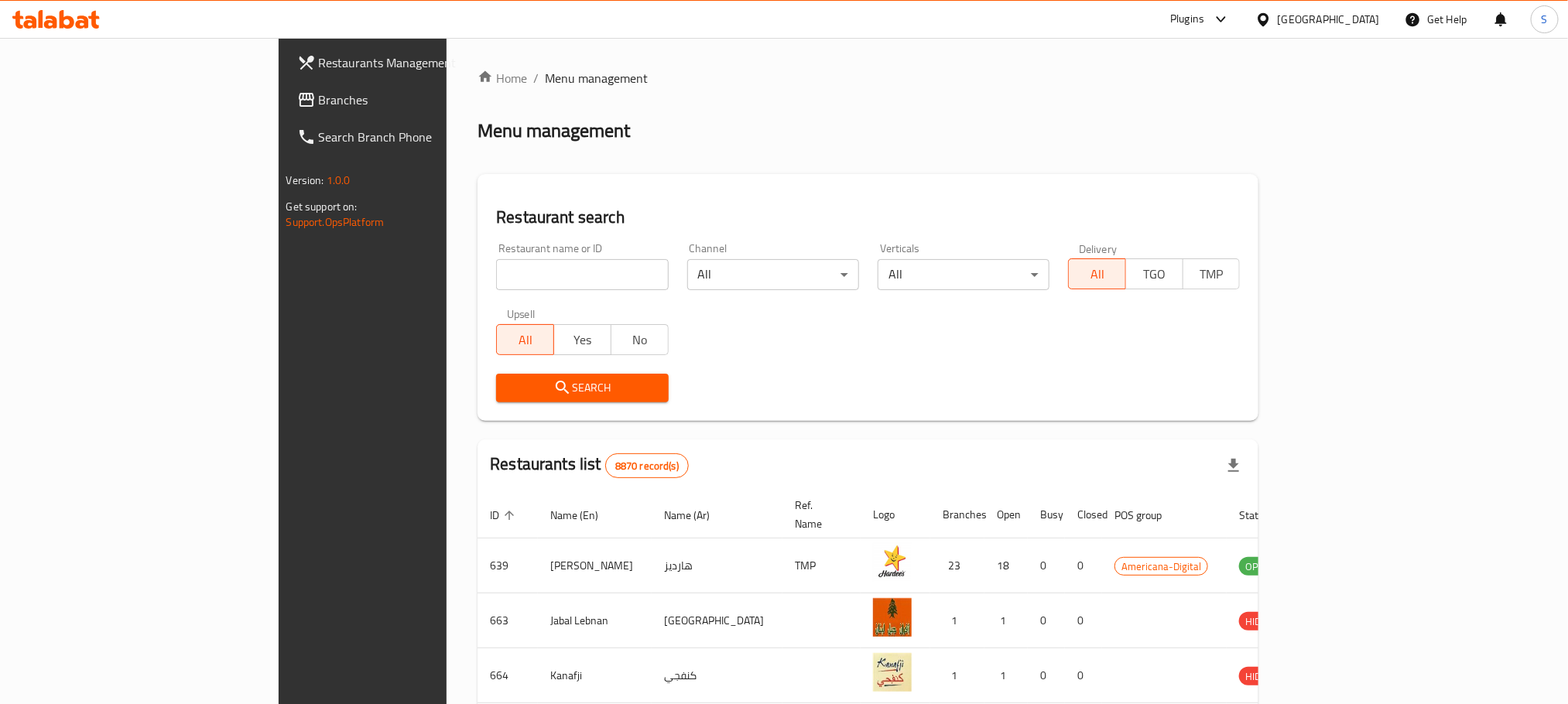 click on "Branches" at bounding box center [423, 100] 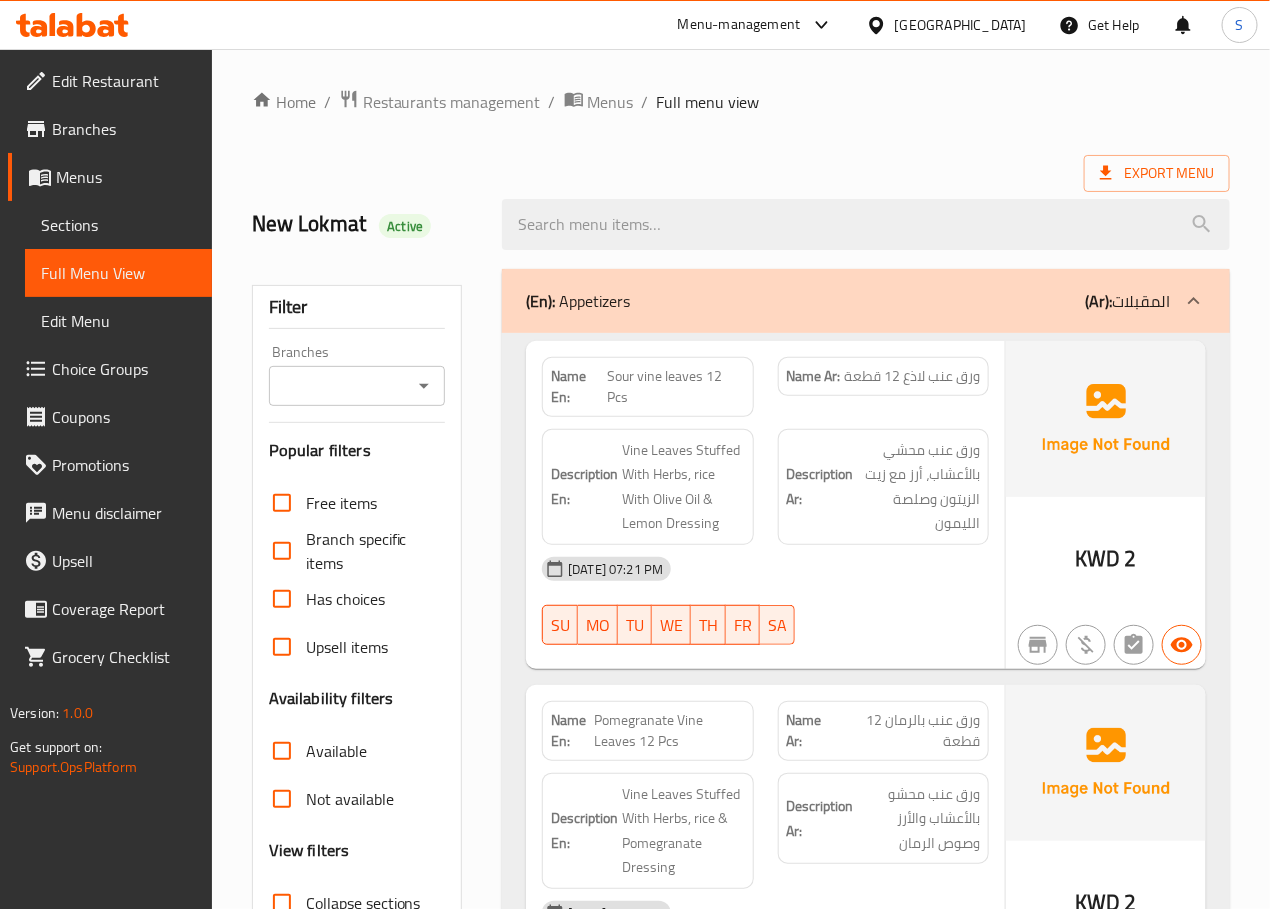 scroll, scrollTop: 283, scrollLeft: 0, axis: vertical 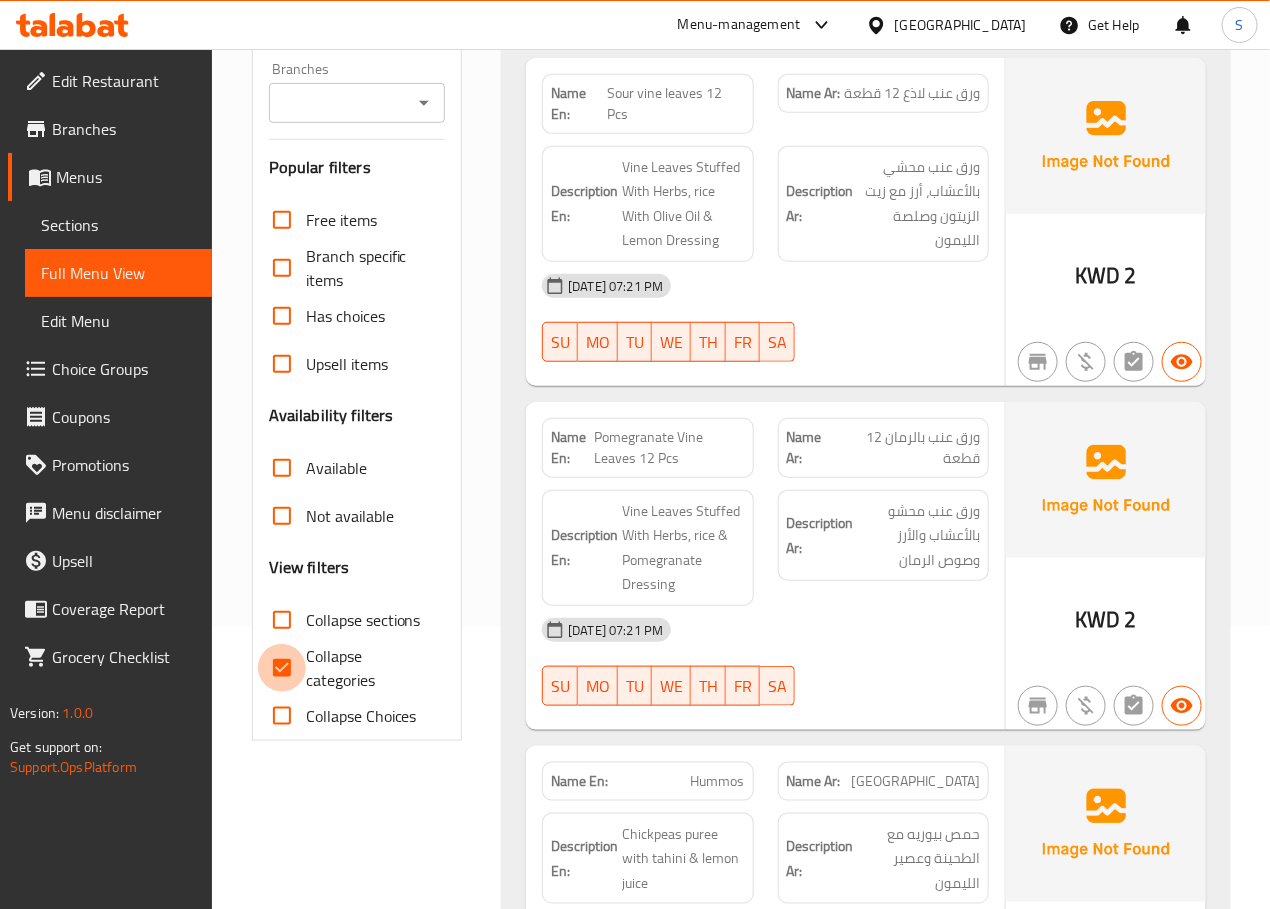 click on "Collapse categories" at bounding box center (282, 668) 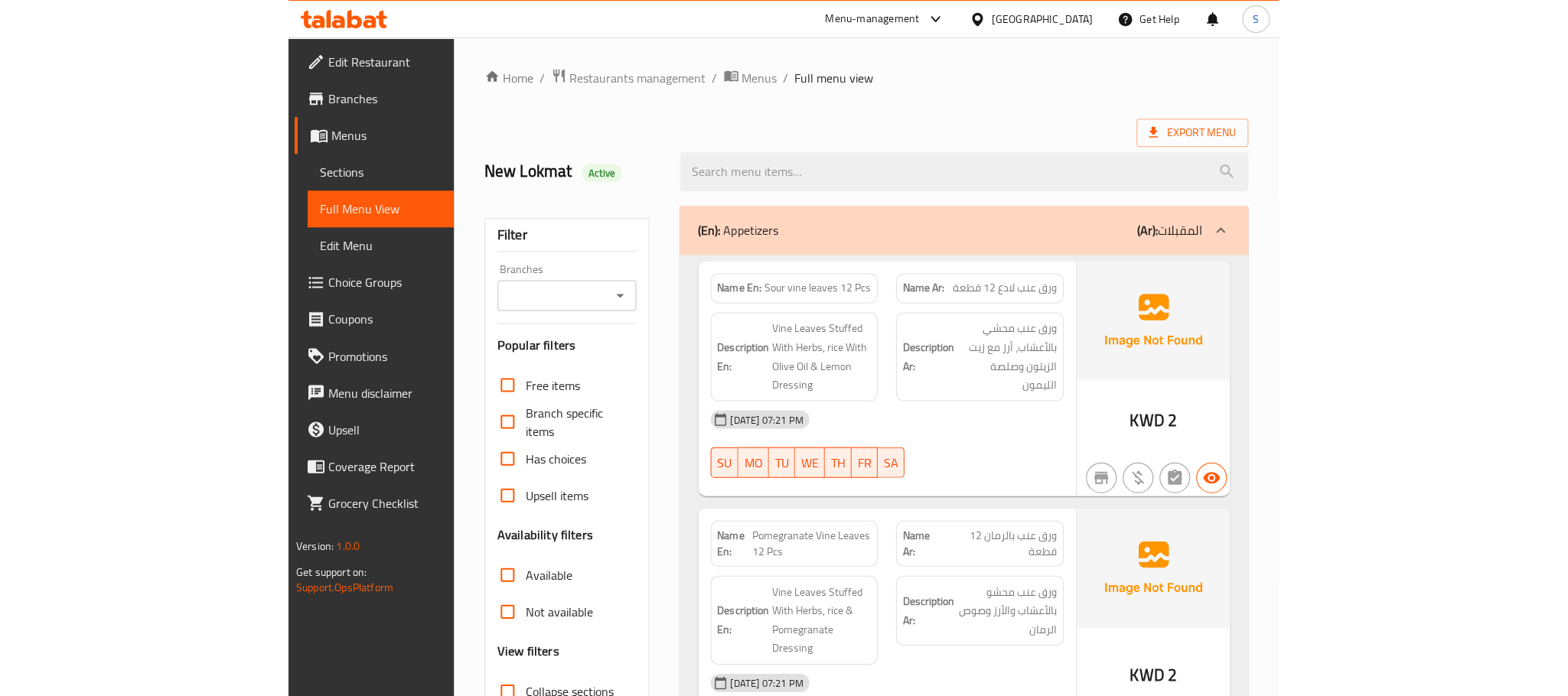 scroll, scrollTop: 540, scrollLeft: 0, axis: vertical 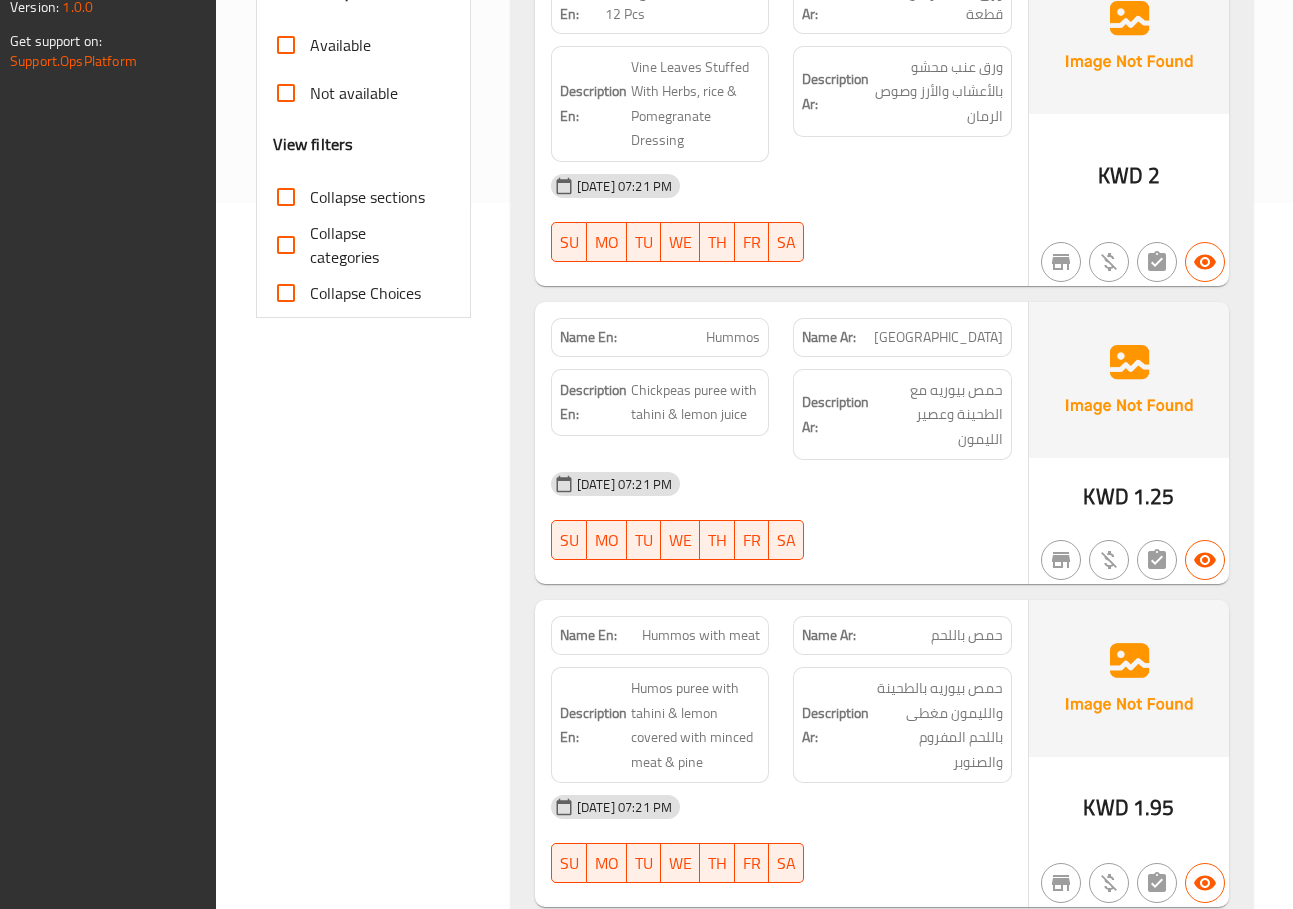 click on "Filter Branches Branches Popular filters Free items Branch specific items Has choices Upsell items Availability filters Available Not available View filters Collapse sections Collapse categories Collapse Choices" at bounding box center [371, 13513] 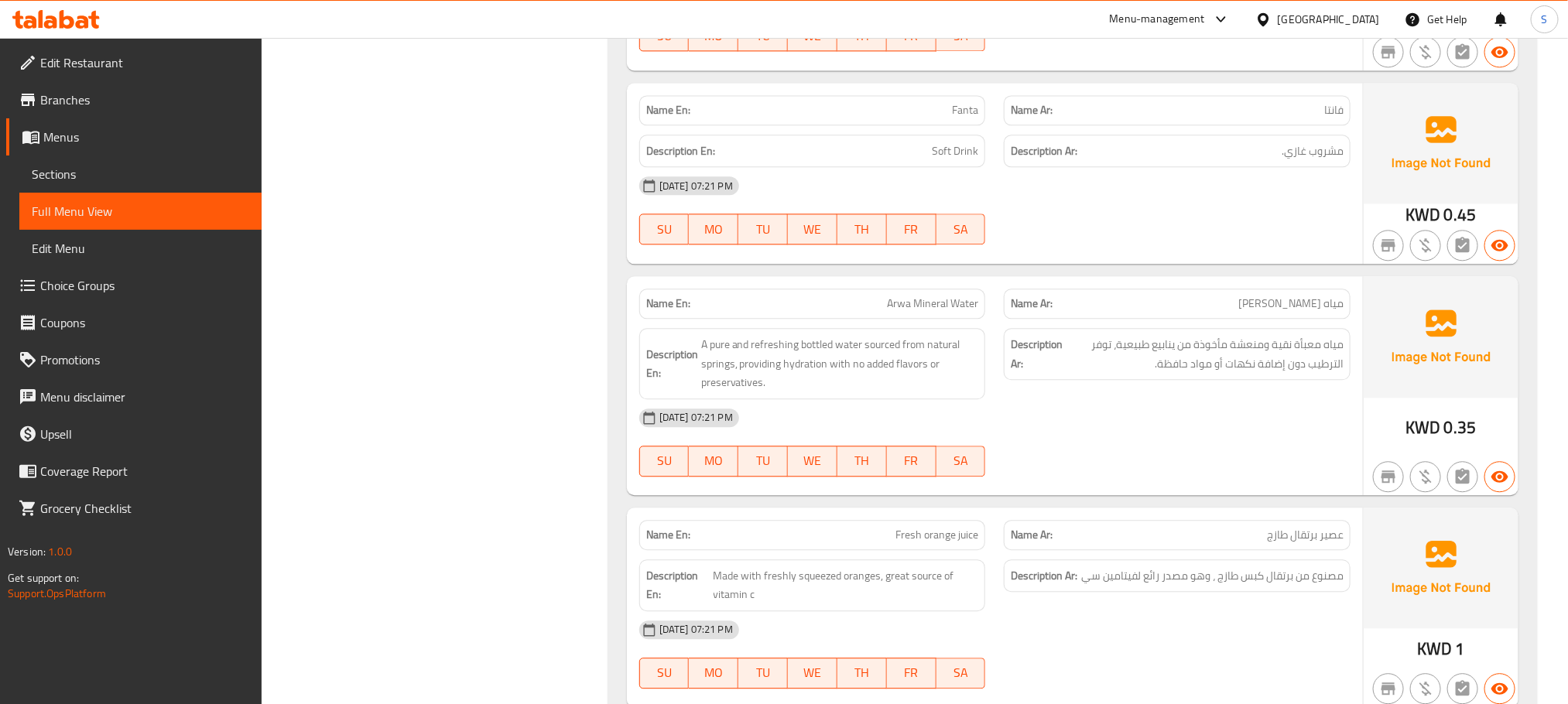 scroll, scrollTop: 17996, scrollLeft: 0, axis: vertical 